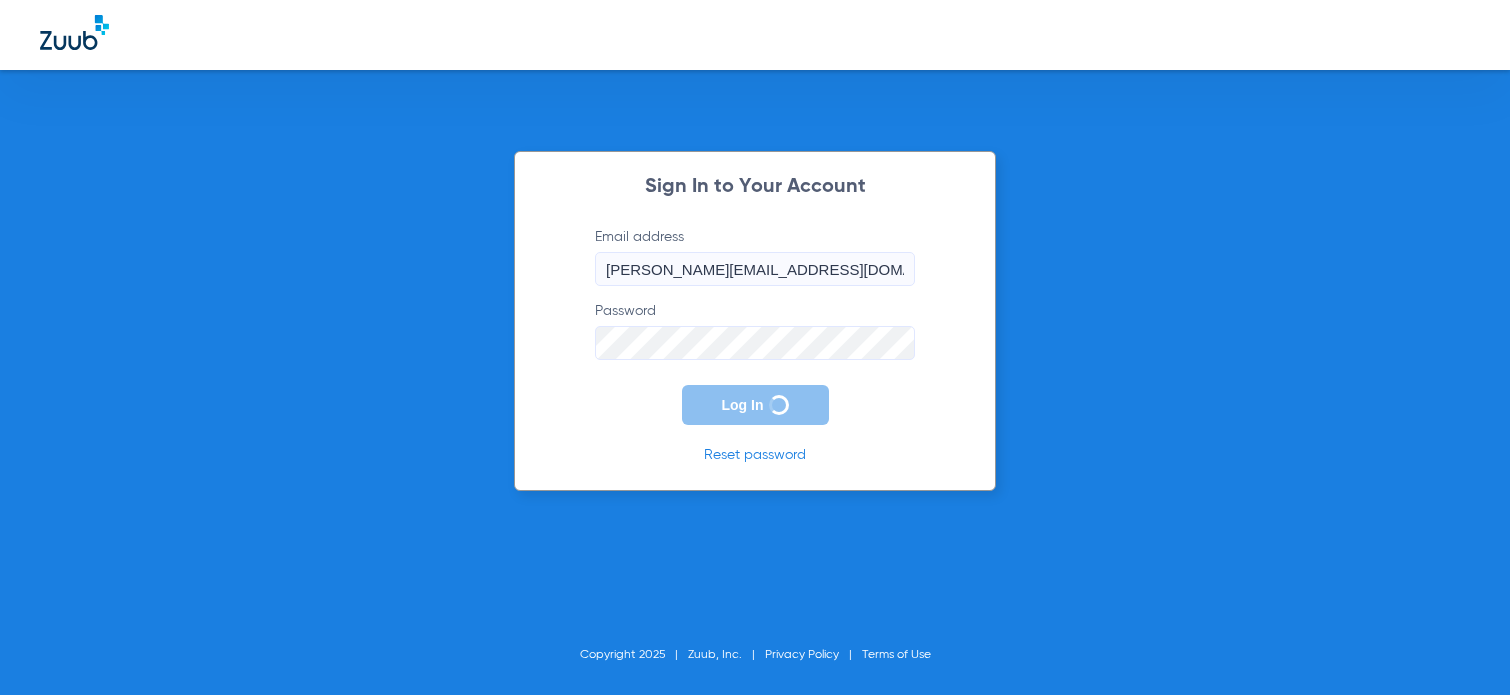 scroll, scrollTop: 0, scrollLeft: 0, axis: both 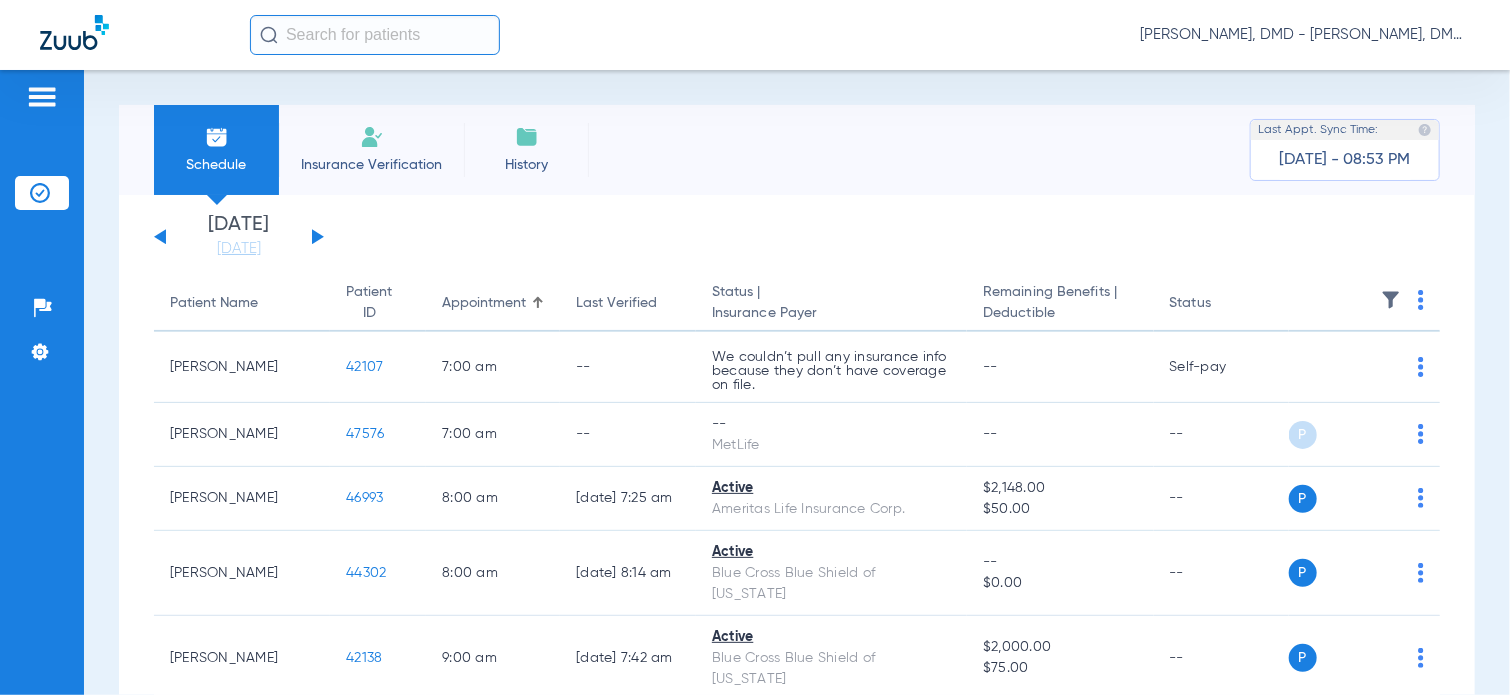 click 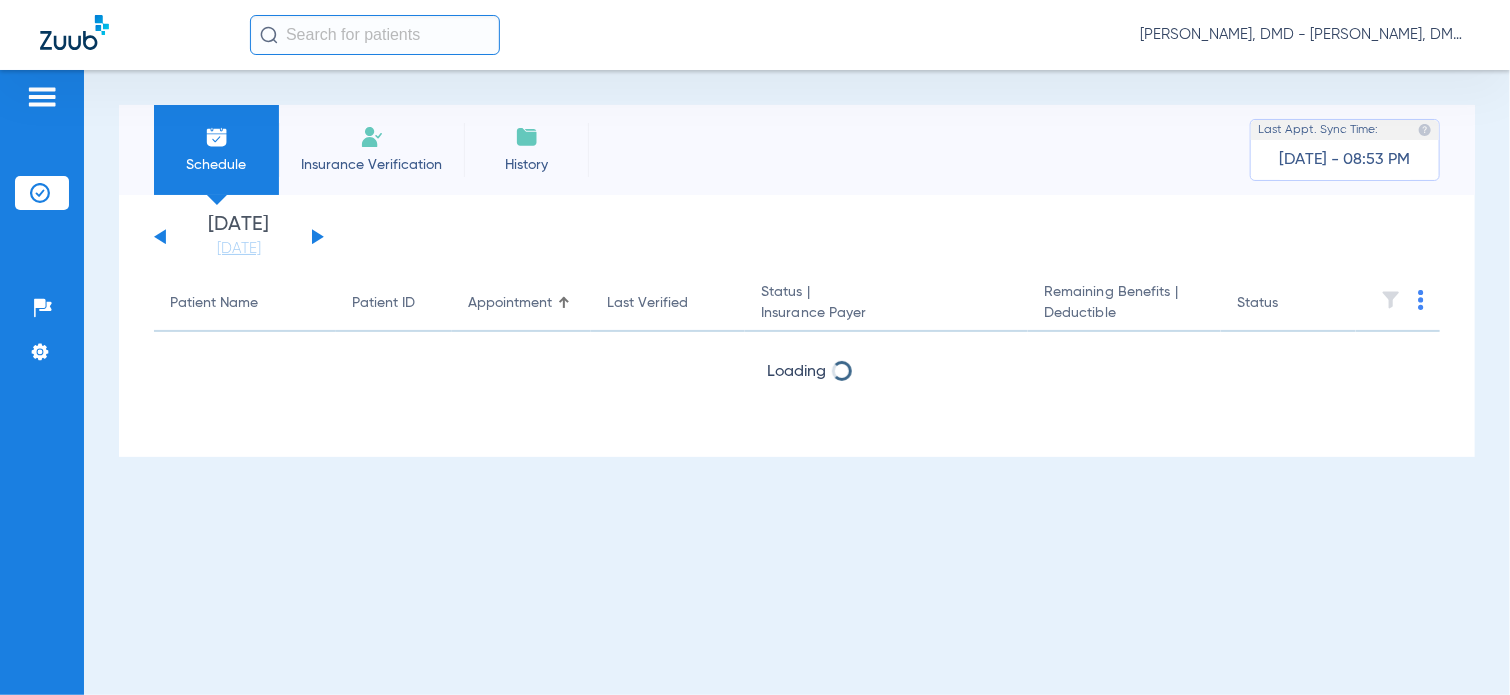 click 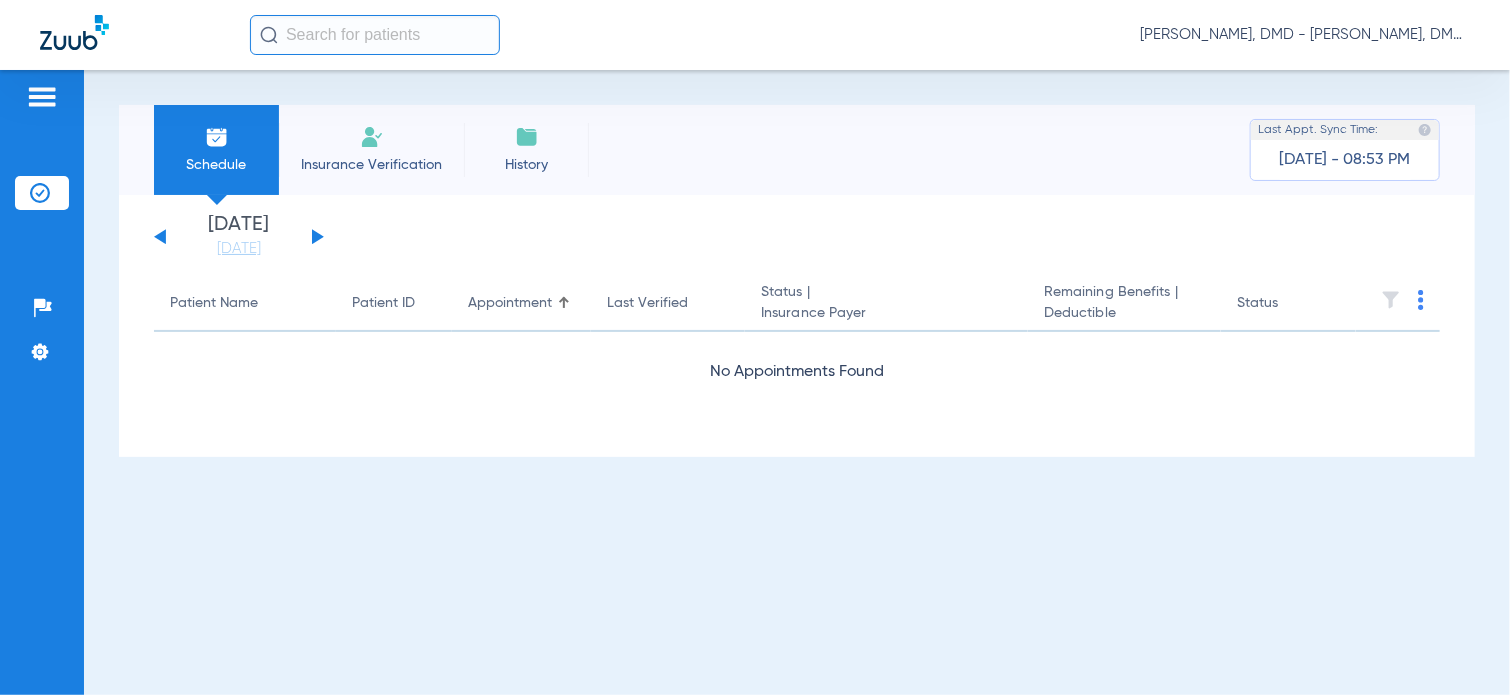click 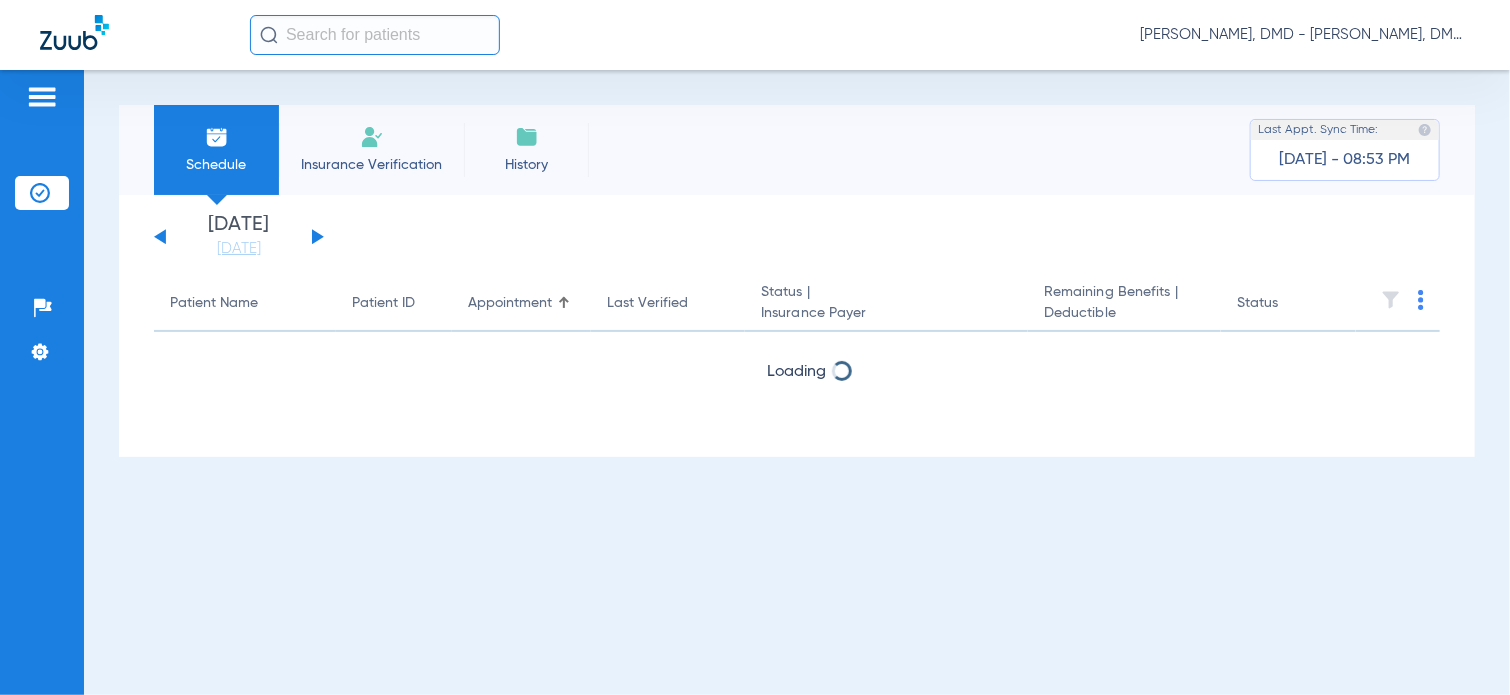 click 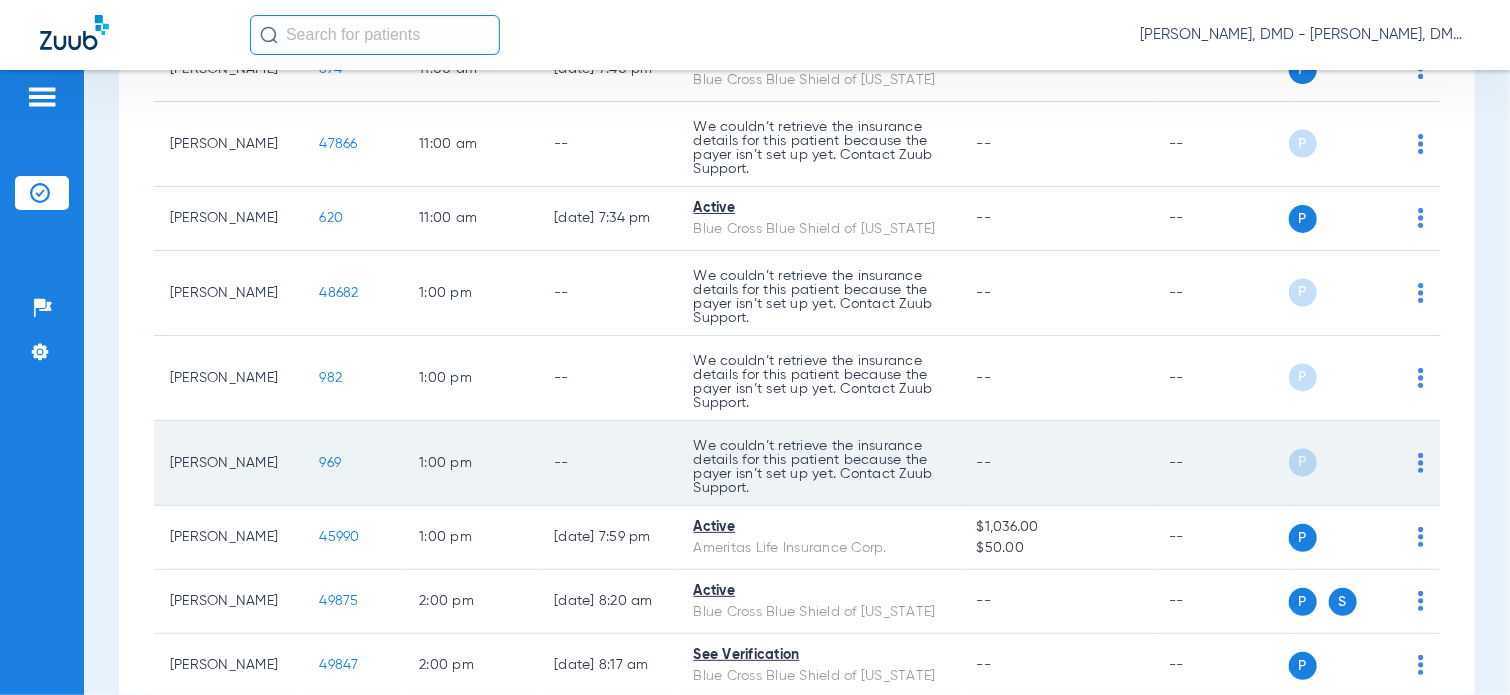 scroll, scrollTop: 1900, scrollLeft: 0, axis: vertical 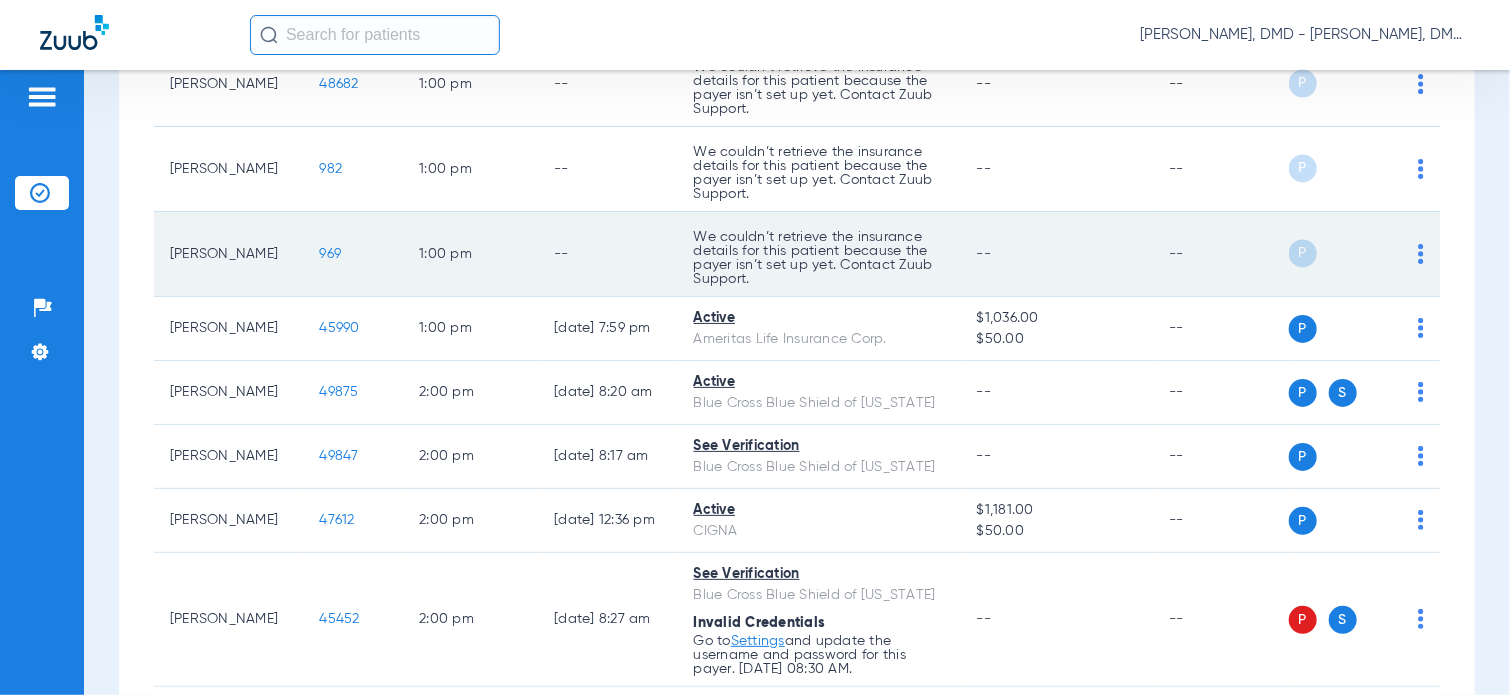 click on "969" 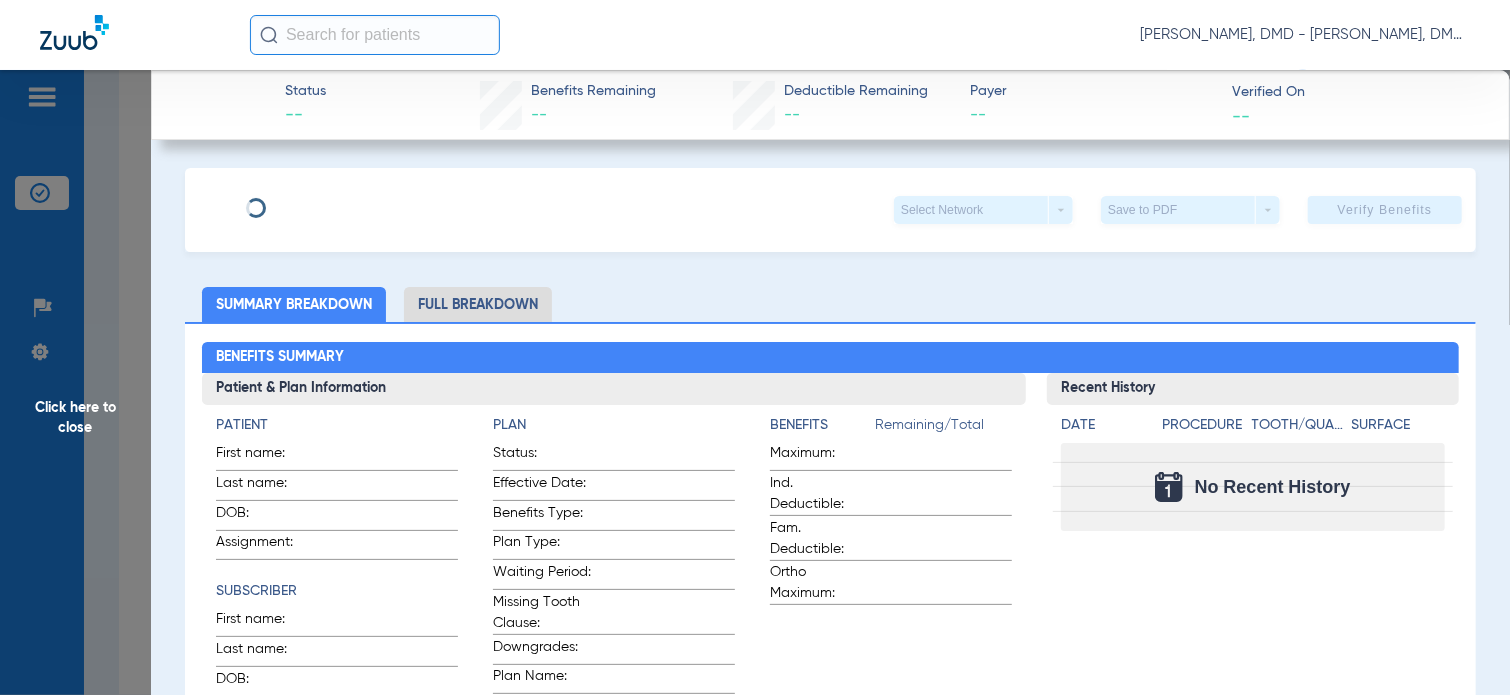 type on "[PERSON_NAME]" 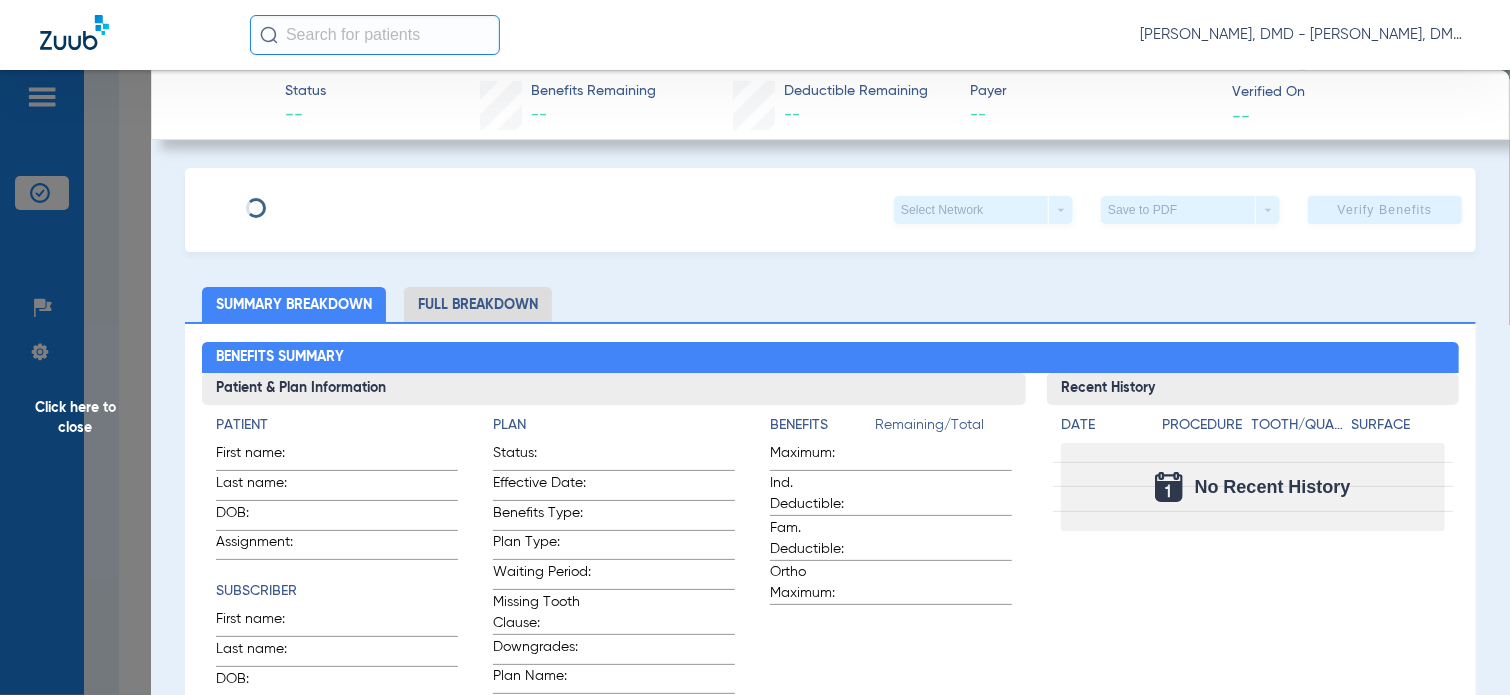 type on "Pace" 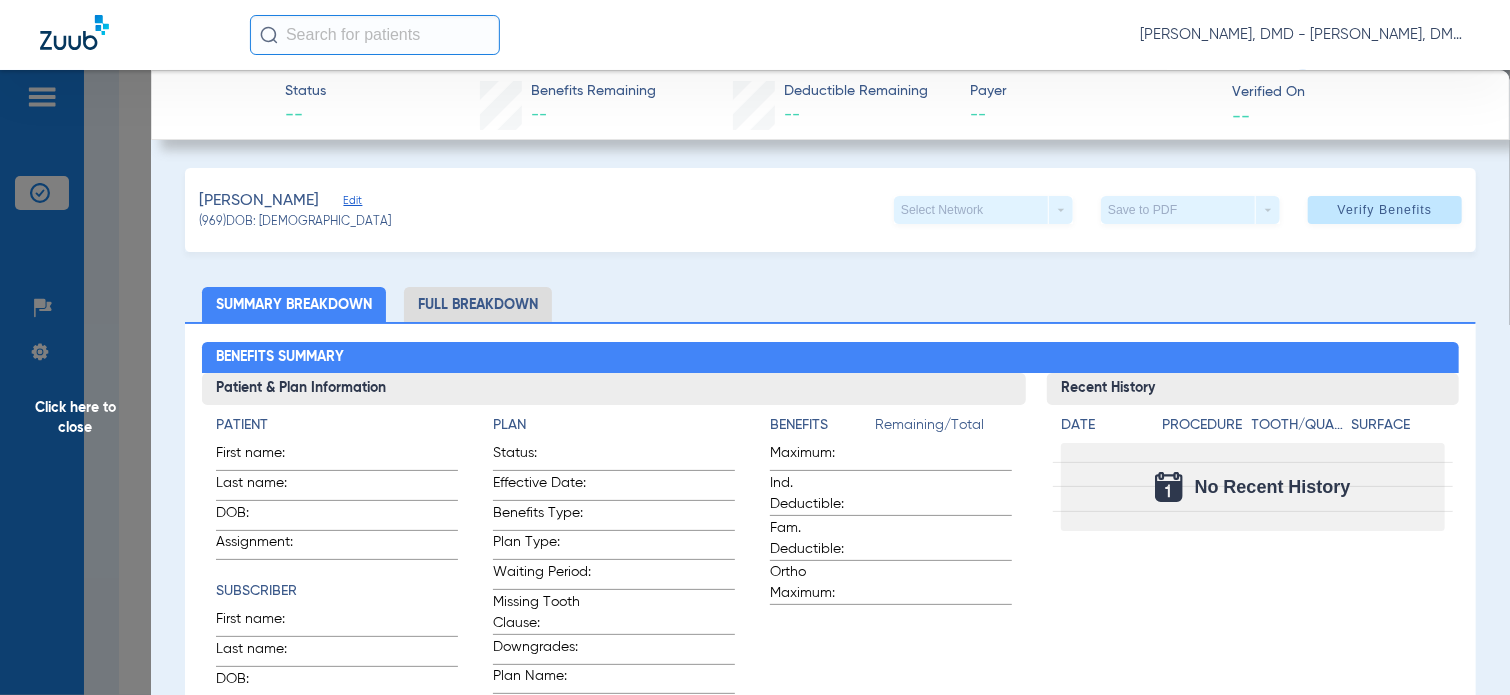 click on "Edit" 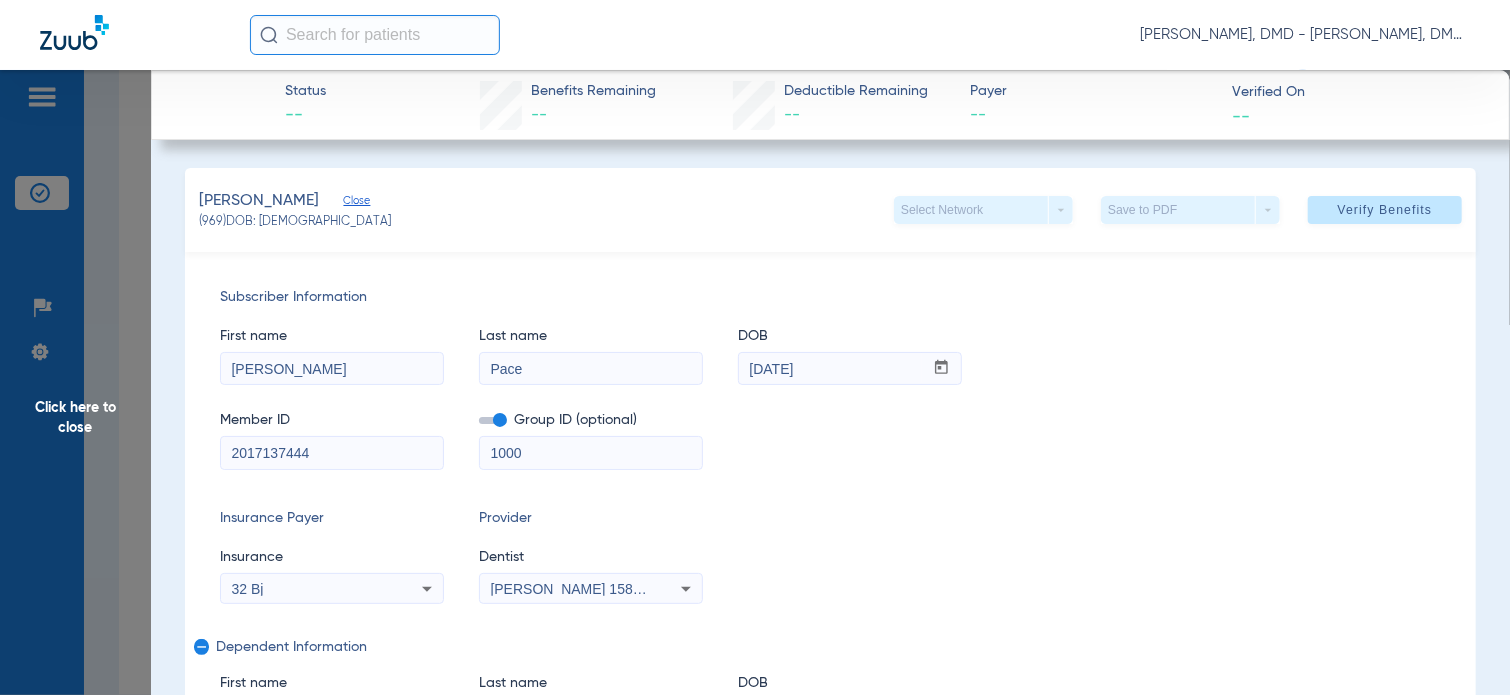 drag, startPoint x: 348, startPoint y: 444, endPoint x: 69, endPoint y: 423, distance: 279.7892 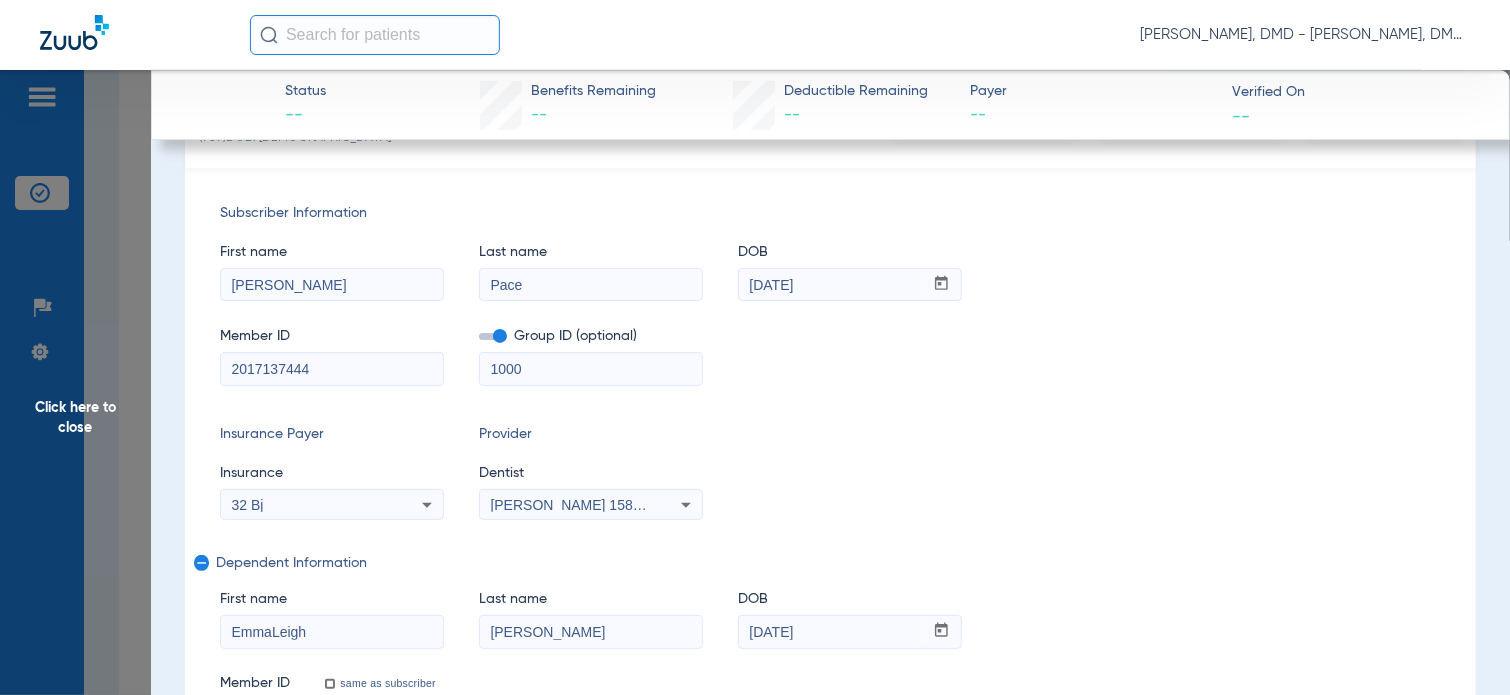 scroll, scrollTop: 0, scrollLeft: 0, axis: both 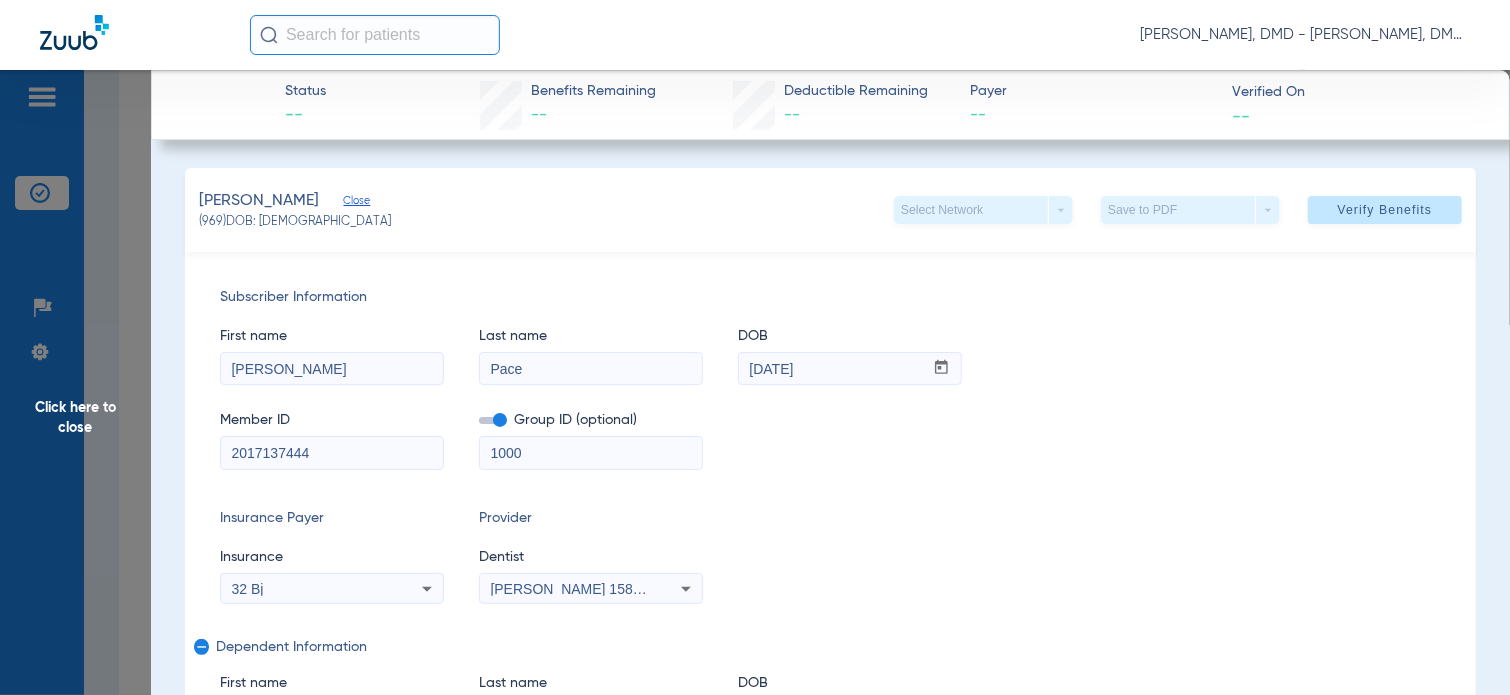 click on "Click here to close" 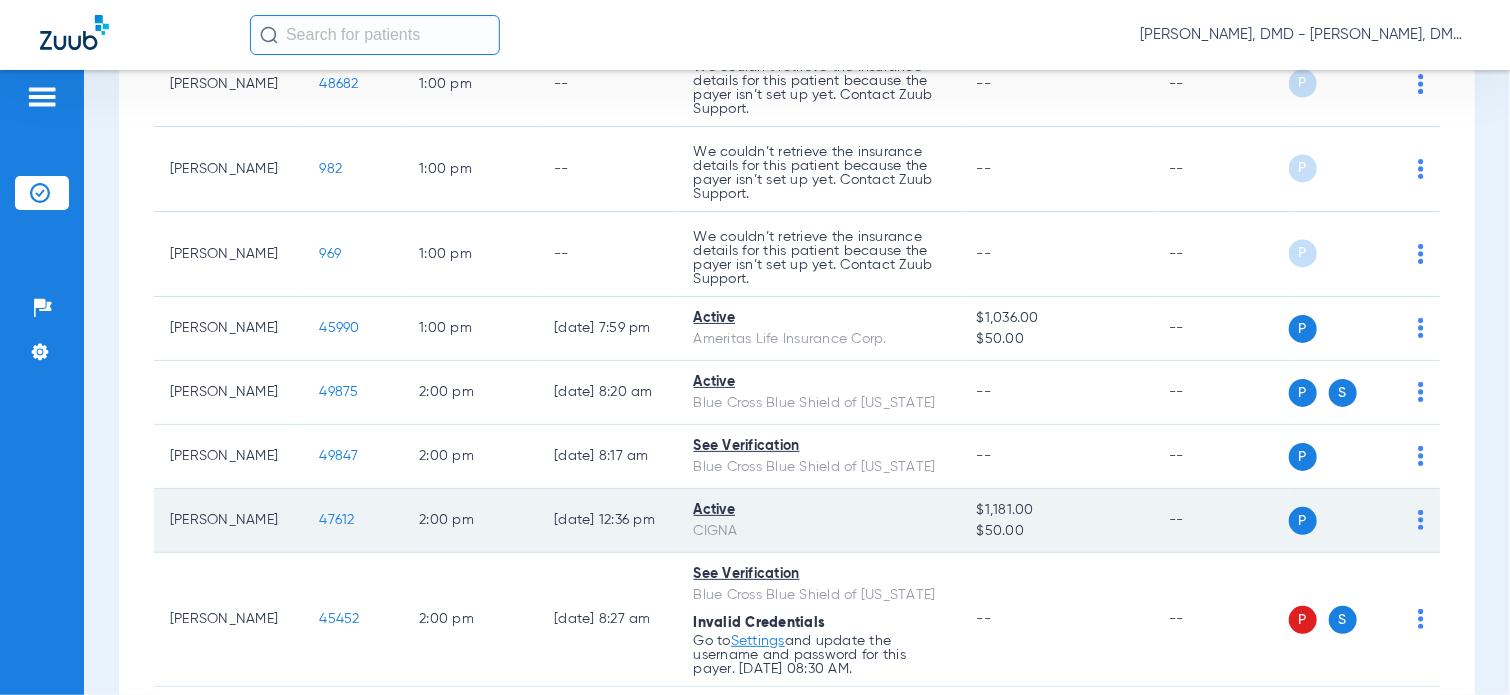 click on "P S" 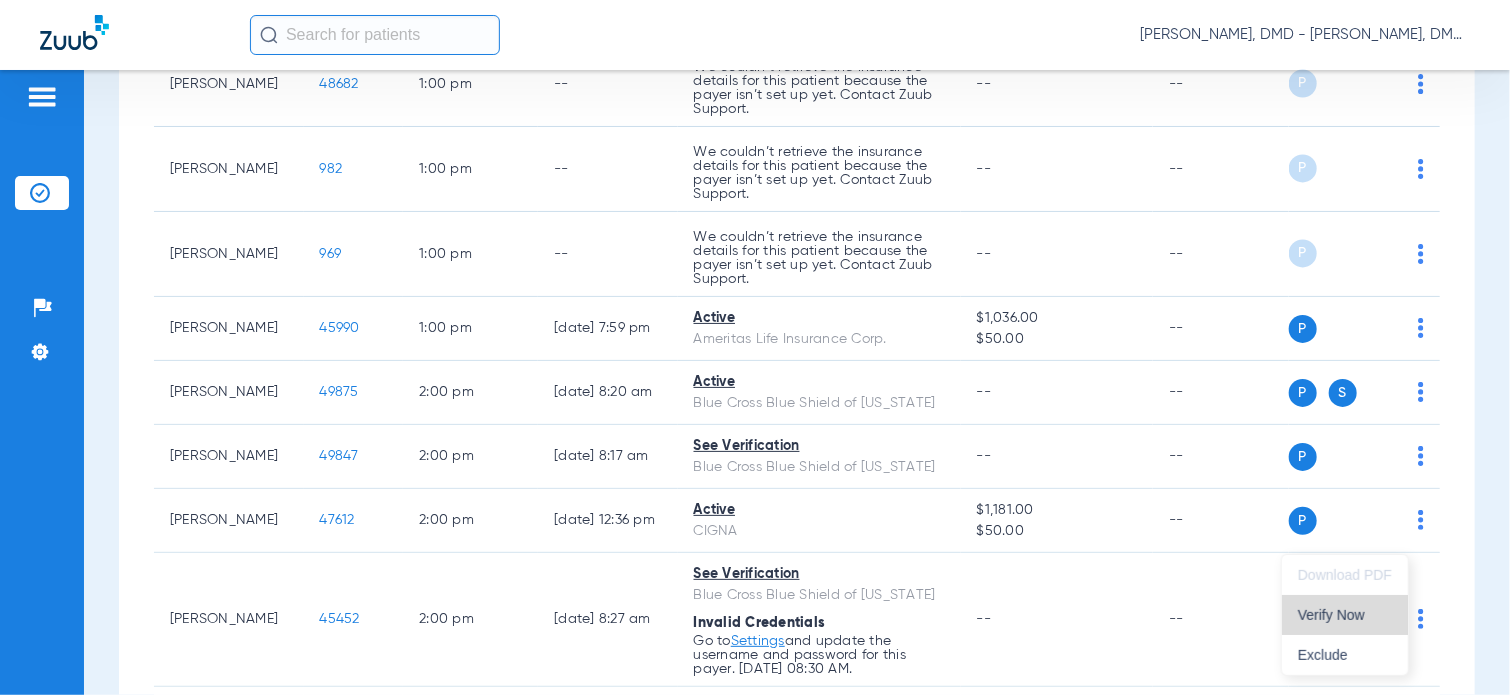 click on "Verify Now" at bounding box center [1345, 615] 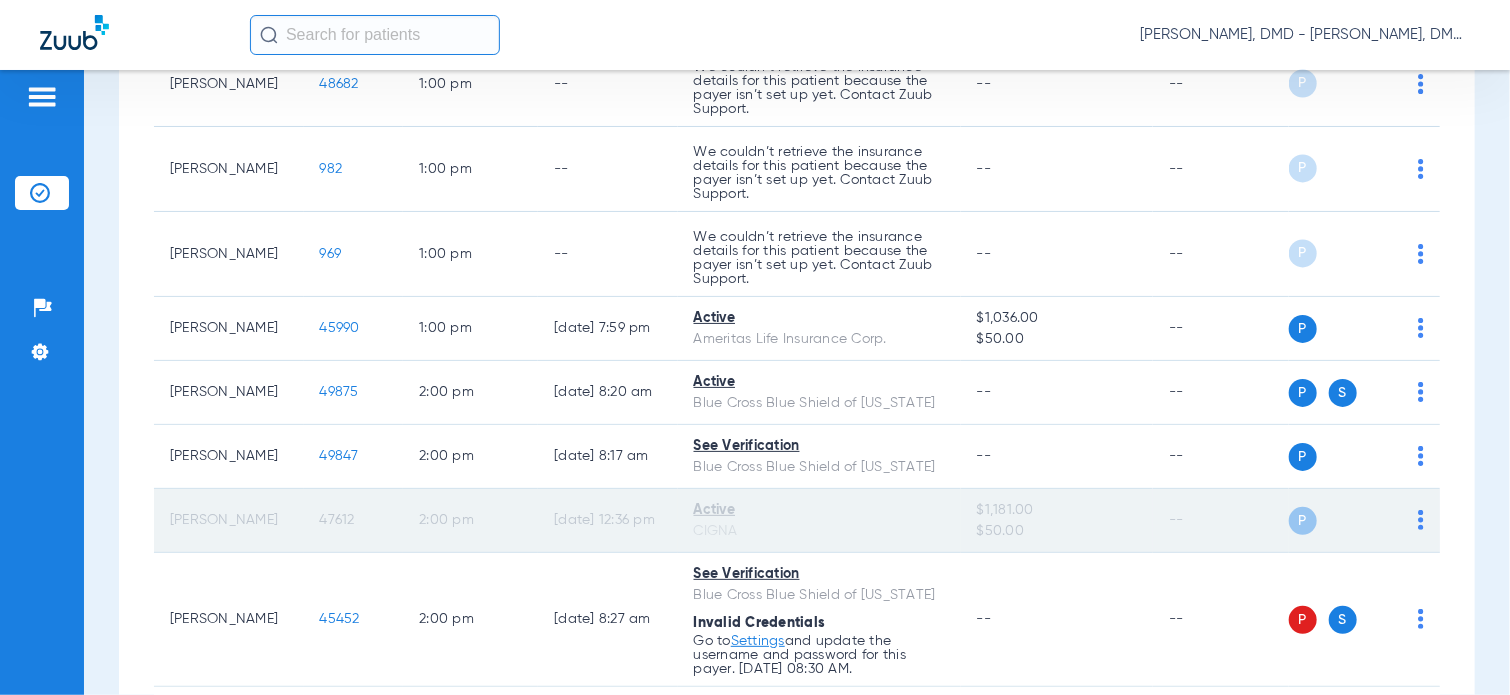 click on "47612" 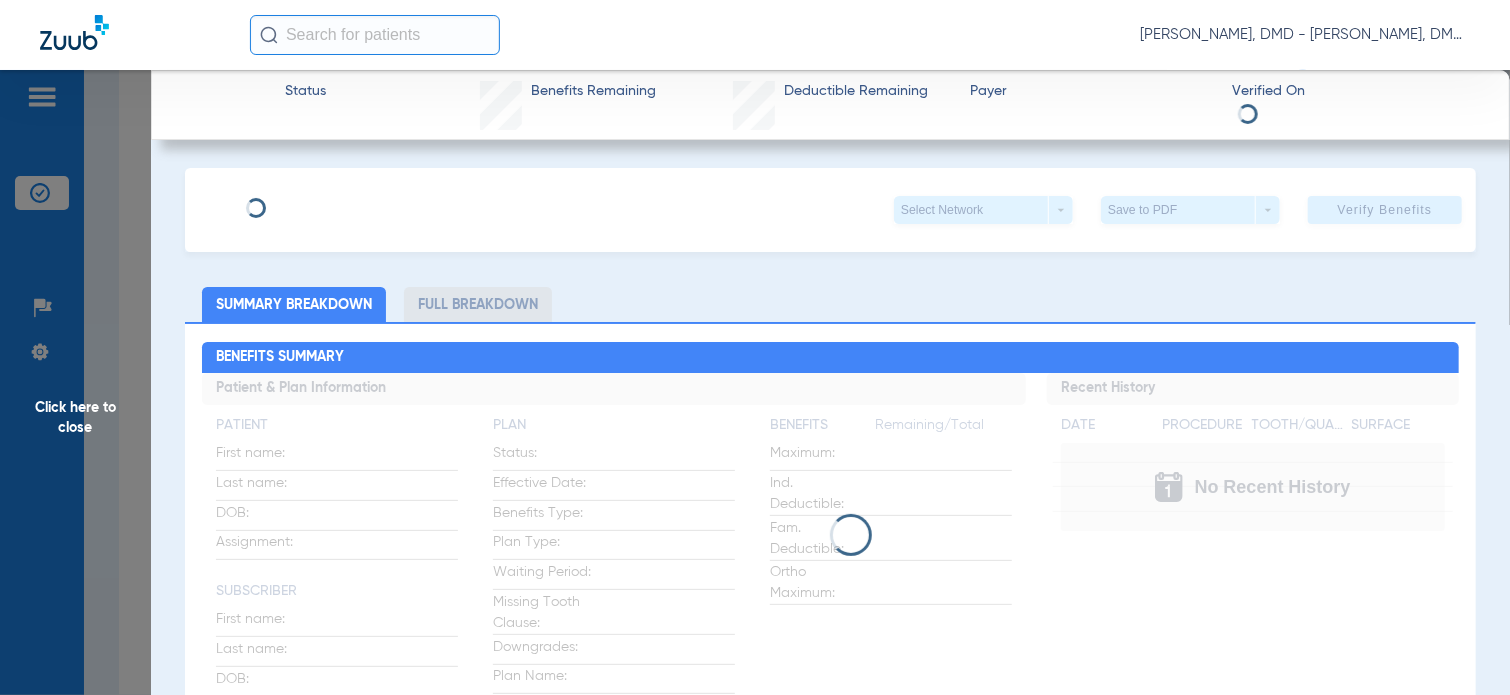 type on "[PERSON_NAME]" 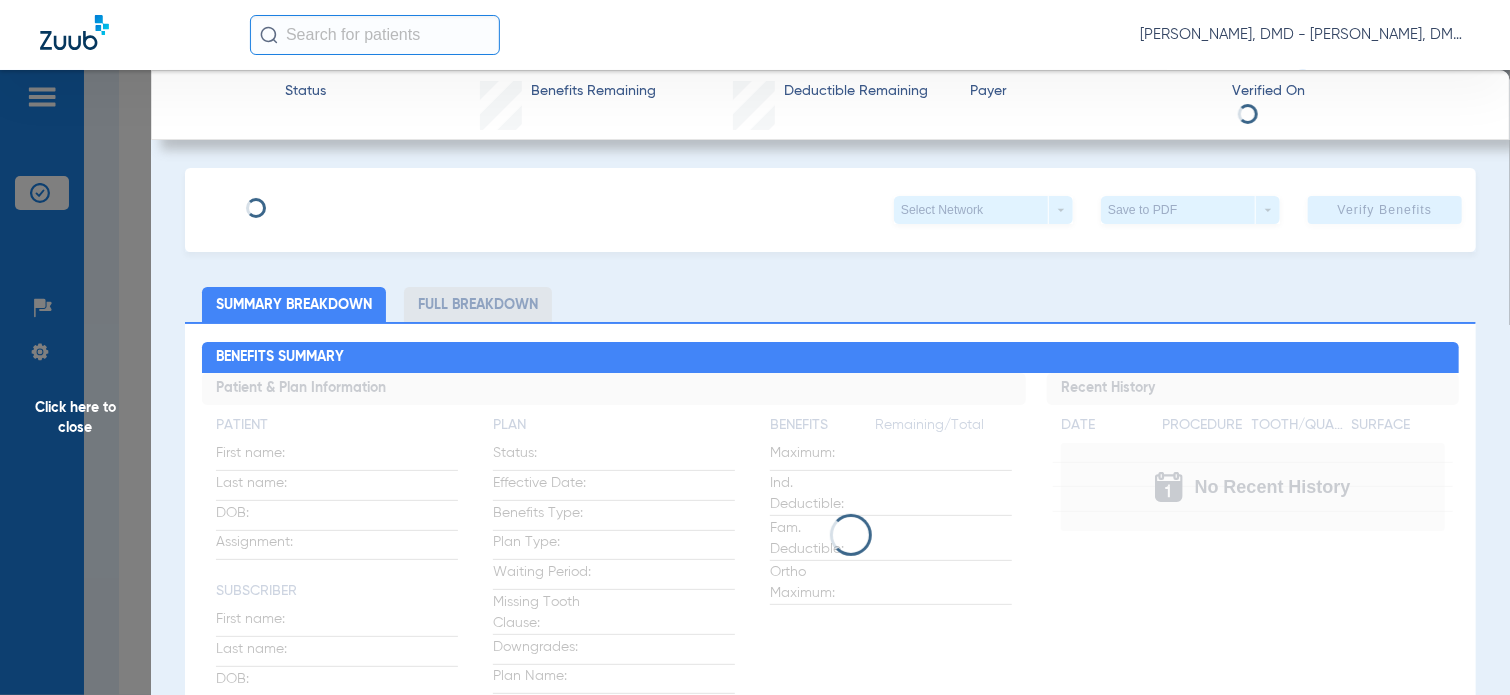 type on "[PERSON_NAME]" 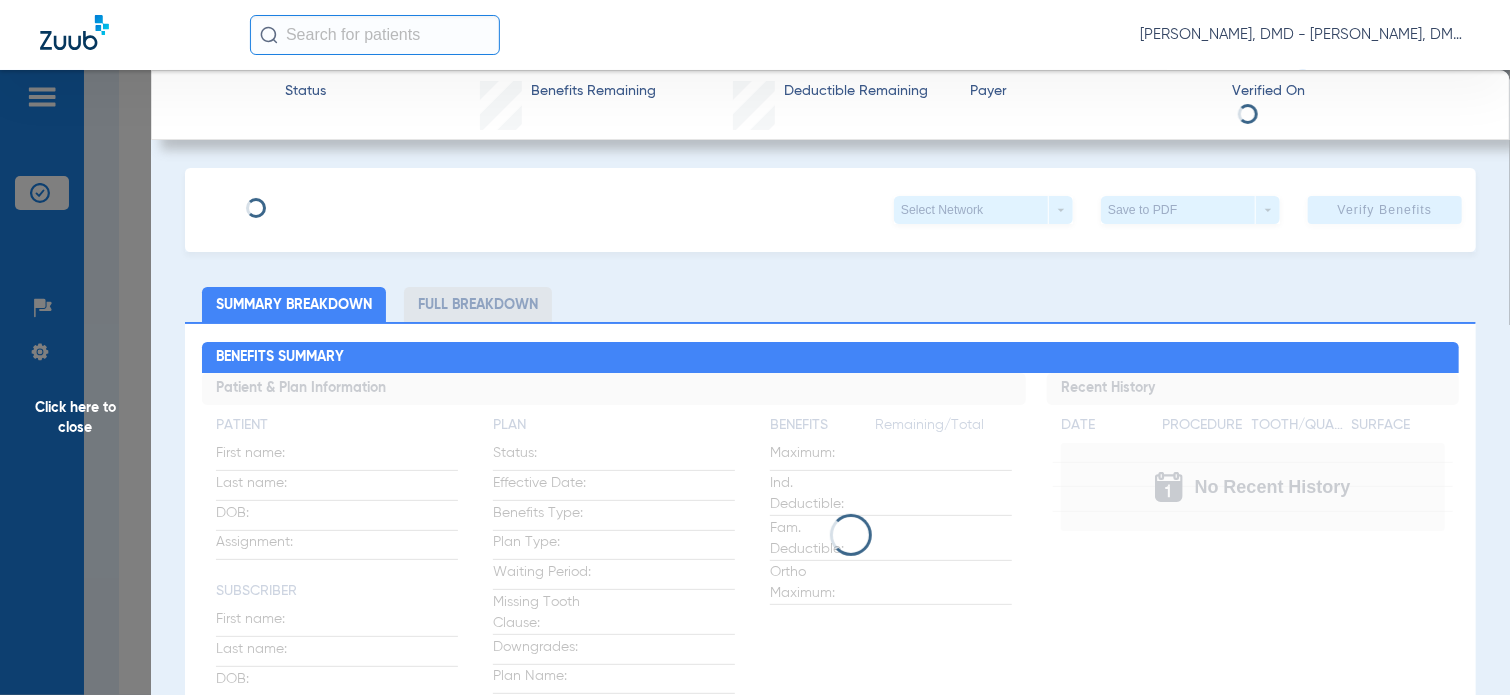 type on "U04143717" 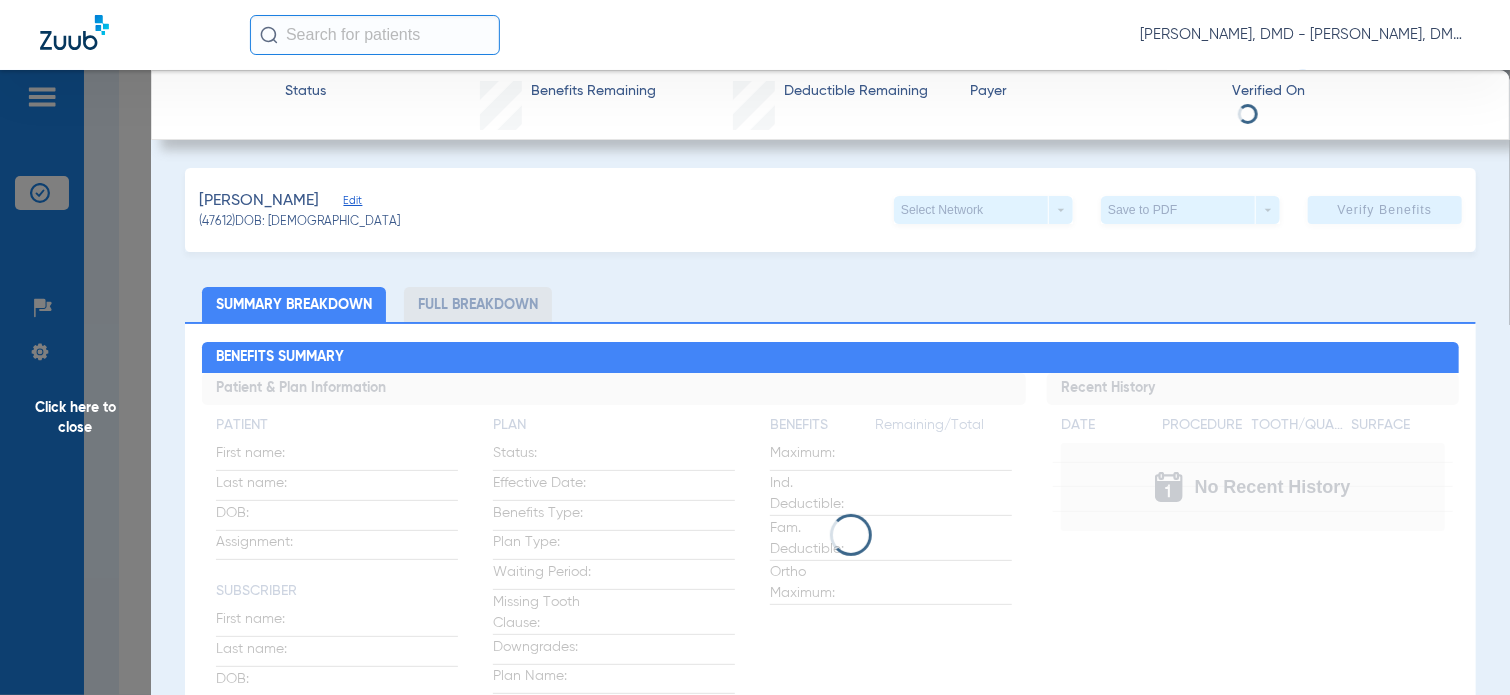 click on "Edit" 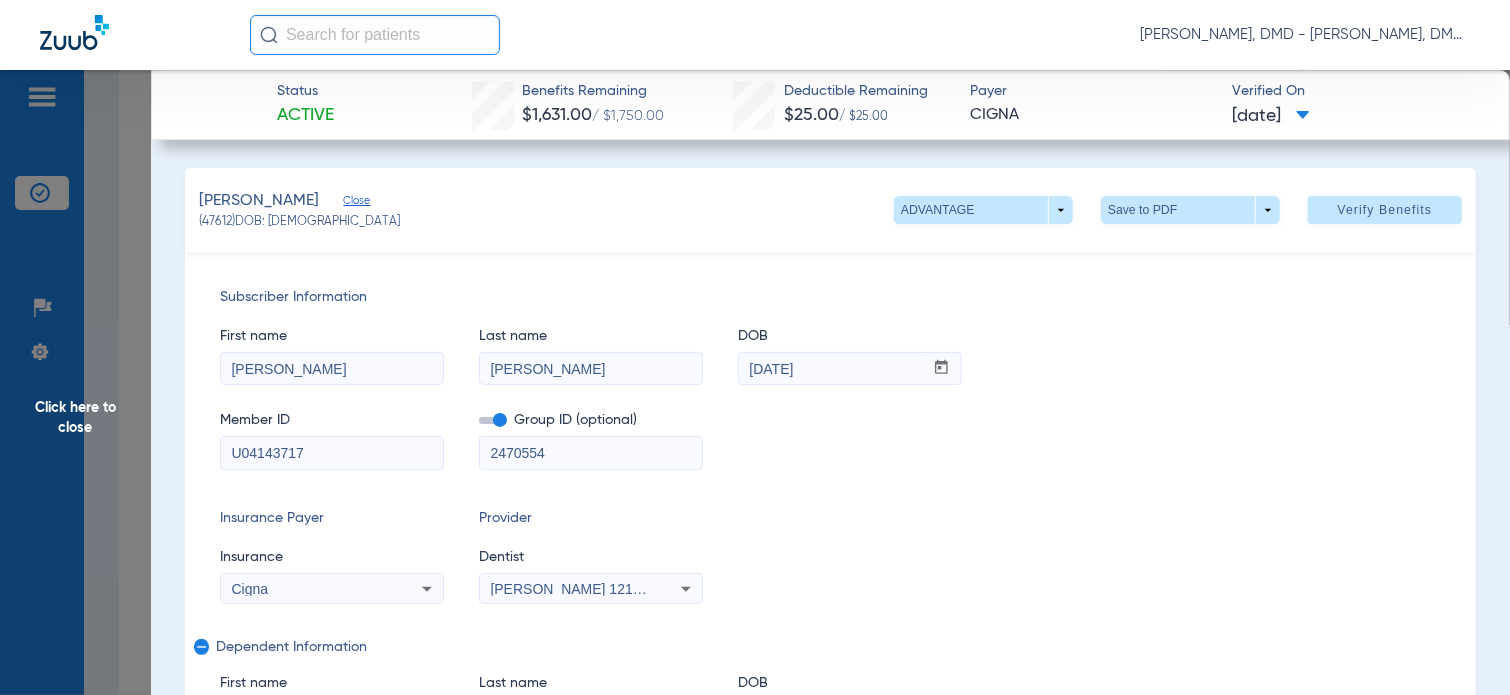 drag, startPoint x: 352, startPoint y: 455, endPoint x: 63, endPoint y: 455, distance: 289 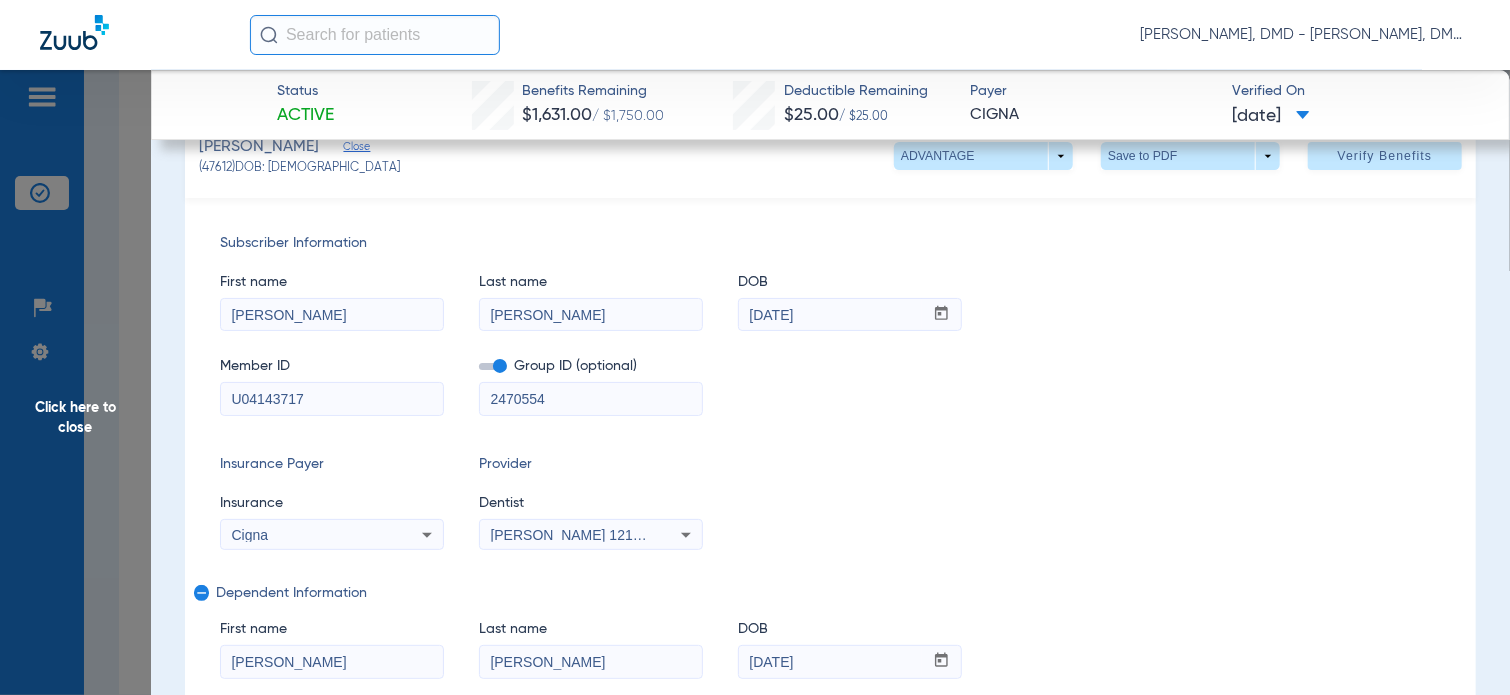 scroll, scrollTop: 200, scrollLeft: 0, axis: vertical 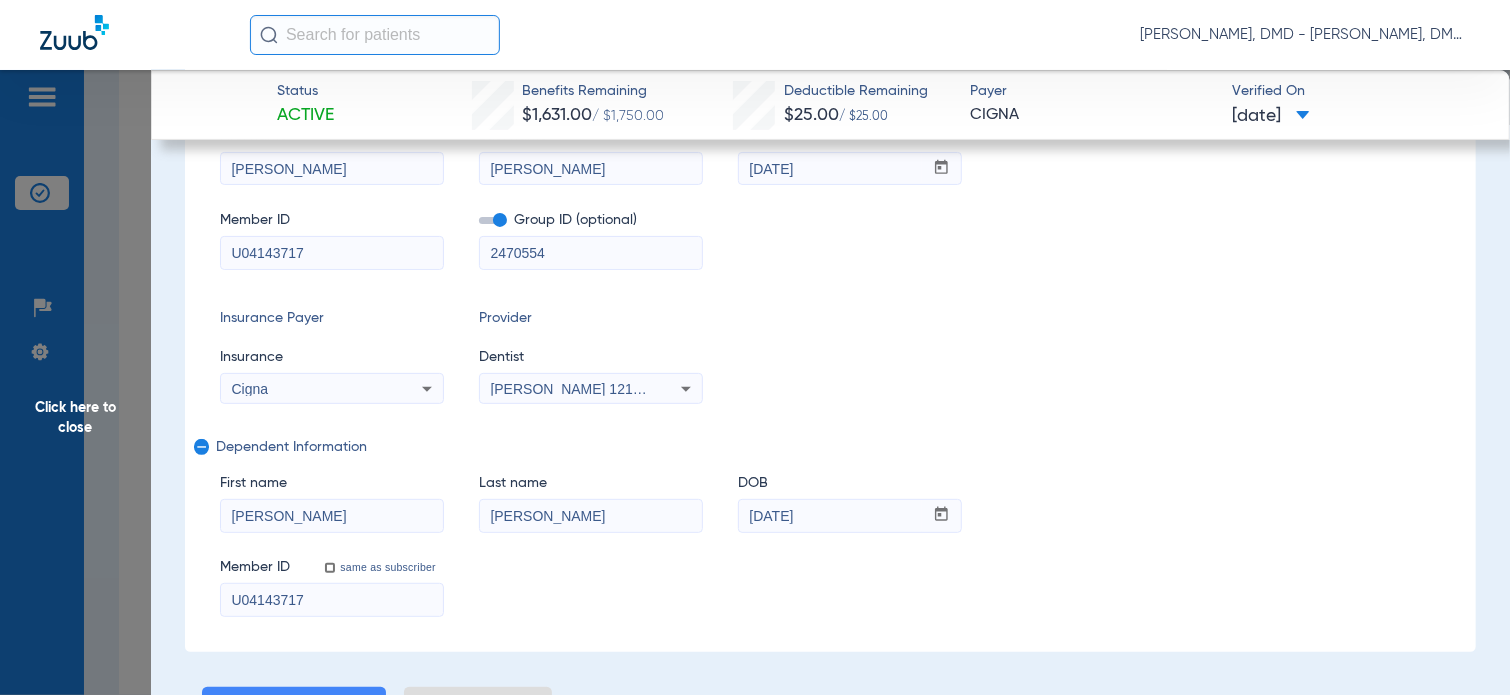 drag, startPoint x: 359, startPoint y: 507, endPoint x: 80, endPoint y: 510, distance: 279.01614 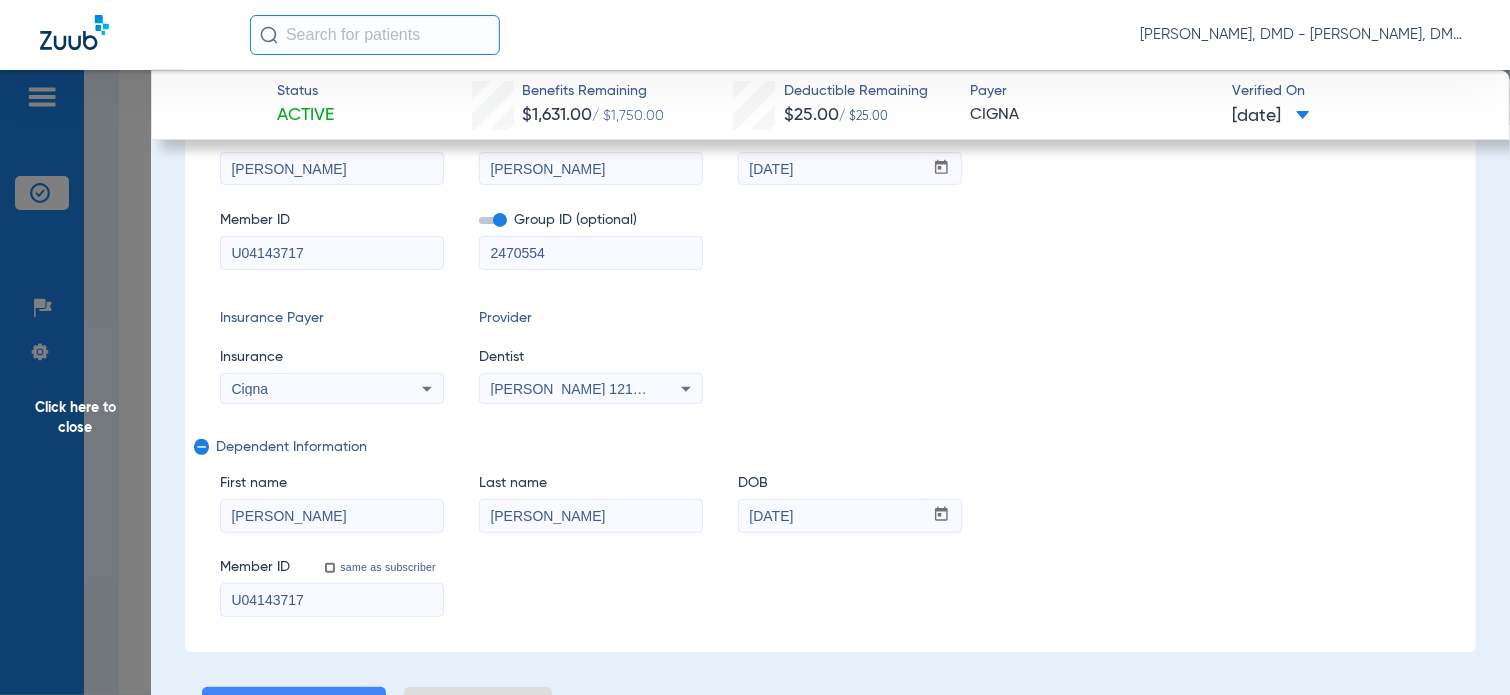 drag, startPoint x: 614, startPoint y: 527, endPoint x: 280, endPoint y: 500, distance: 335.08954 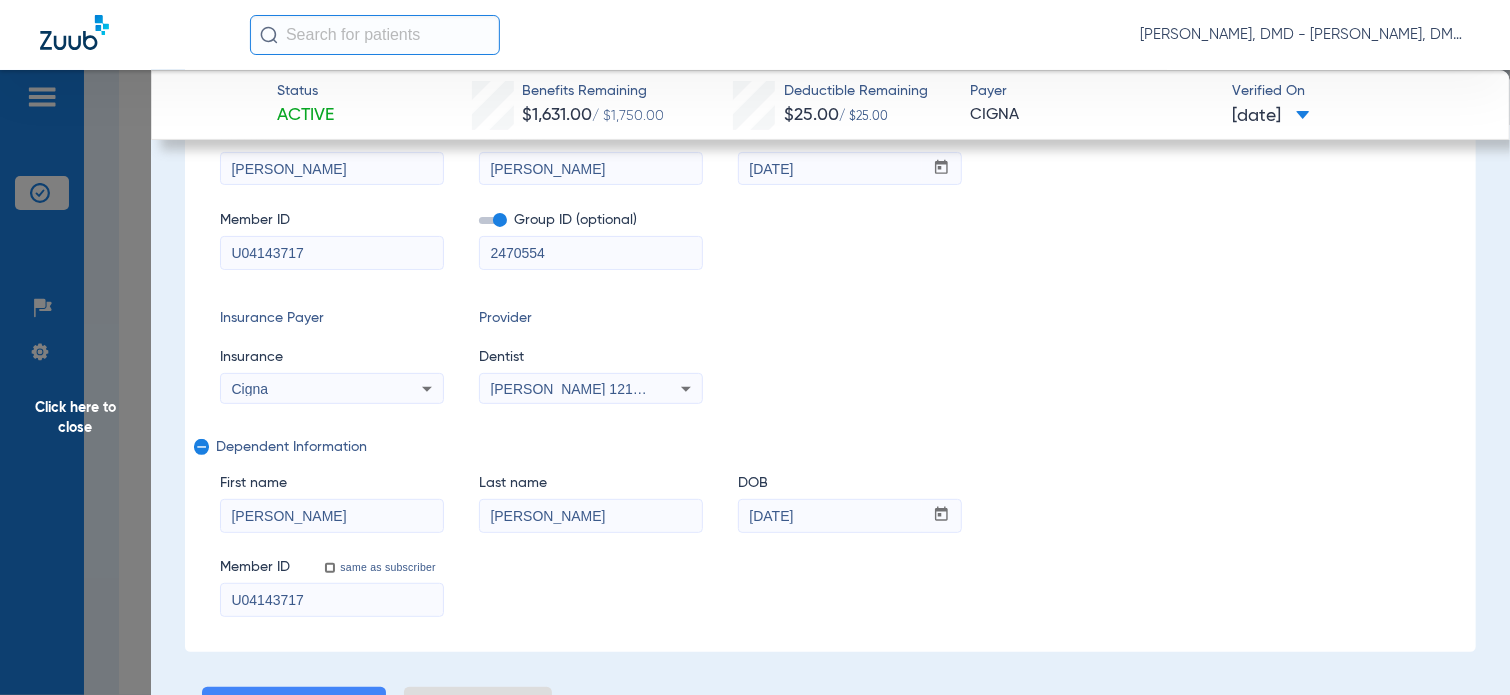 click on "First name  [PERSON_NAME]  Last name  [PERSON_NAME]  mm / dd / yyyy [DATE]" 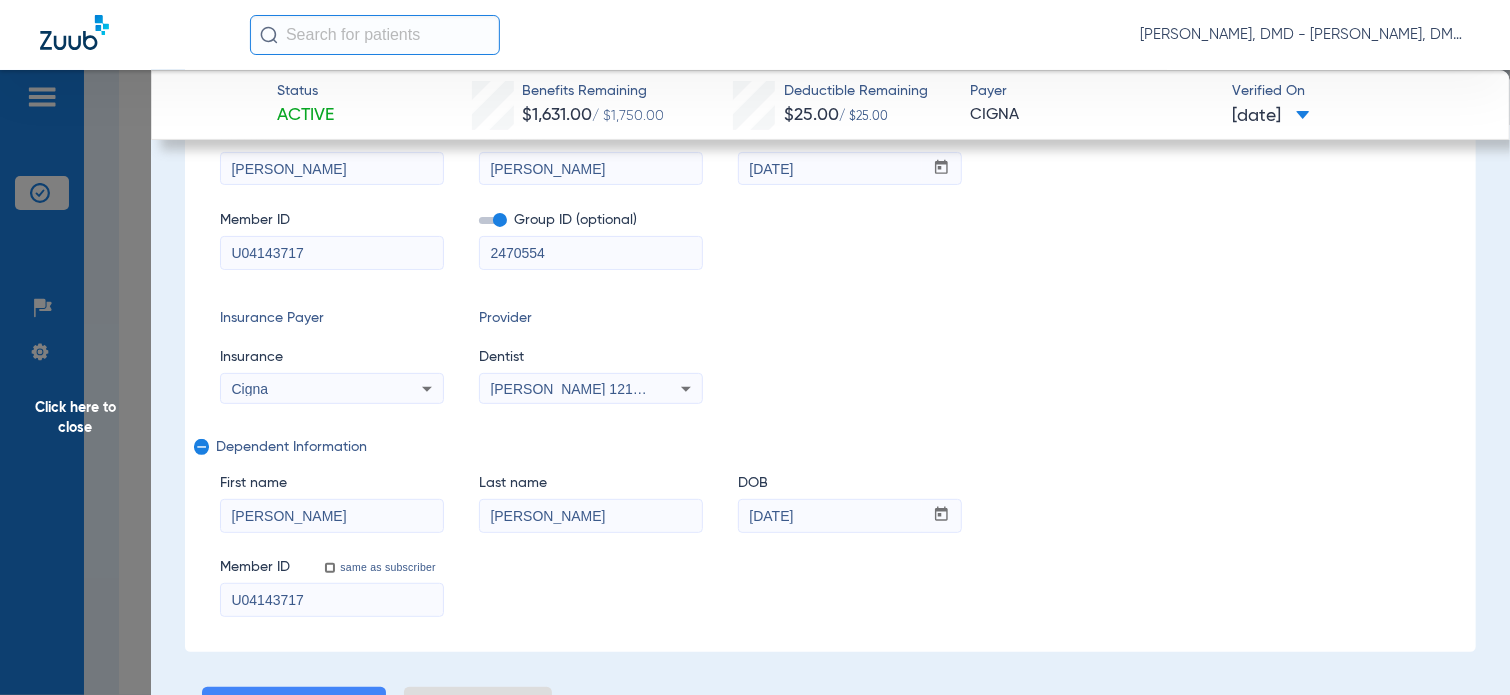 click on "First name  [PERSON_NAME]  Last name  [PERSON_NAME]  mm / dd / yyyy [DATE]" 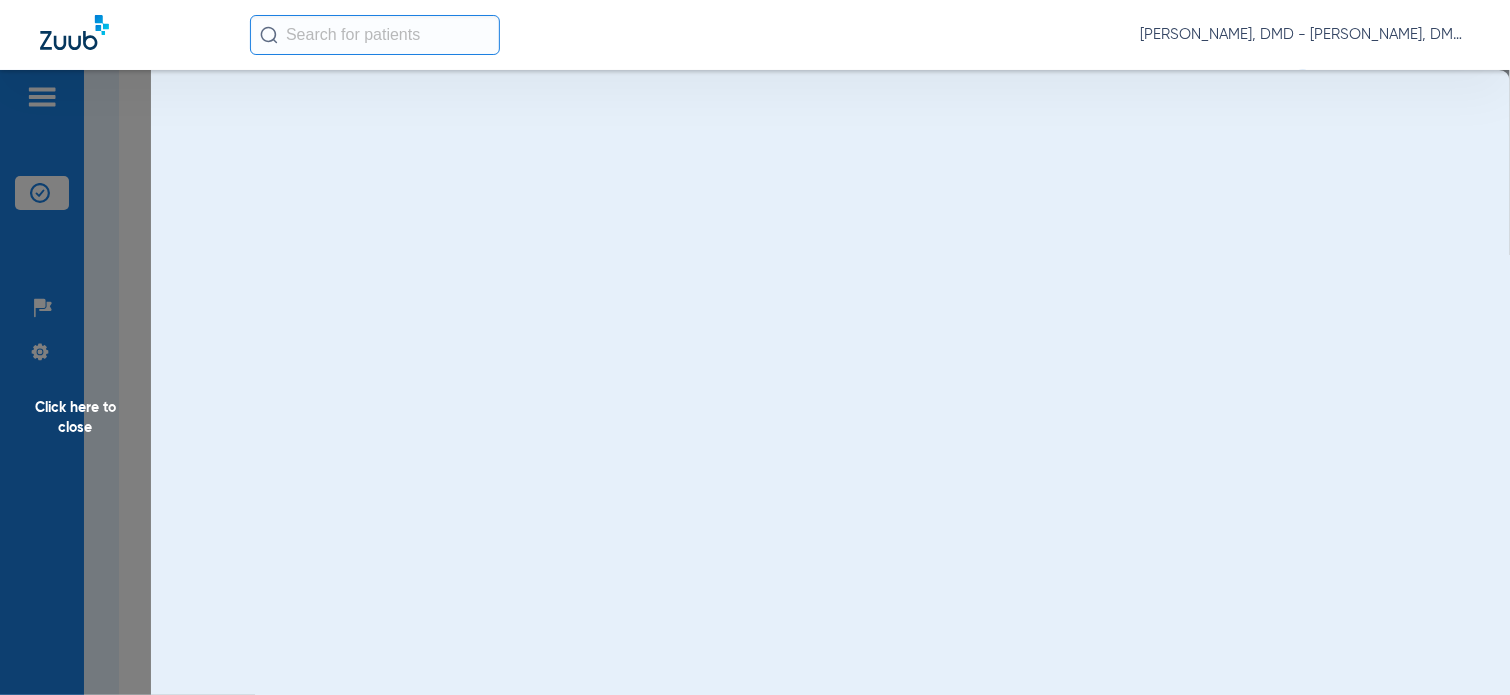 scroll, scrollTop: 0, scrollLeft: 0, axis: both 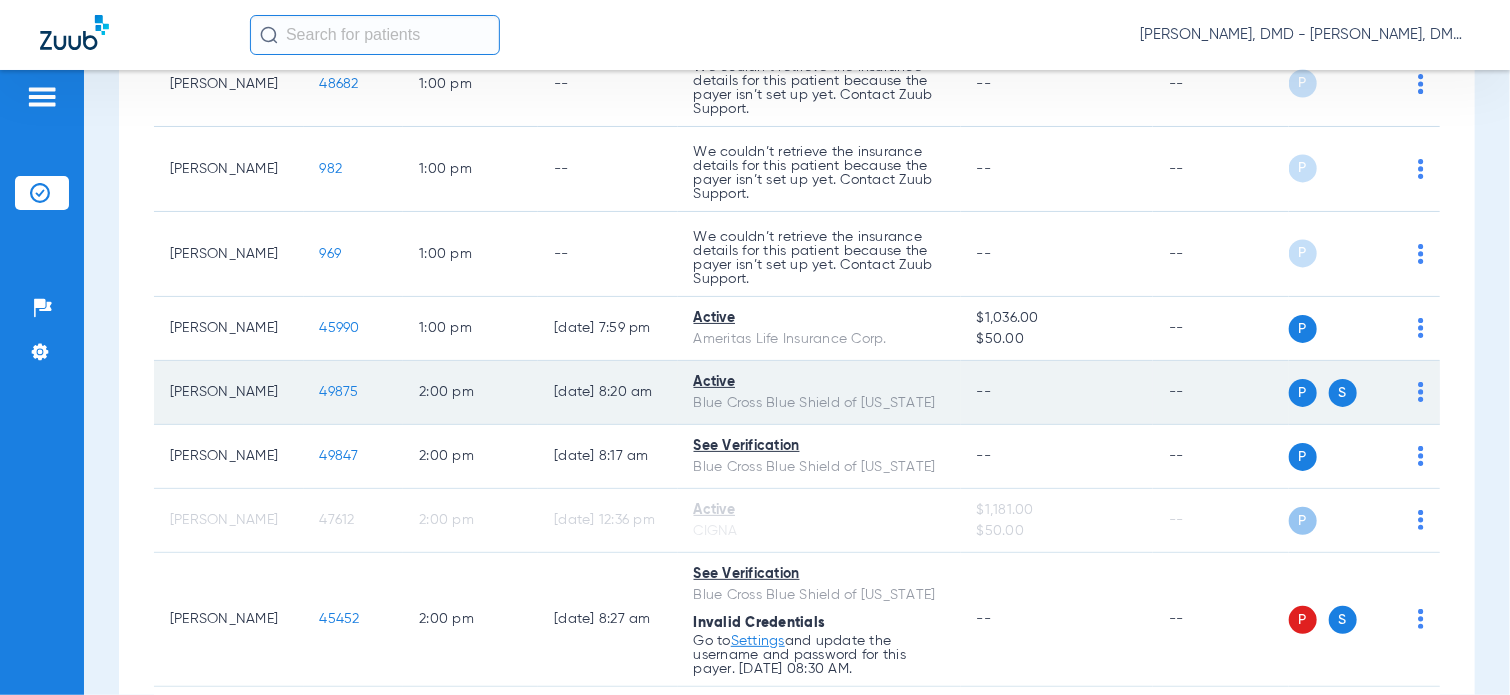 click 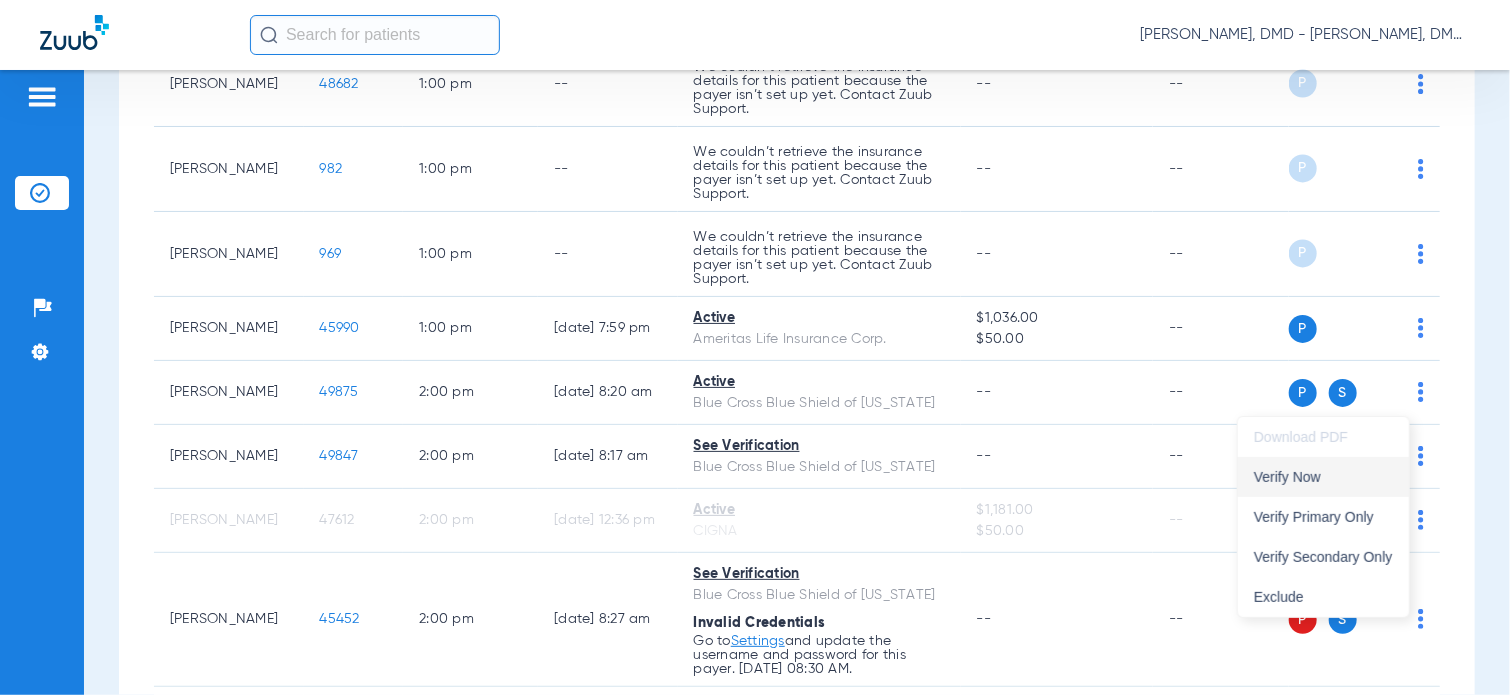 click on "Verify Now" at bounding box center [1323, 477] 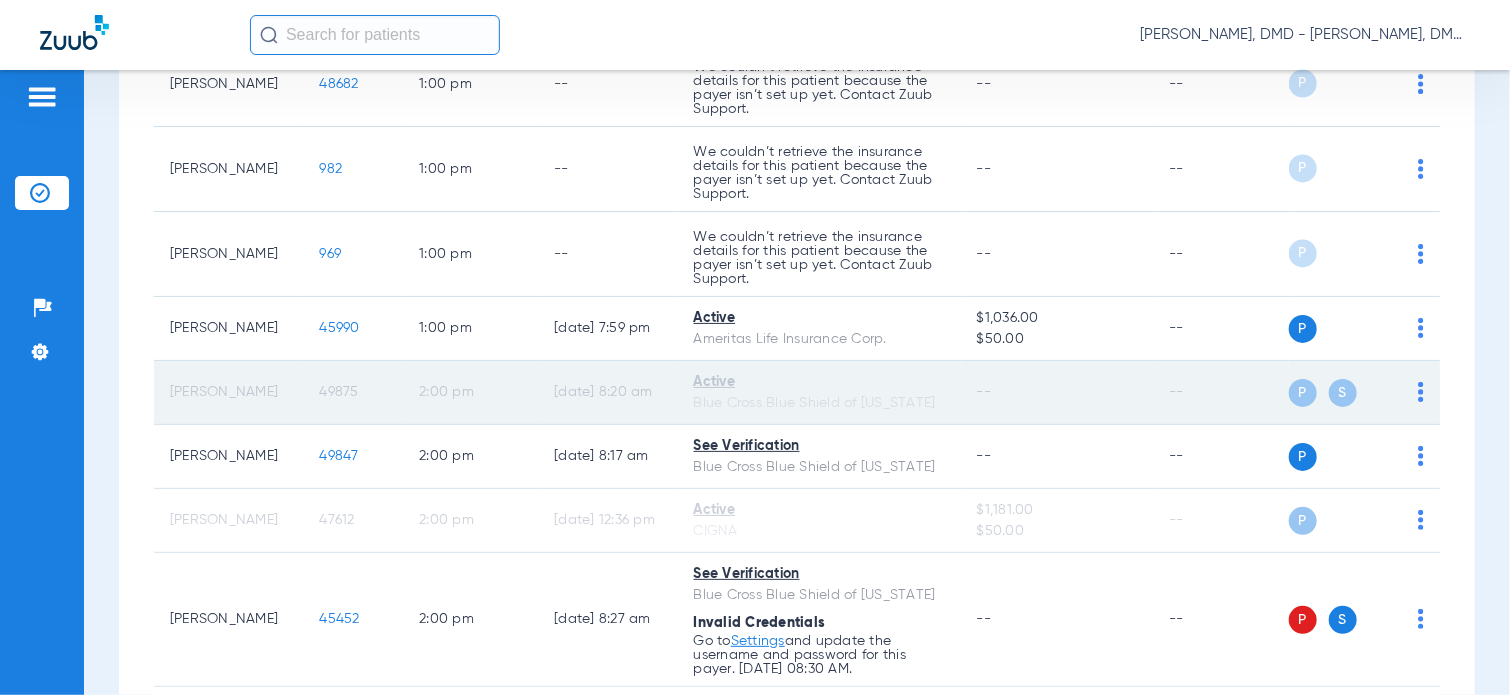 click on "49875" 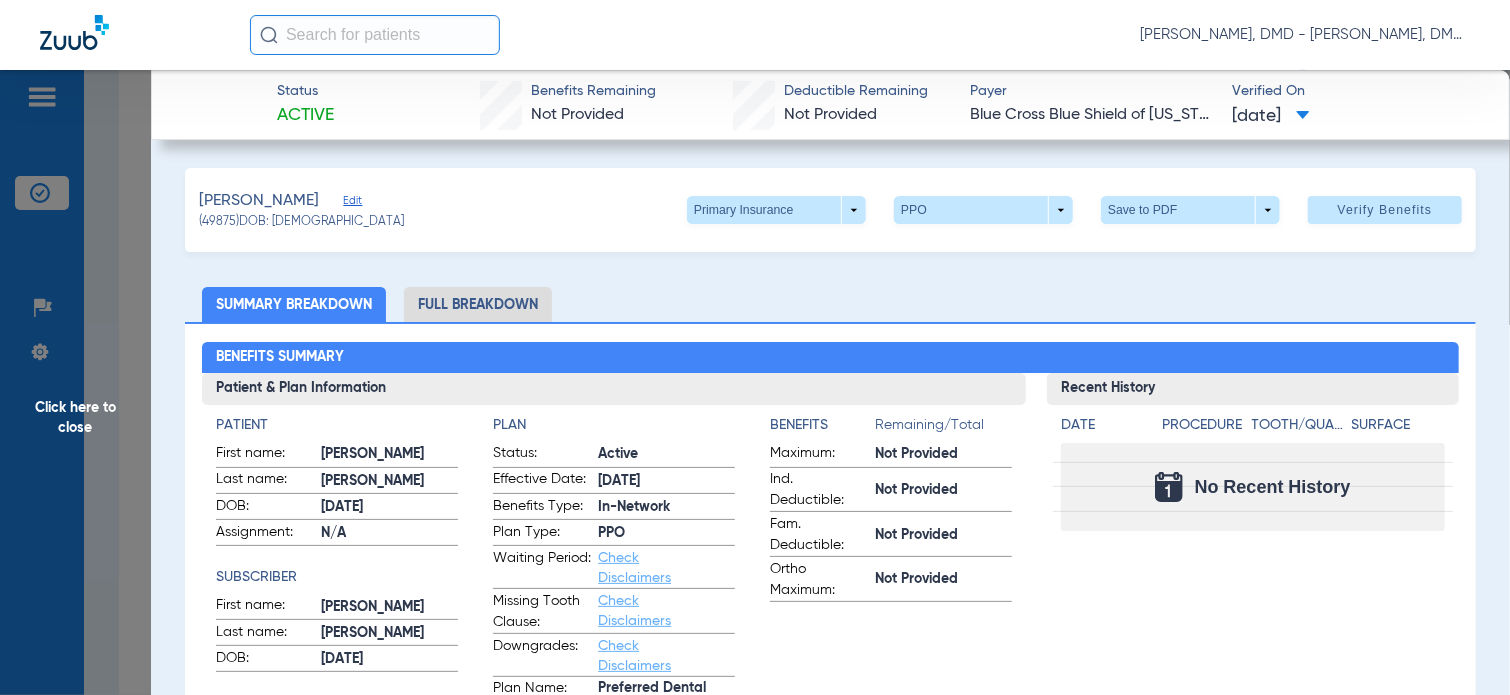 click on "[PERSON_NAME]   (49875)   DOB: [DEMOGRAPHIC_DATA]   Primary Insurance  arrow_drop_down  PPO  arrow_drop_down  Save to PDF  arrow_drop_down  Verify Benefits" 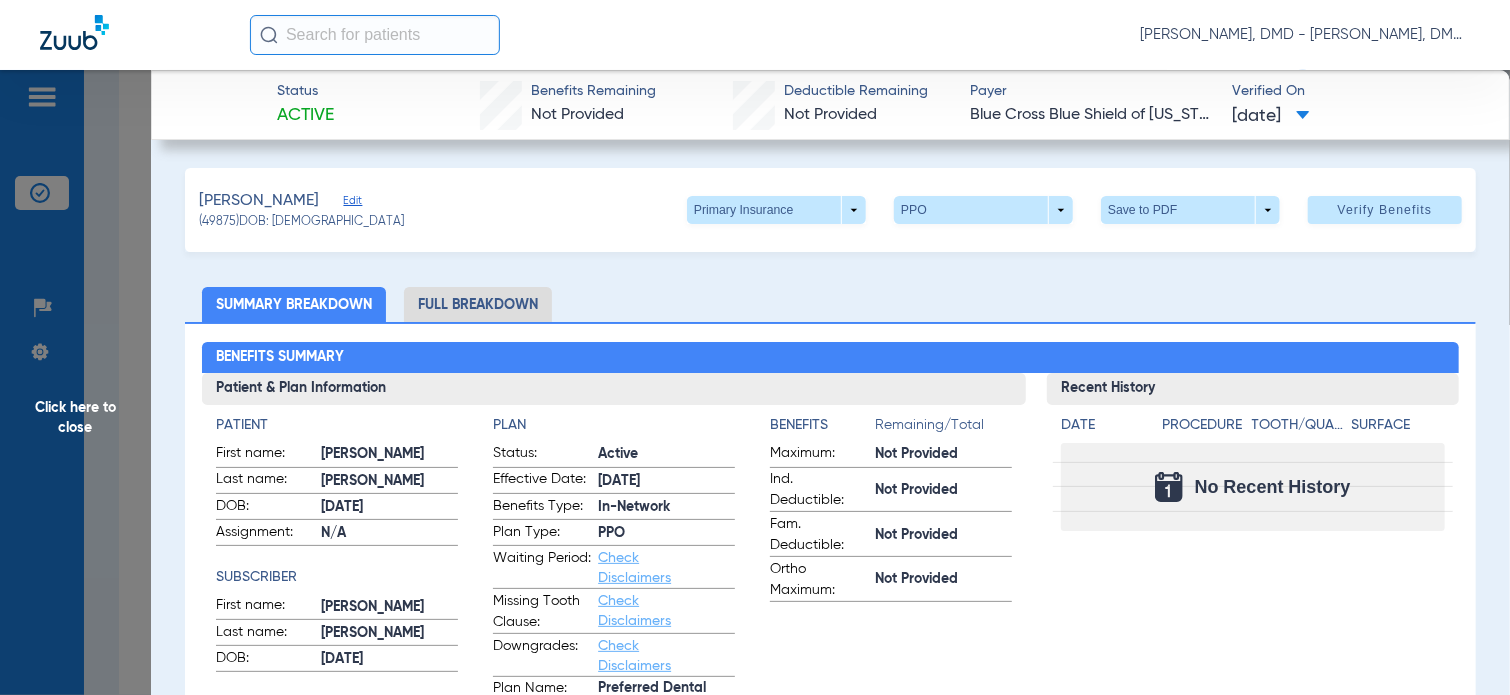 click on "Edit" 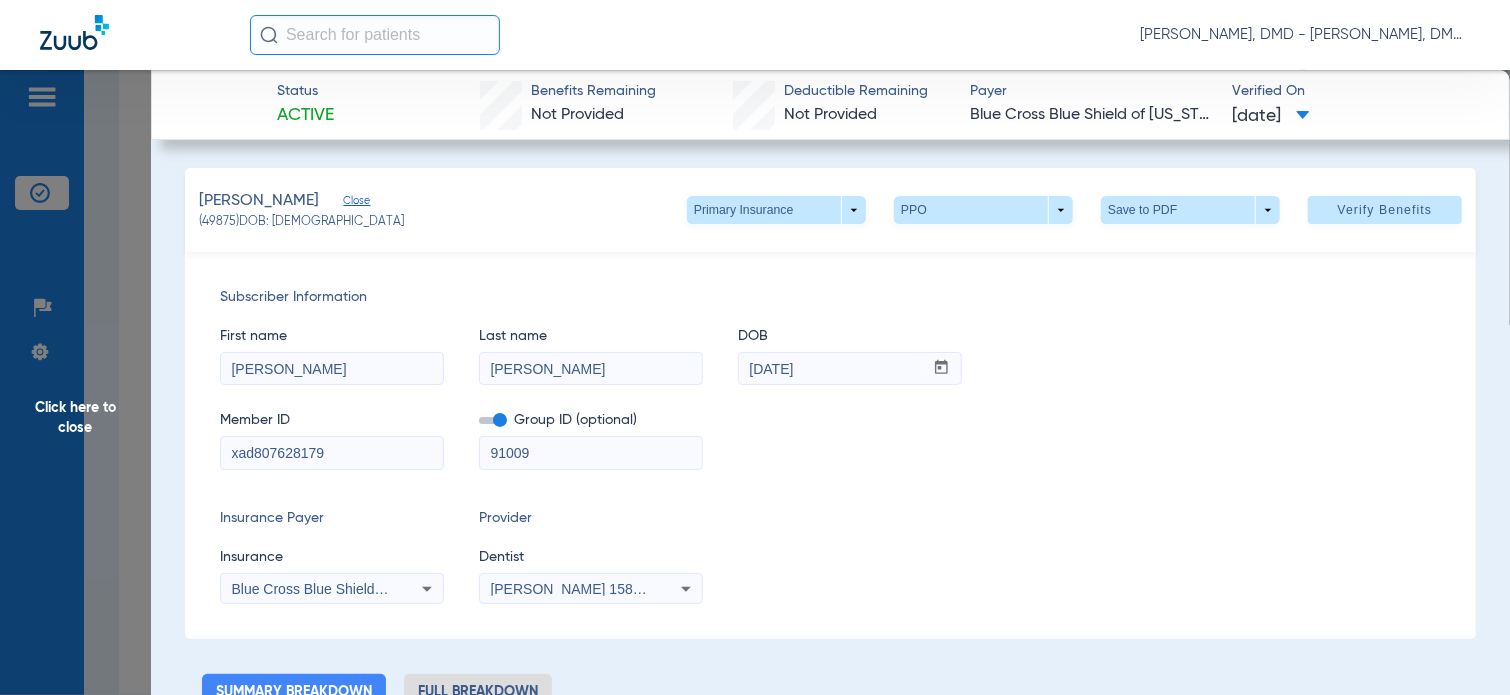 drag, startPoint x: 360, startPoint y: 459, endPoint x: -8, endPoint y: 456, distance: 368.01224 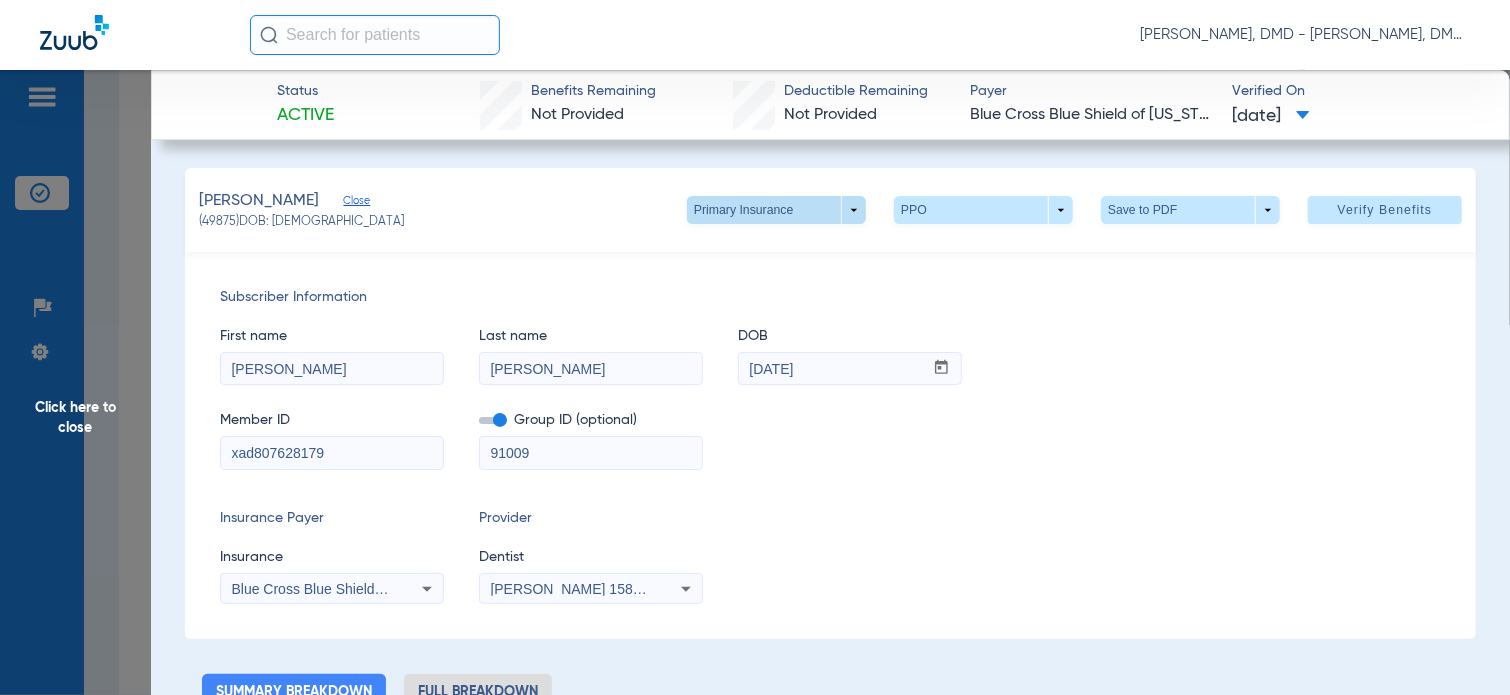 click 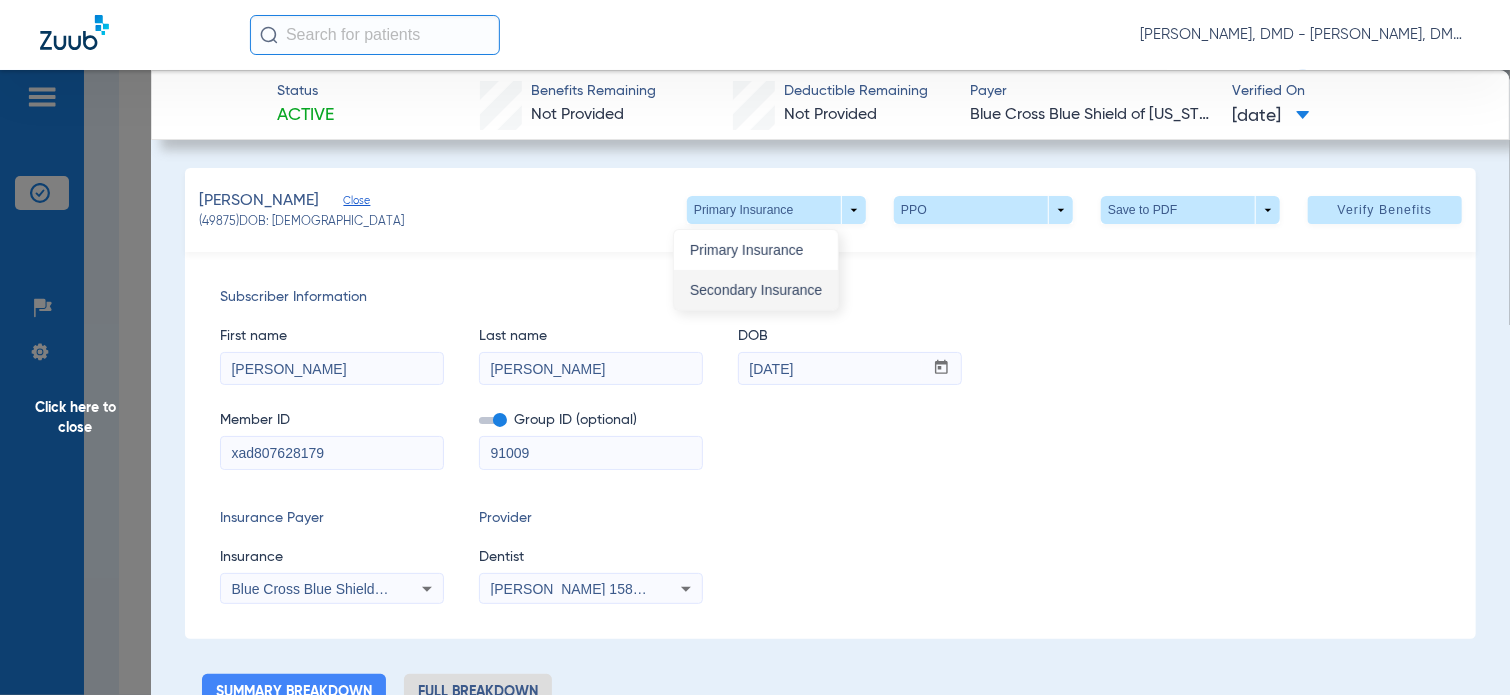 click on "Secondary Insurance" at bounding box center (756, 290) 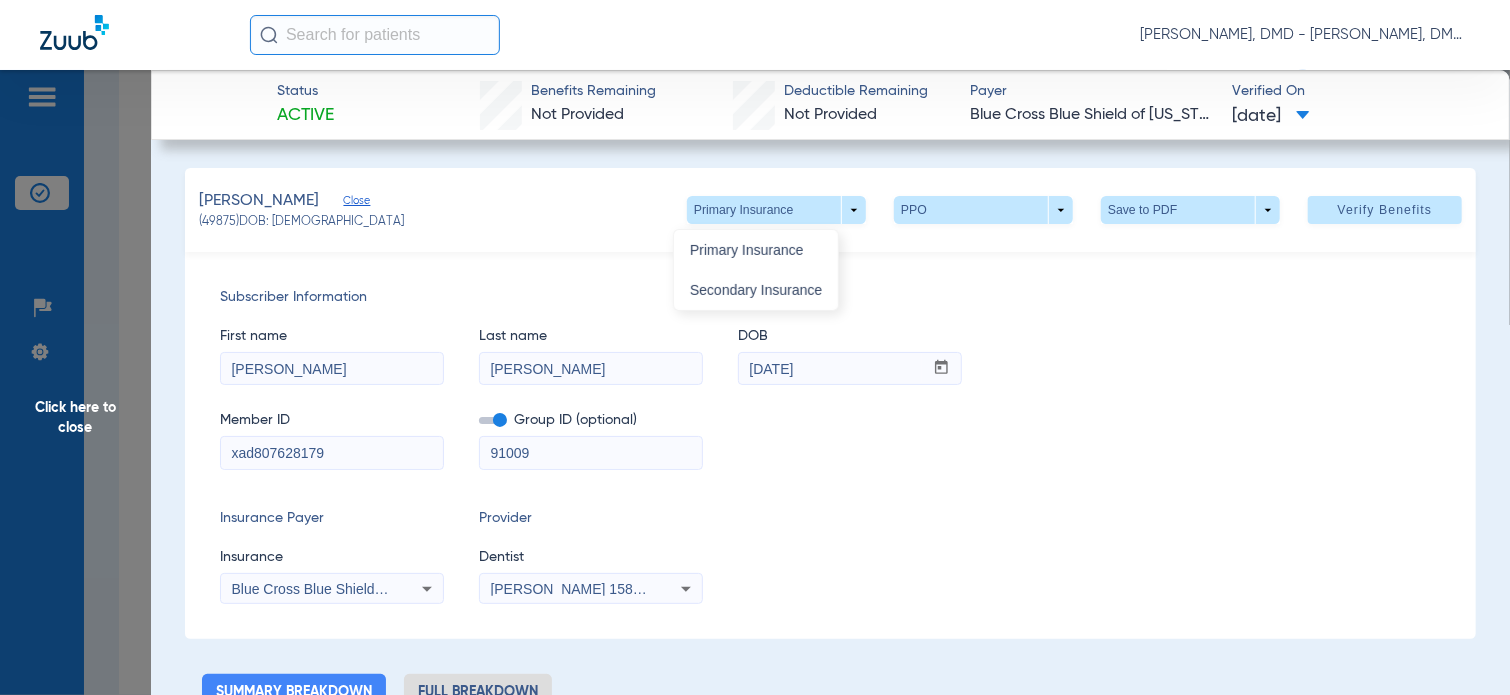 type 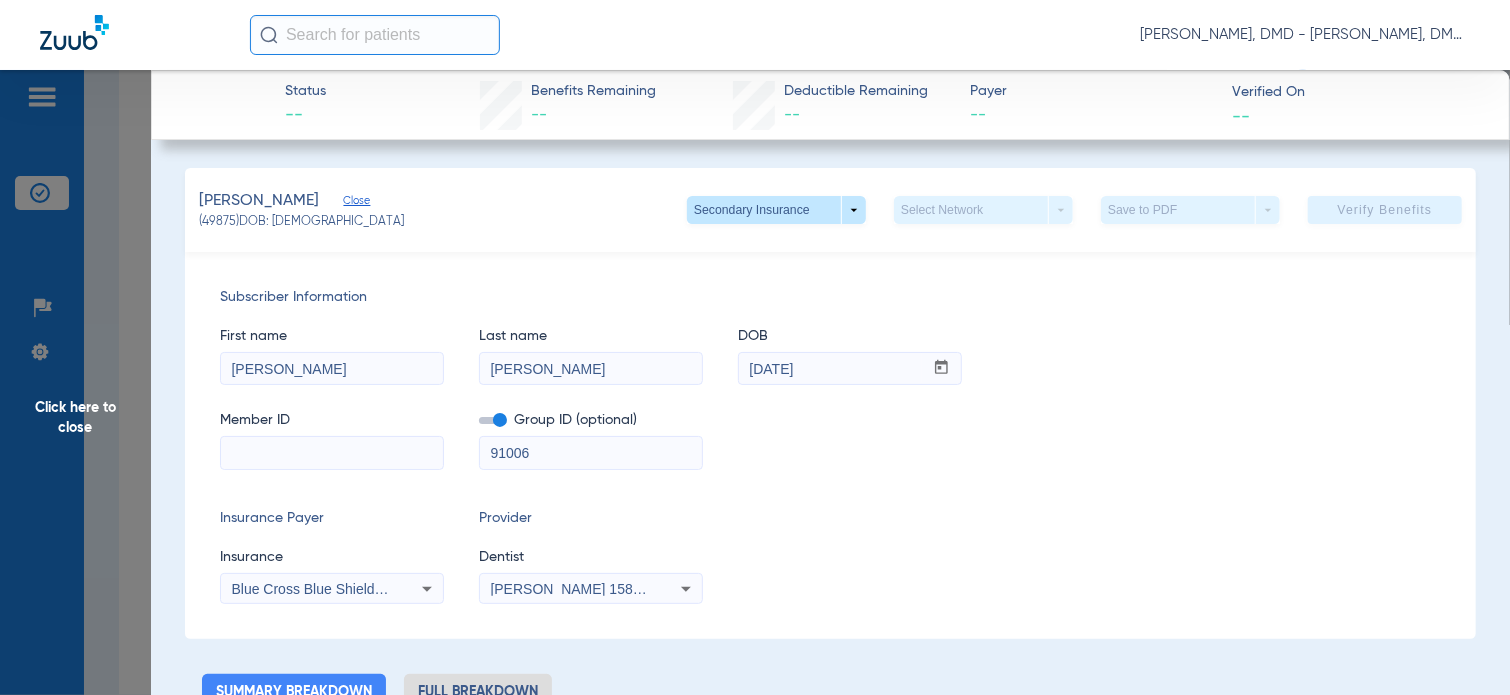 click 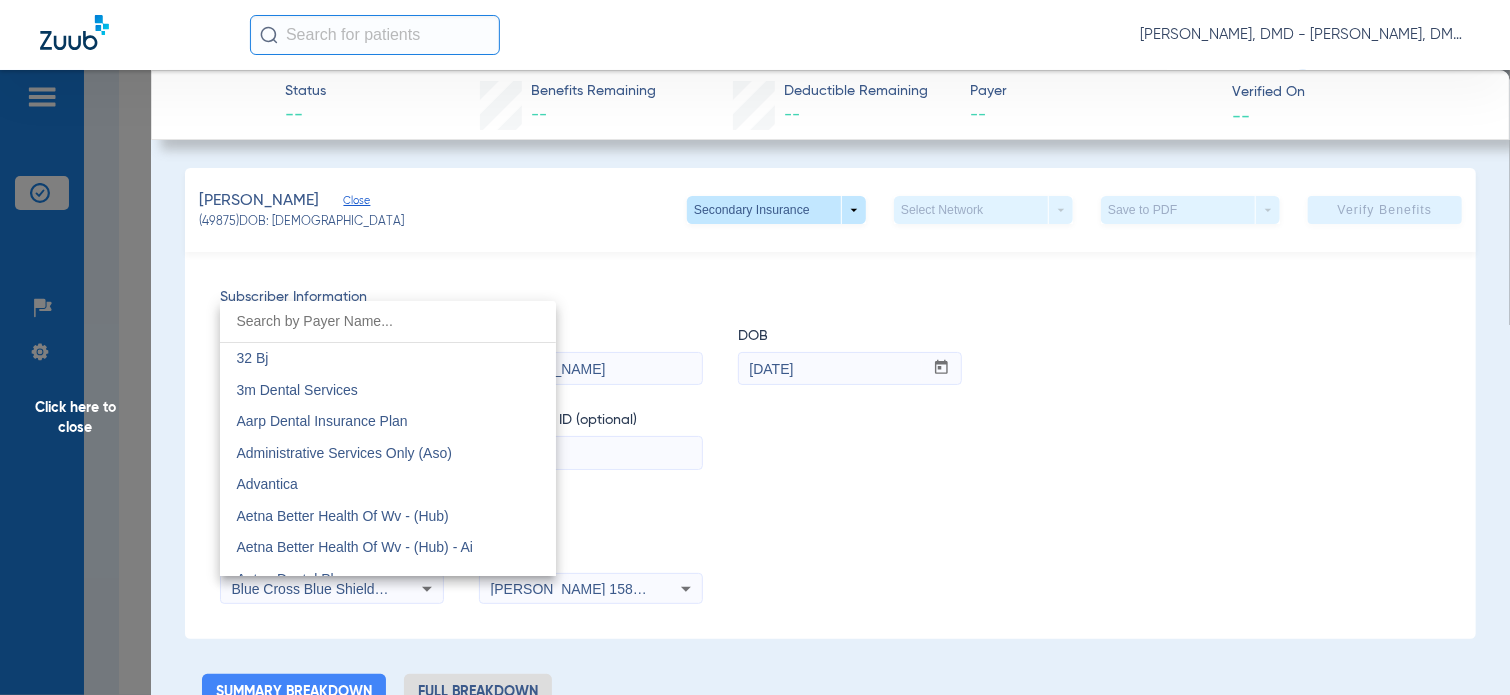 scroll, scrollTop: 1216, scrollLeft: 0, axis: vertical 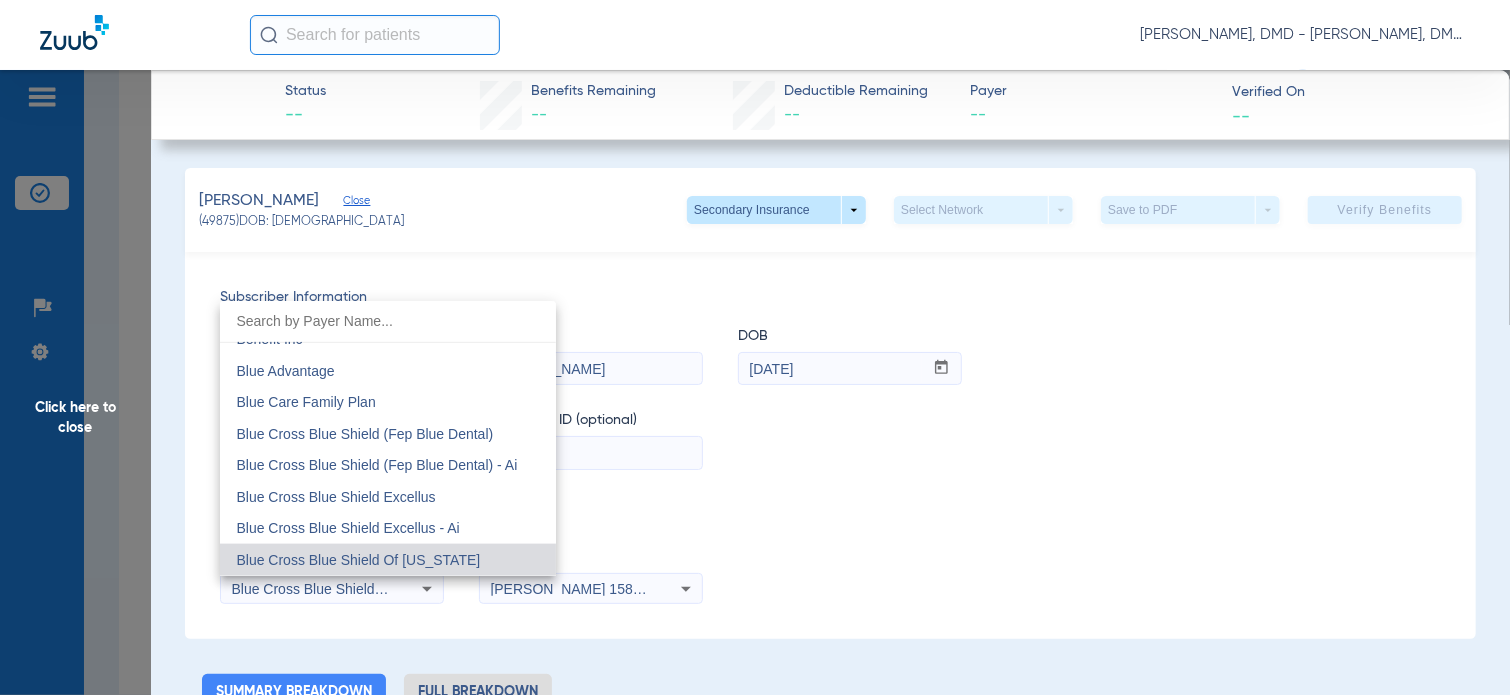 click at bounding box center [755, 347] 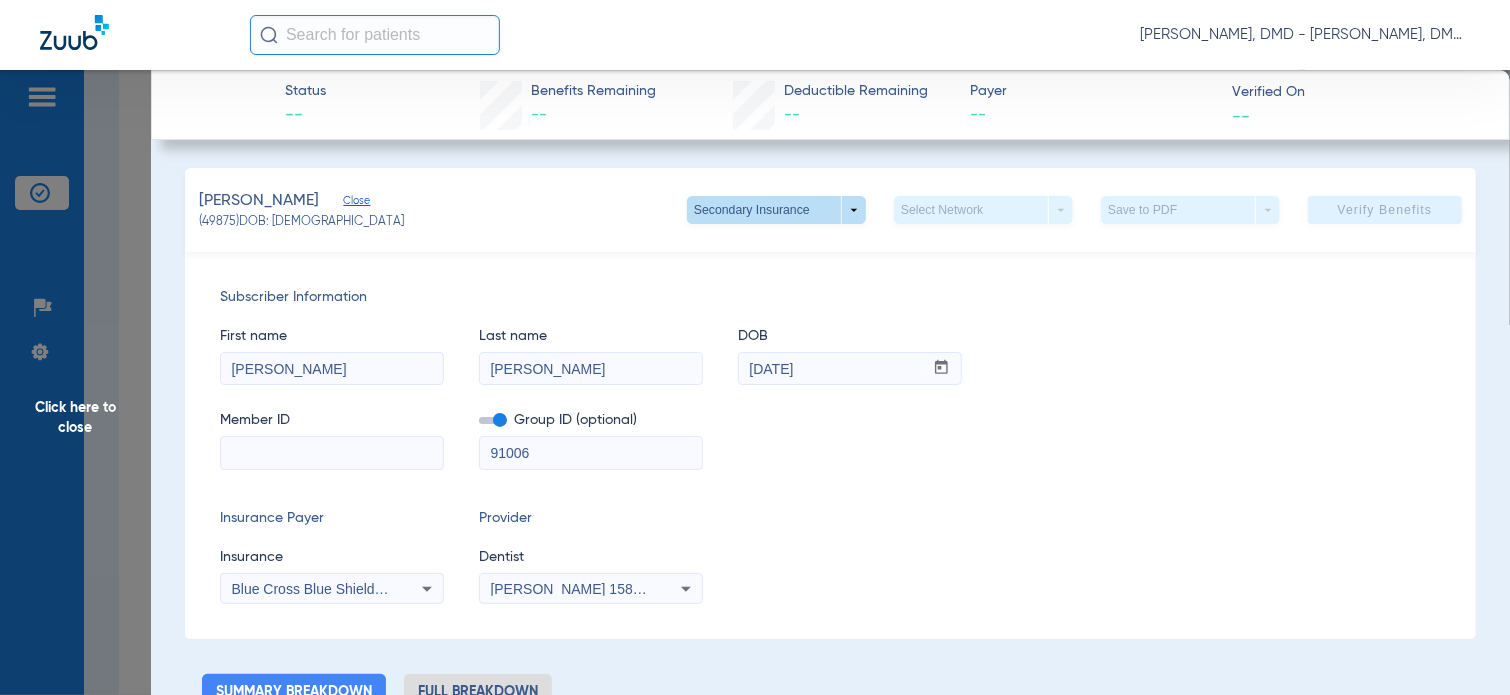 click 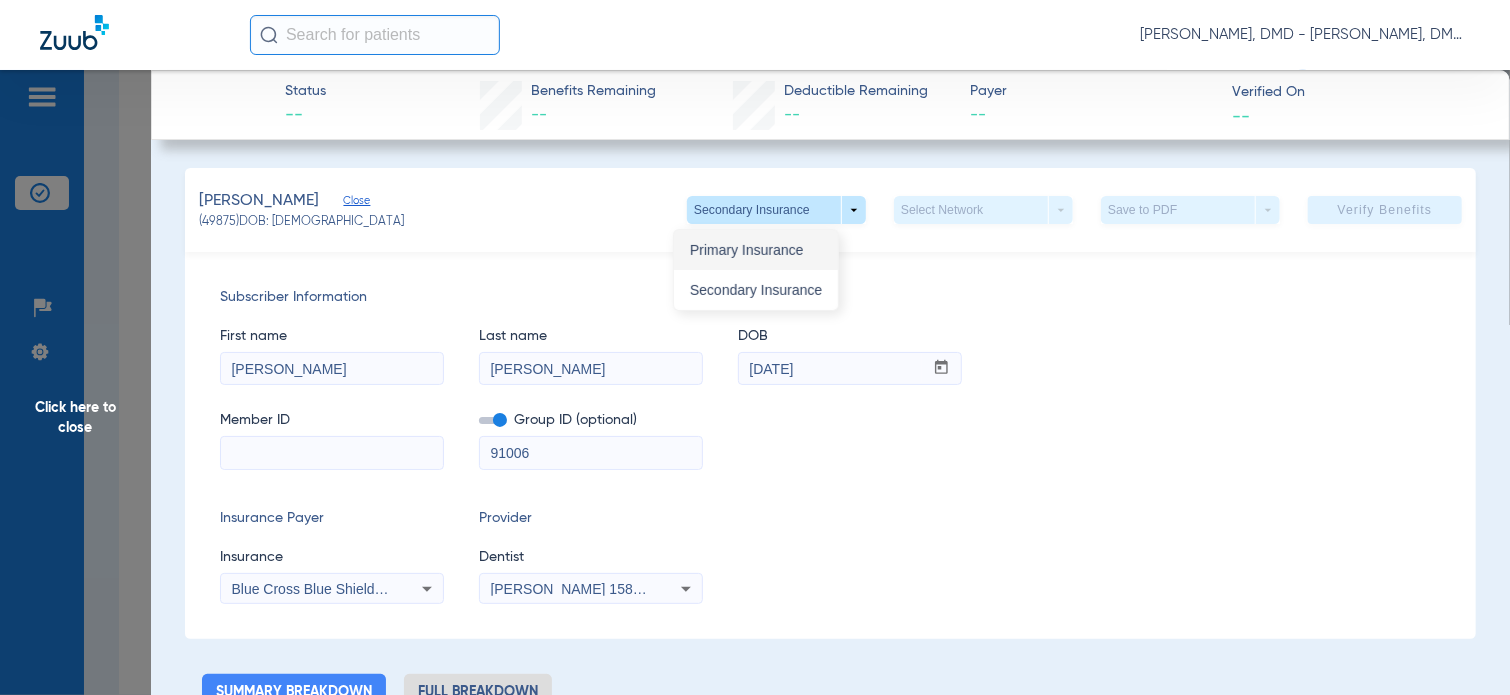 click on "Primary Insurance" at bounding box center (756, 250) 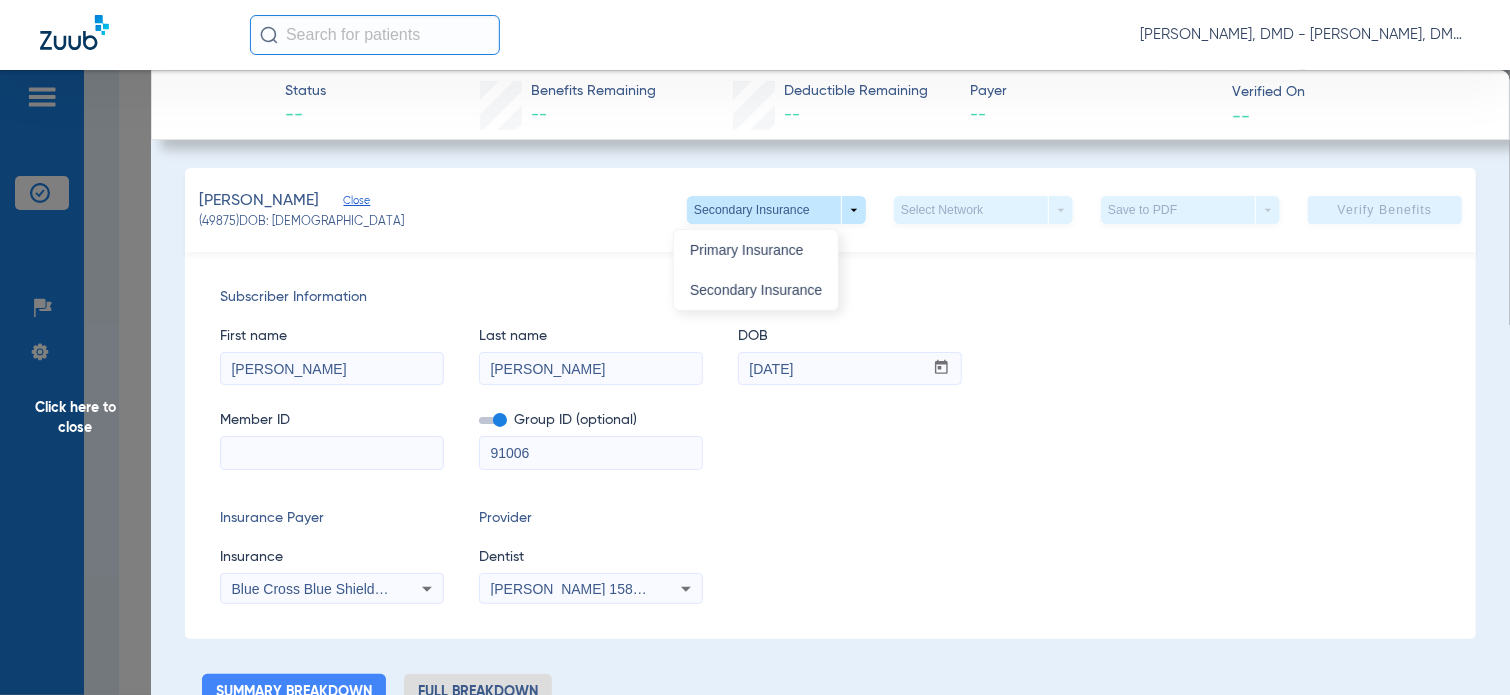type on "xad807628179" 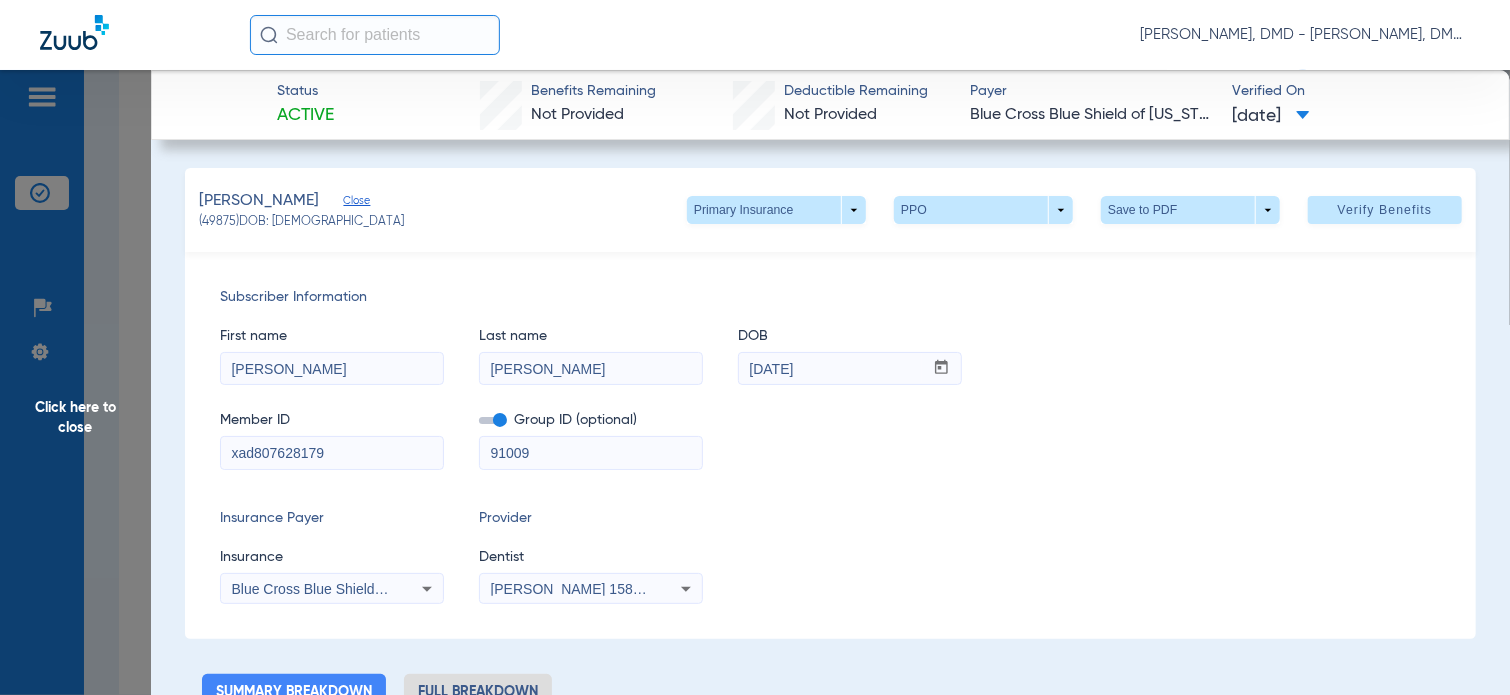 click on "Click here to close" 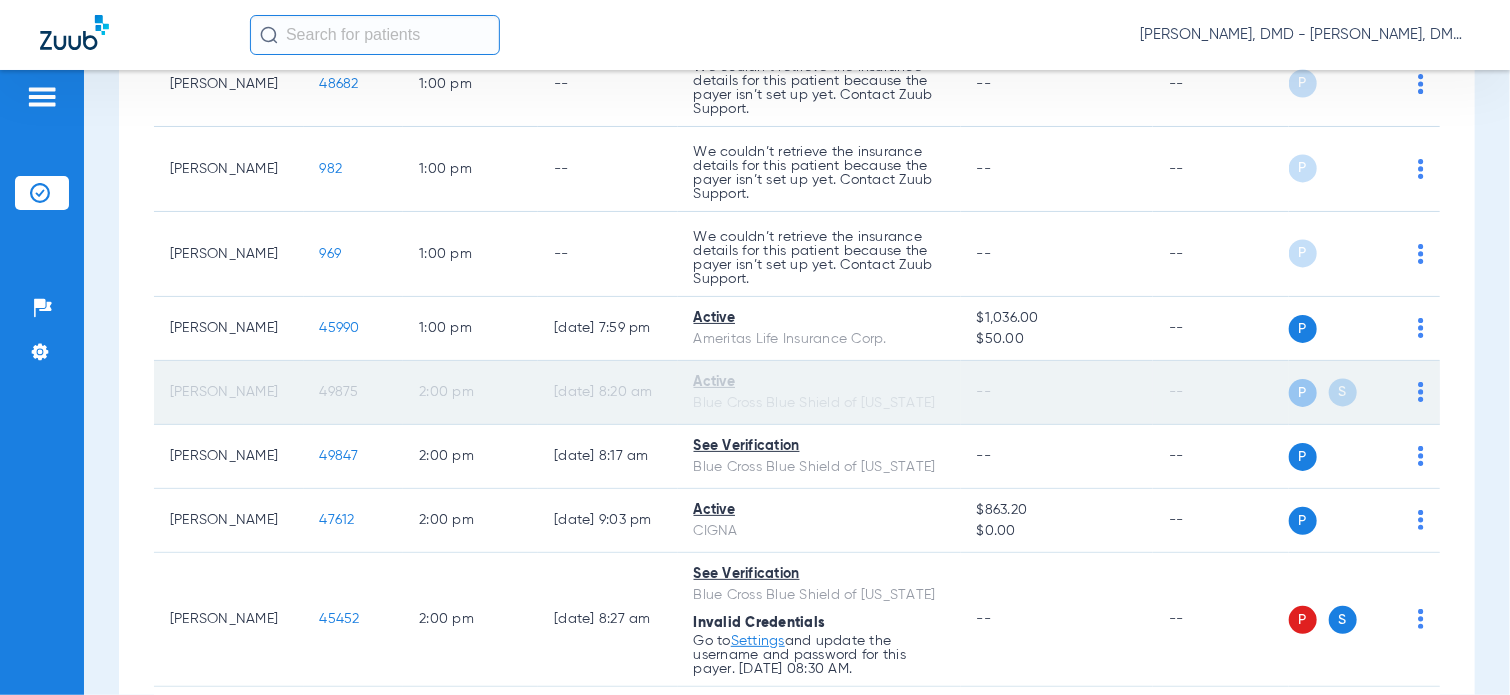 click on "49875" 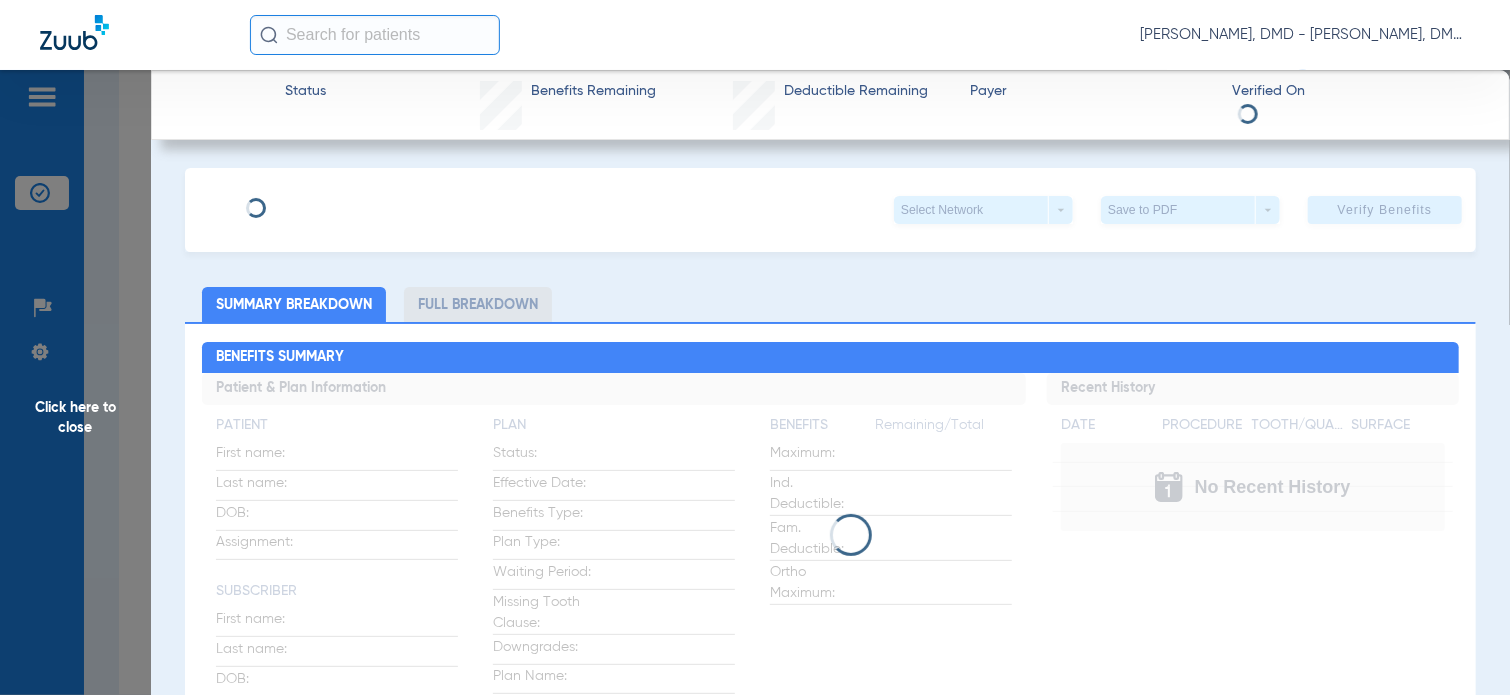 click on "Benefits Summary Patient & Plan Information Patient First name:    Last name:    DOB:    Assignment:    Subscriber First name:    Last name:    DOB:    Plan Status:    Effective Date:    Benefits Type:    Plan Type:    Waiting Period:    Missing Tooth Clause:    Downgrades:    Plan Name:    Benefits  Remaining/Total  Maximum:    Ind. Deductible:    Fam. Deductible:    Ortho Maximum:    Recent History Date Procedure Tooth/Quad Surface  No Recent History  Coverage Summary Information" 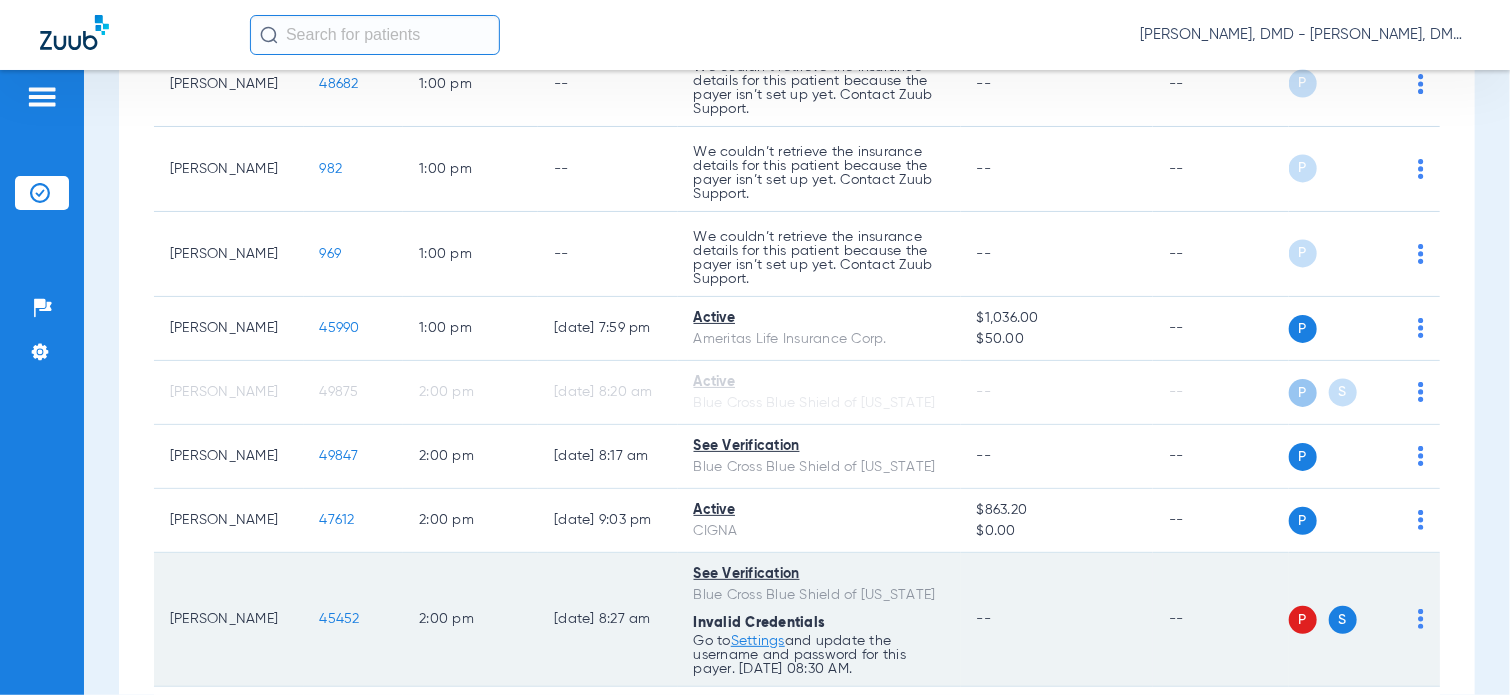 click 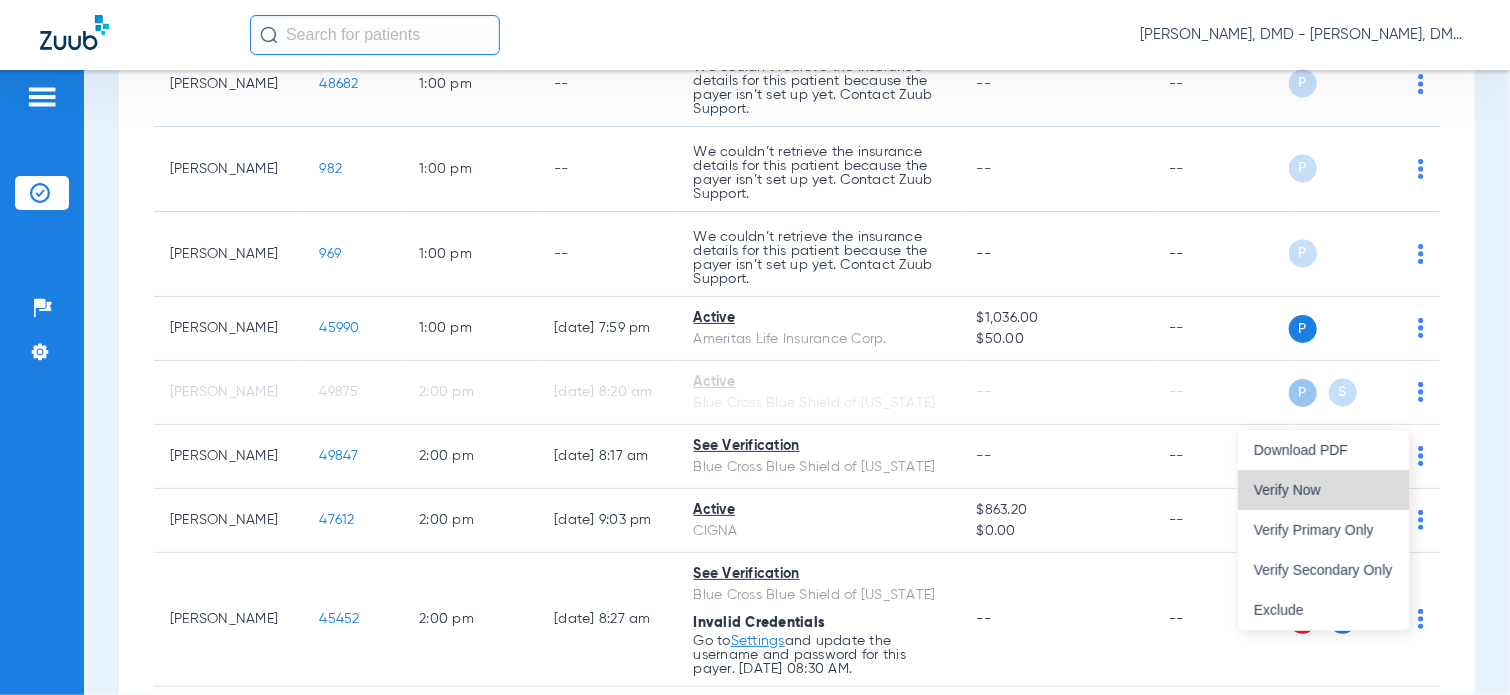click on "Verify Now" at bounding box center (1323, 490) 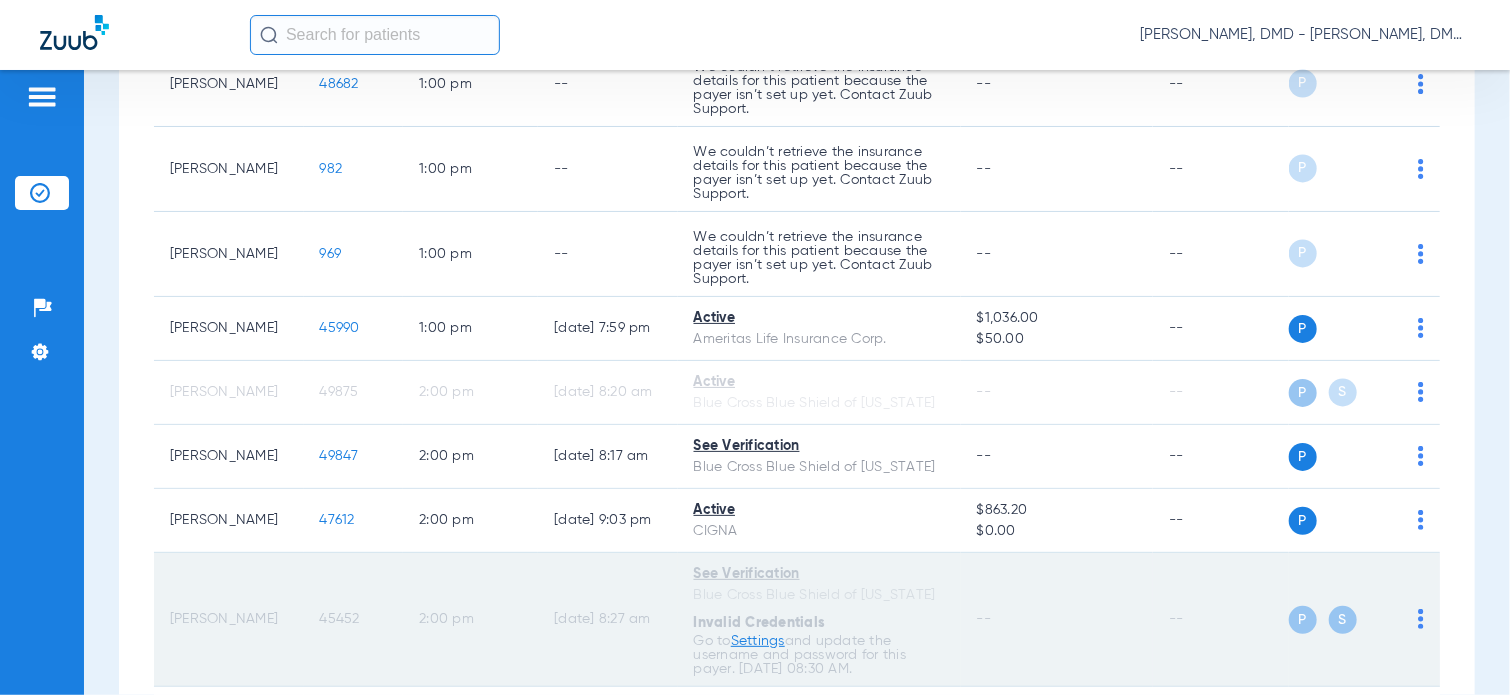click on "45452" 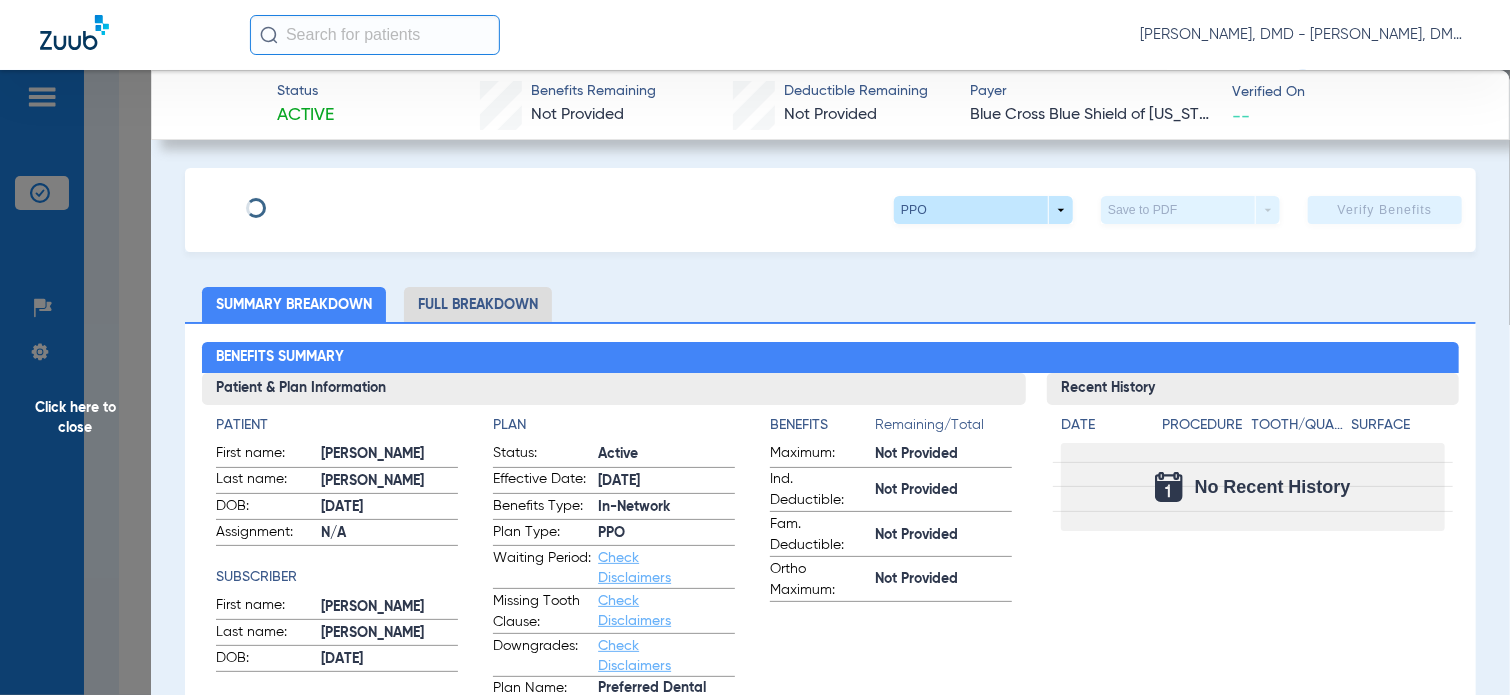 type on "[PERSON_NAME]" 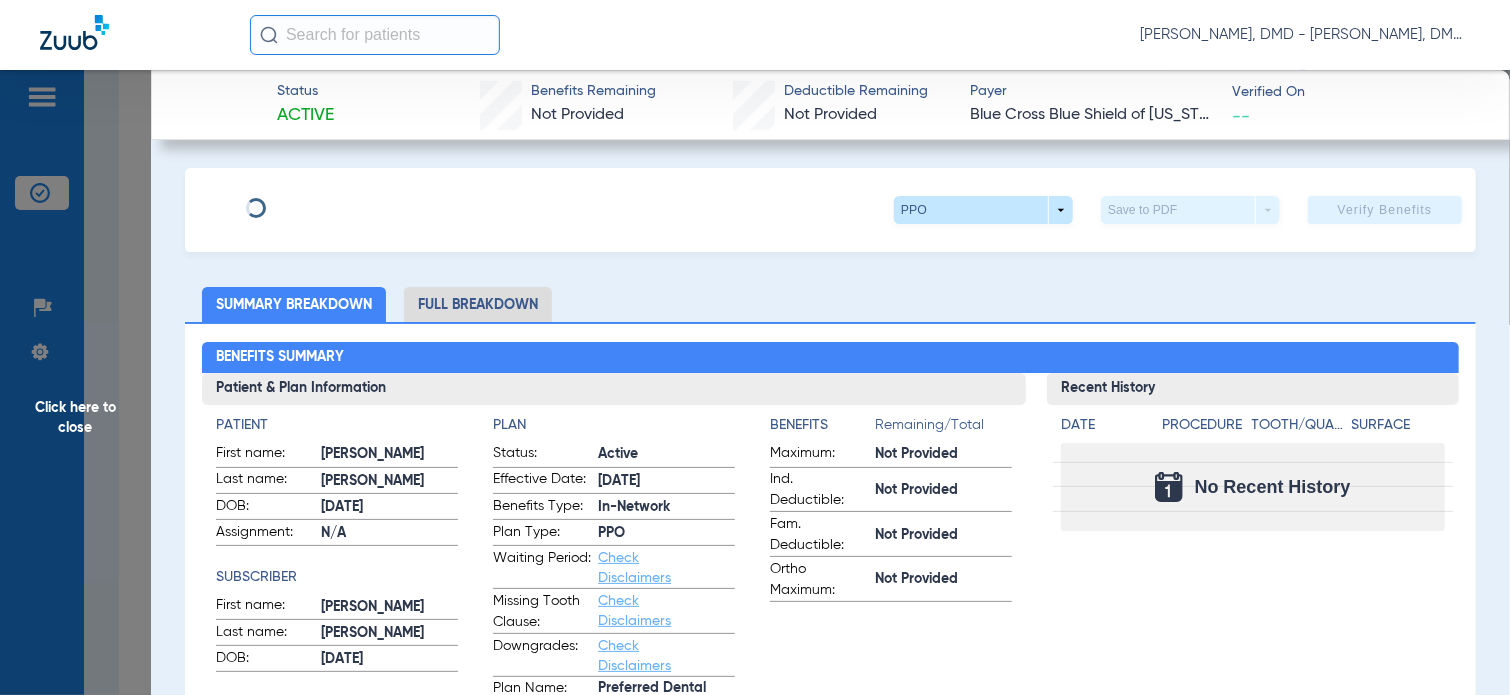 type on "Brown" 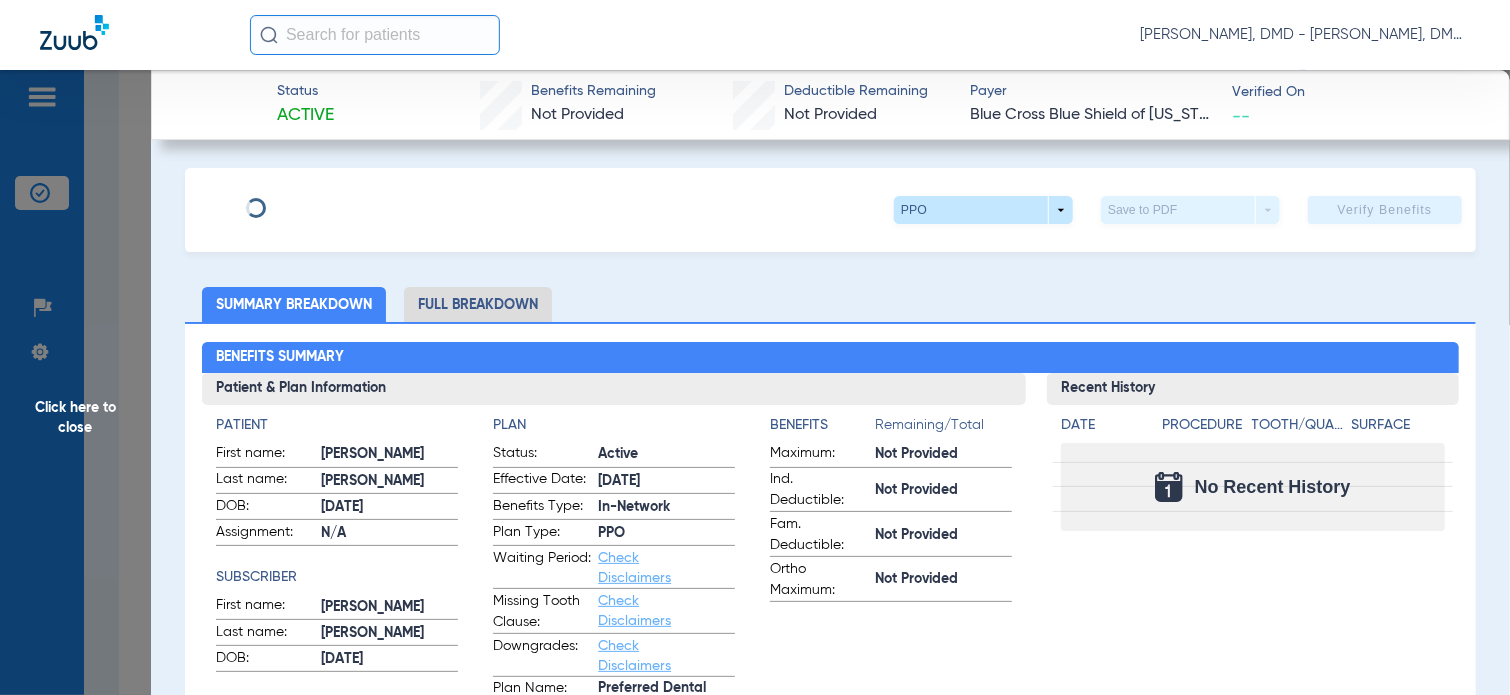 type on "[DATE]" 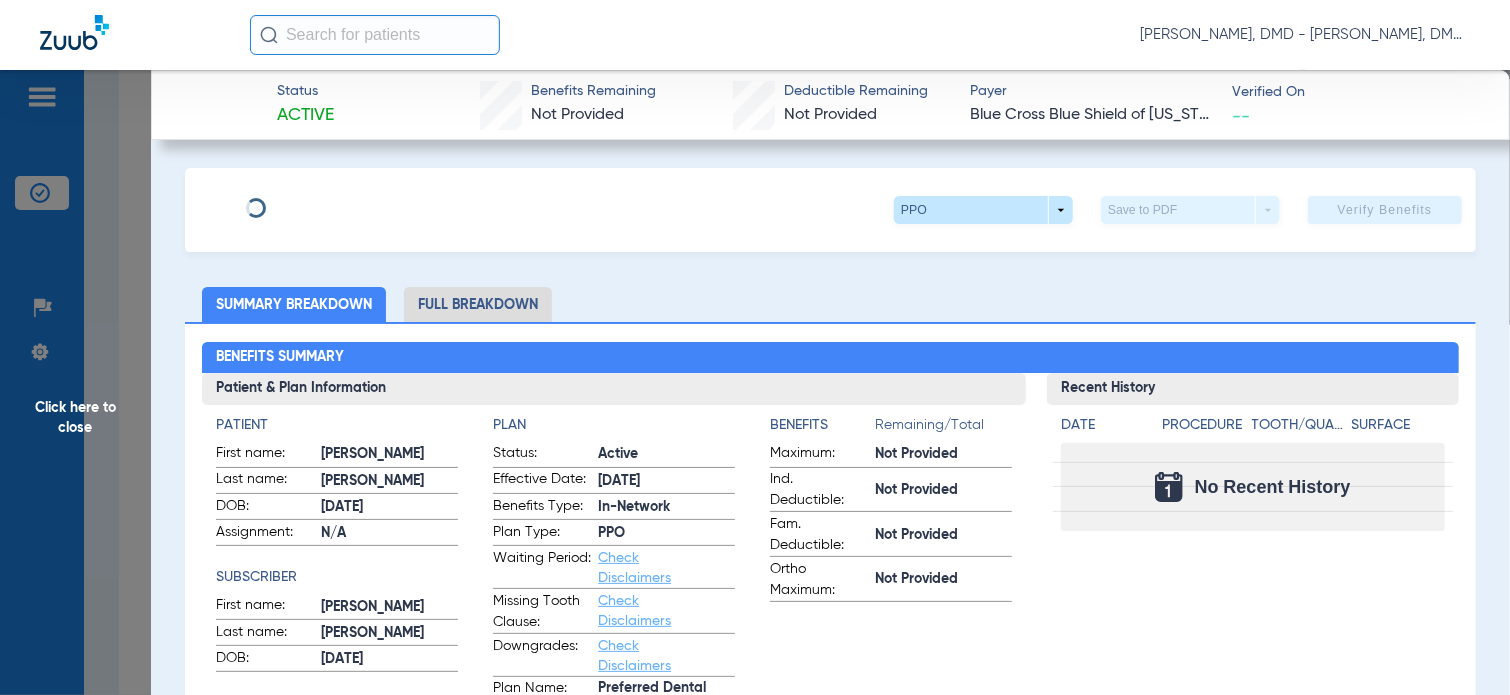 type on "R60264909" 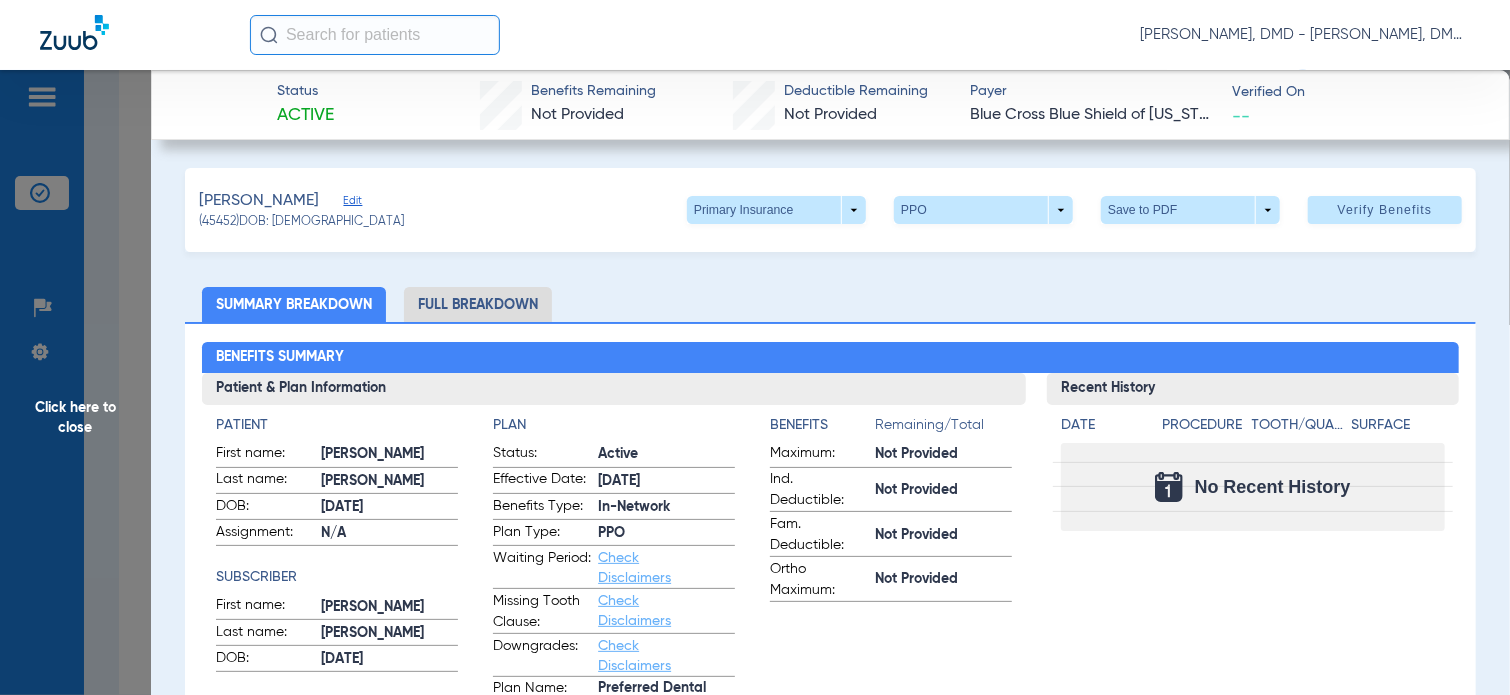click on "Edit" 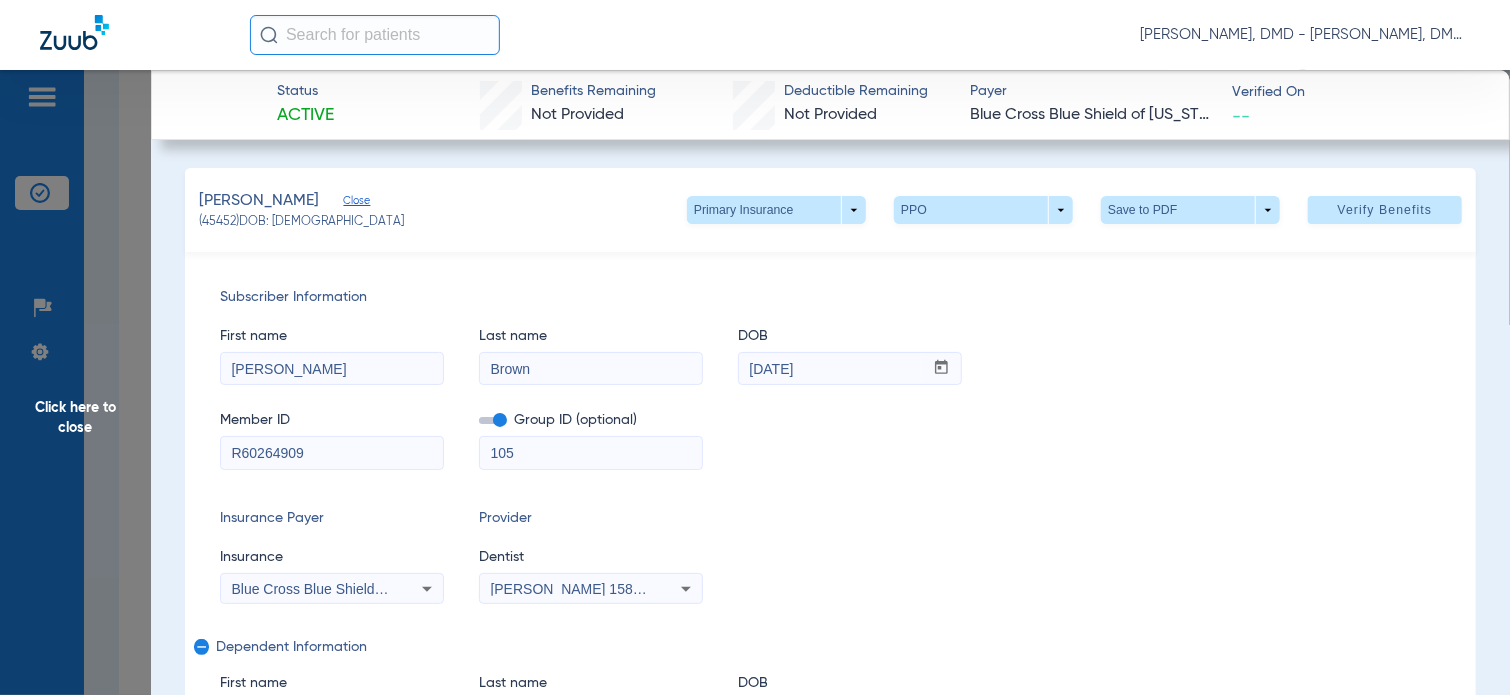 scroll, scrollTop: 100, scrollLeft: 0, axis: vertical 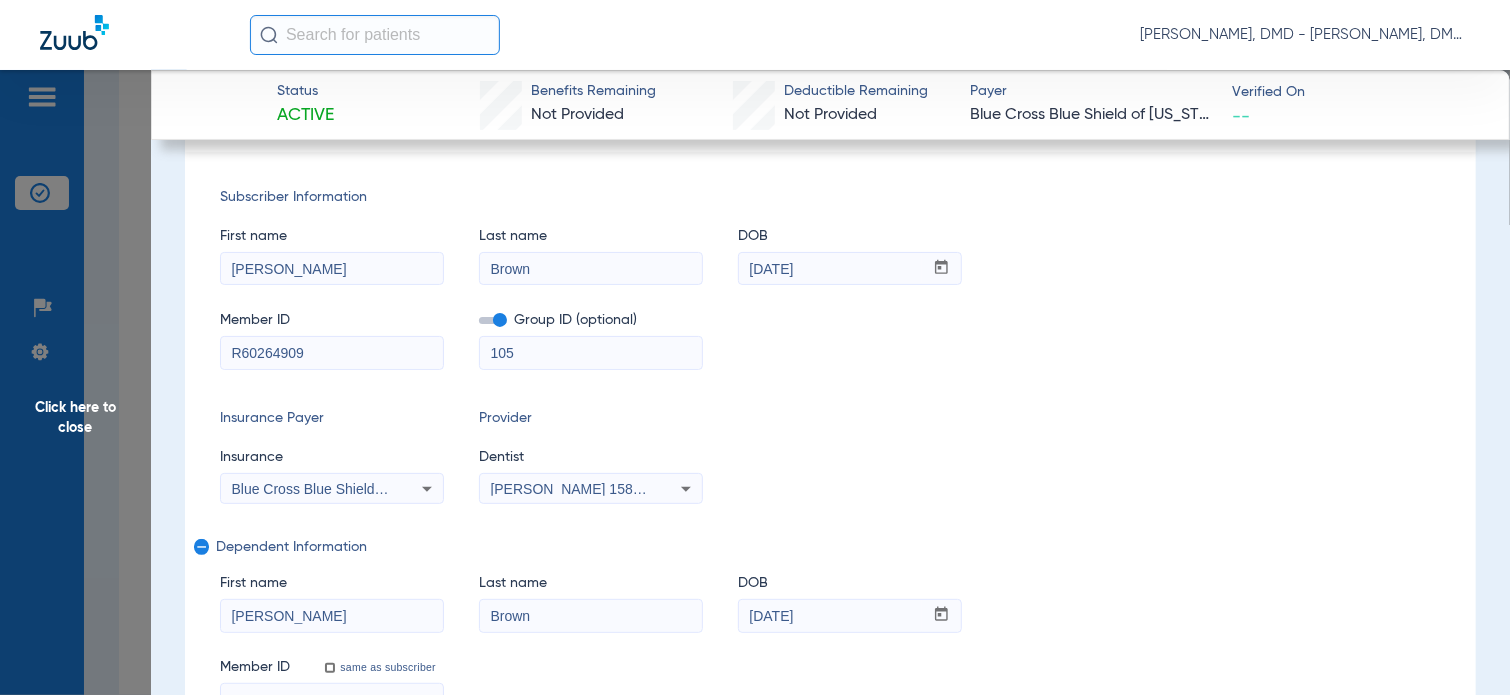 drag, startPoint x: 358, startPoint y: 355, endPoint x: 116, endPoint y: 355, distance: 242 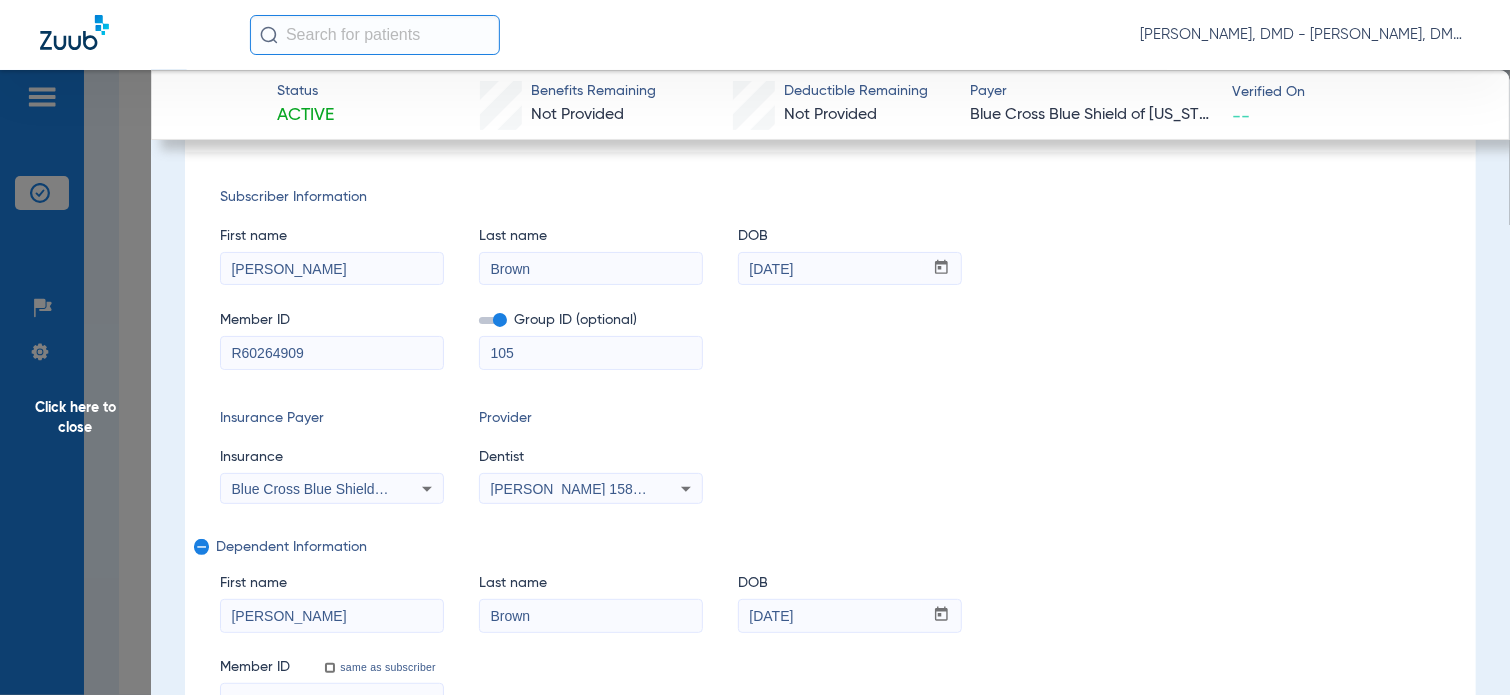 drag, startPoint x: 237, startPoint y: 627, endPoint x: 109, endPoint y: 621, distance: 128.14055 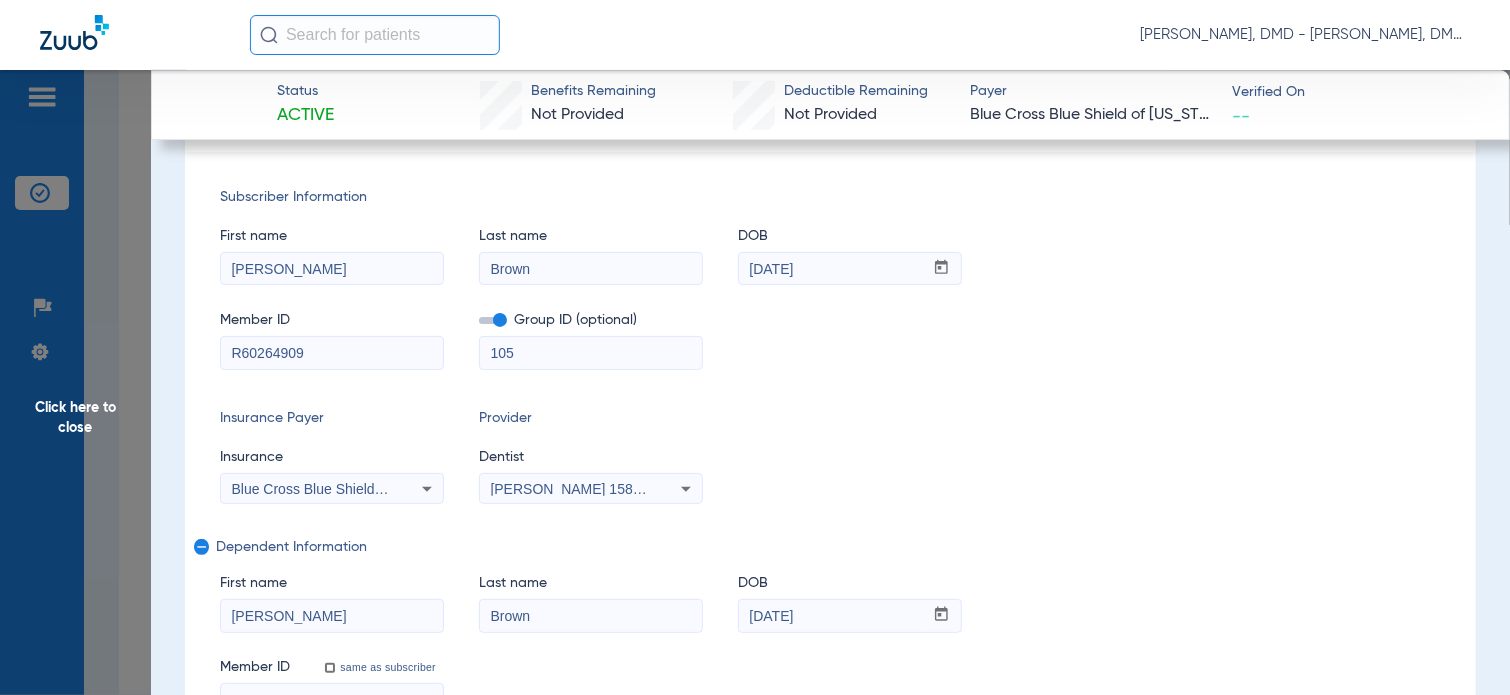 click on "Click here to close Status Active  Benefits Remaining   Not Provided   Deductible Remaining   Not Provided  Payer Blue Cross Blue Shield of [US_STATE]  Verified On
--   [PERSON_NAME]   Close   (45452)   DOB: [DEMOGRAPHIC_DATA]   Primary Insurance  arrow_drop_down  PPO  arrow_drop_down  Save to PDF  arrow_drop_down  Verify Benefits   Subscriber Information   First name  [PERSON_NAME]  Last name  Brown  DOB  mm / dd / yyyy [DATE]  Member ID  R60264909  Group ID (optional)  105  Insurance Payer   Insurance
Blue Cross Blue Shield Of [US_STATE]  Provider   Dentist
[PERSON_NAME]  1588827992  remove   Dependent Information   First name  [PERSON_NAME]  Last name  Brown  DOB  mm / dd / yyyy [DATE]  Member ID  same as subscriber R60264909  Summary Breakdown   Full Breakdown  Benefits Summary Patient & Plan Information Patient First name:  [PERSON_NAME]  Last name:  [PERSON_NAME]:  [DEMOGRAPHIC_DATA]  Assignment:  N/A  Subscriber First name:  [PERSON_NAME]  Last name:  [PERSON_NAME]:  [DEMOGRAPHIC_DATA]  Plan Status:  Active  Effective Date:  [DATE]  Benefits Type: Date" 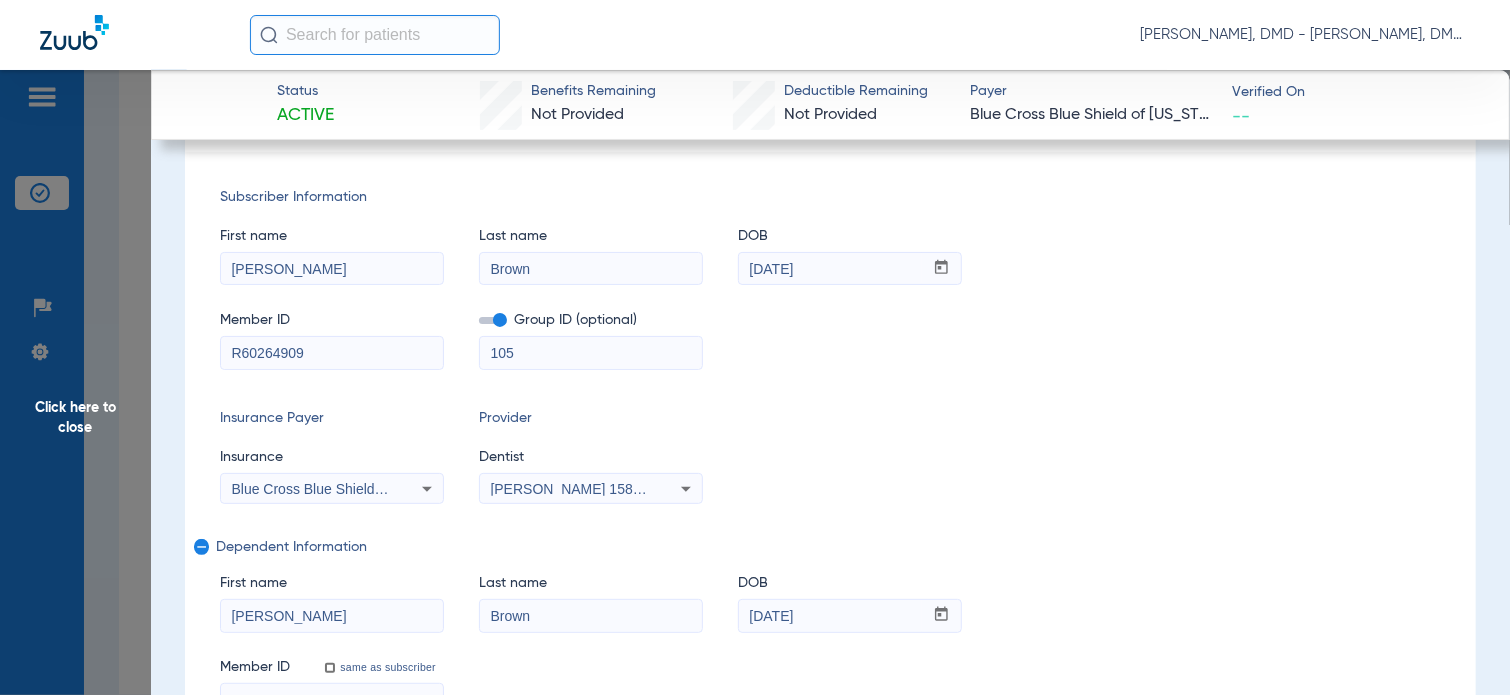 drag, startPoint x: 878, startPoint y: 619, endPoint x: 521, endPoint y: 633, distance: 357.2744 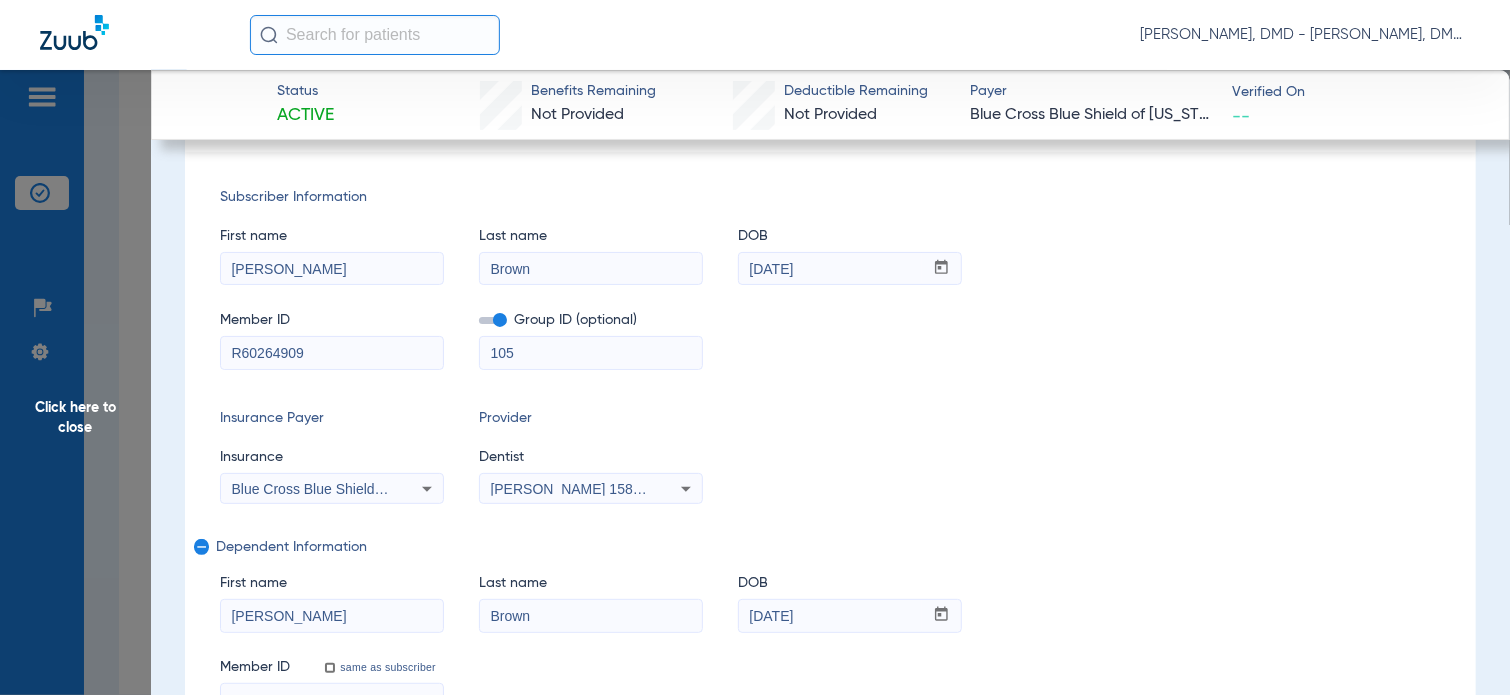 click on "First name  [PERSON_NAME]  Last name  Brown  DOB  mm / dd / yyyy [DATE]  Member ID  same as subscriber R60264909" 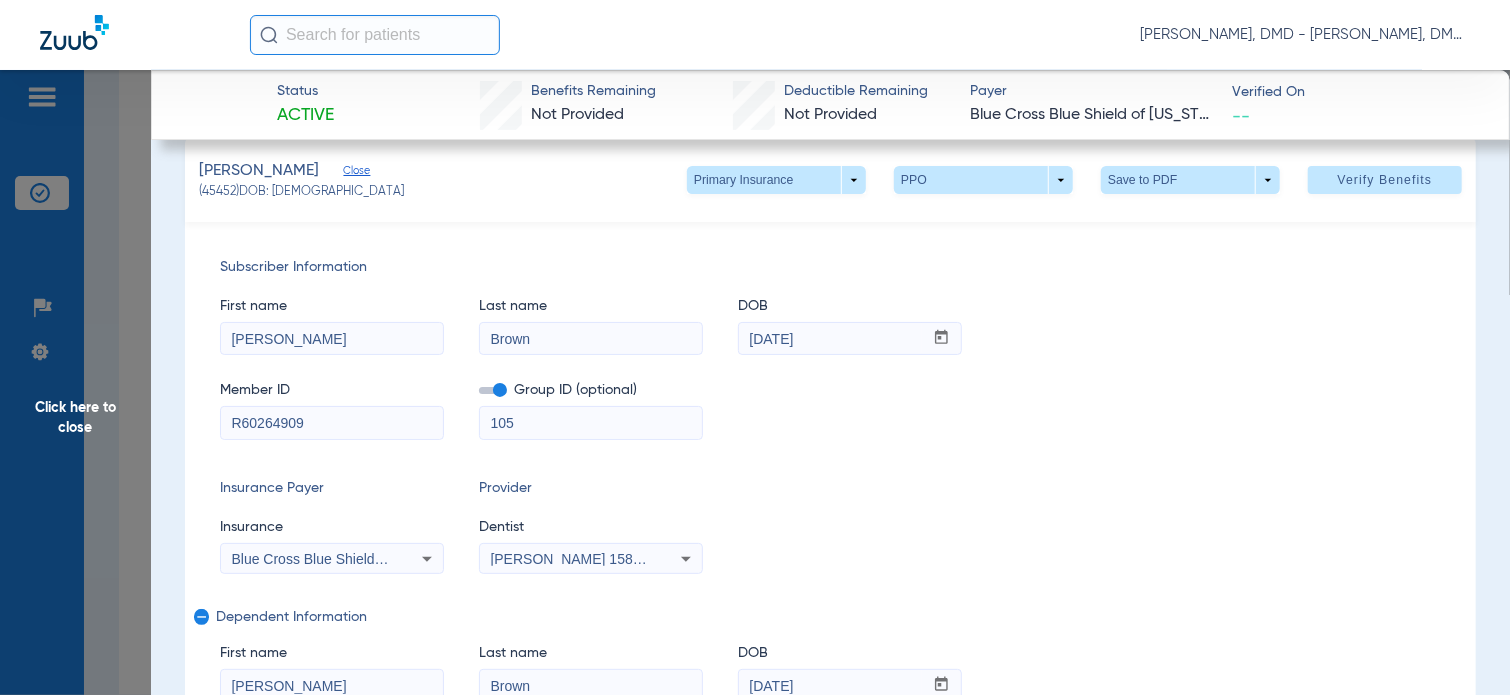 scroll, scrollTop: 0, scrollLeft: 0, axis: both 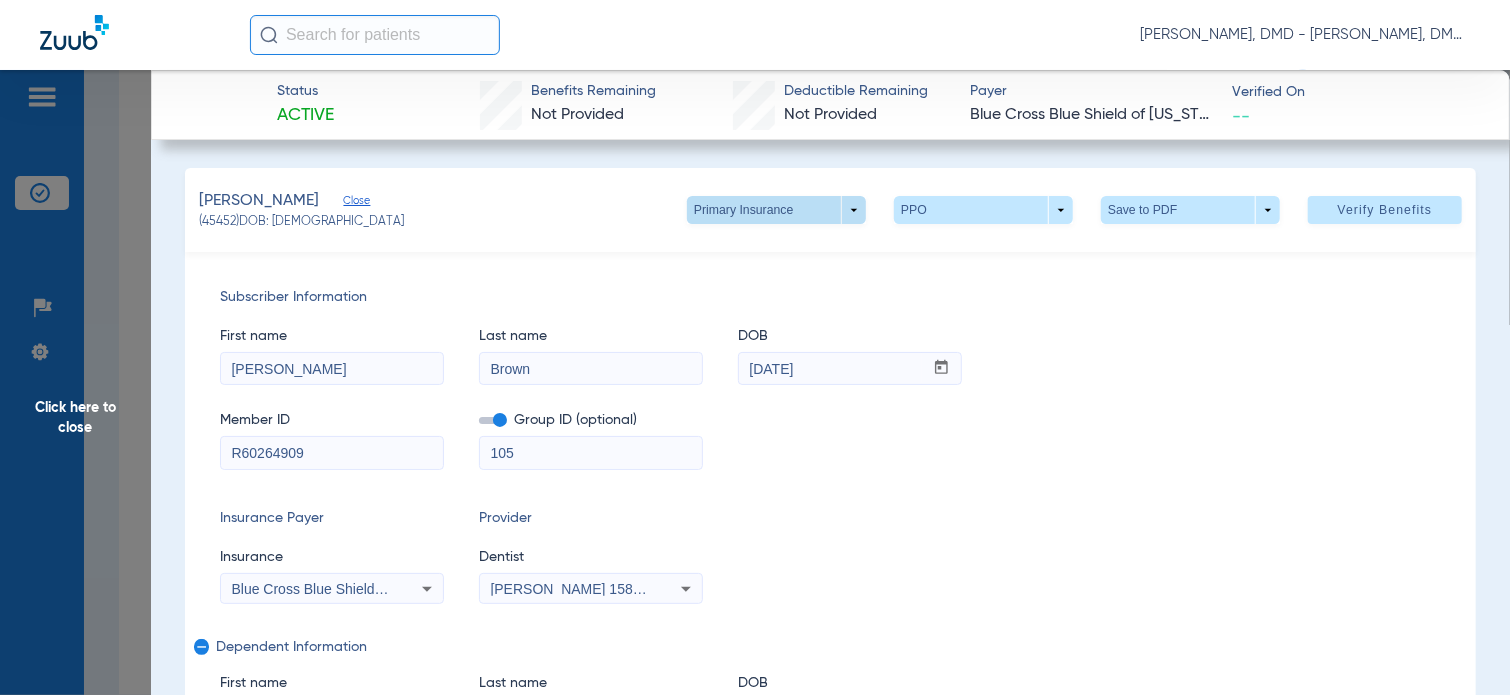 click 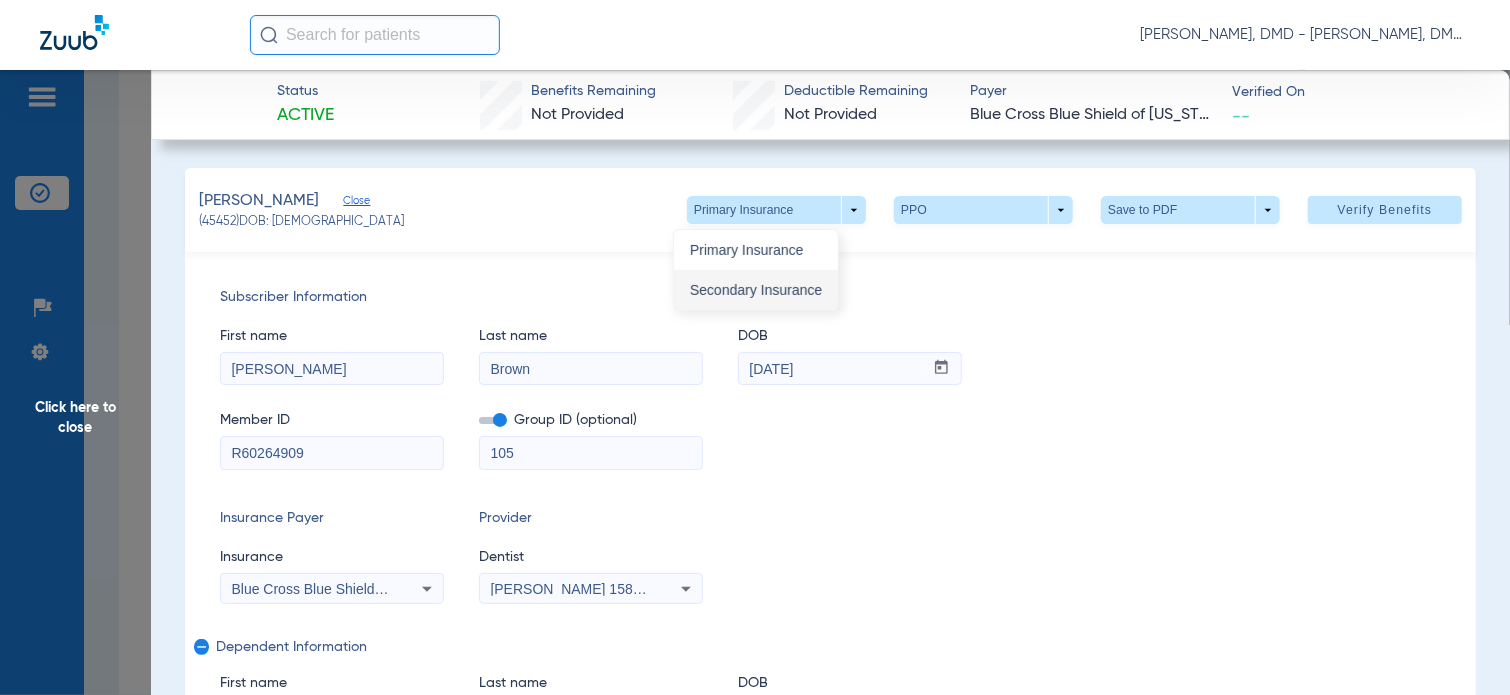 click on "Secondary Insurance" at bounding box center [756, 290] 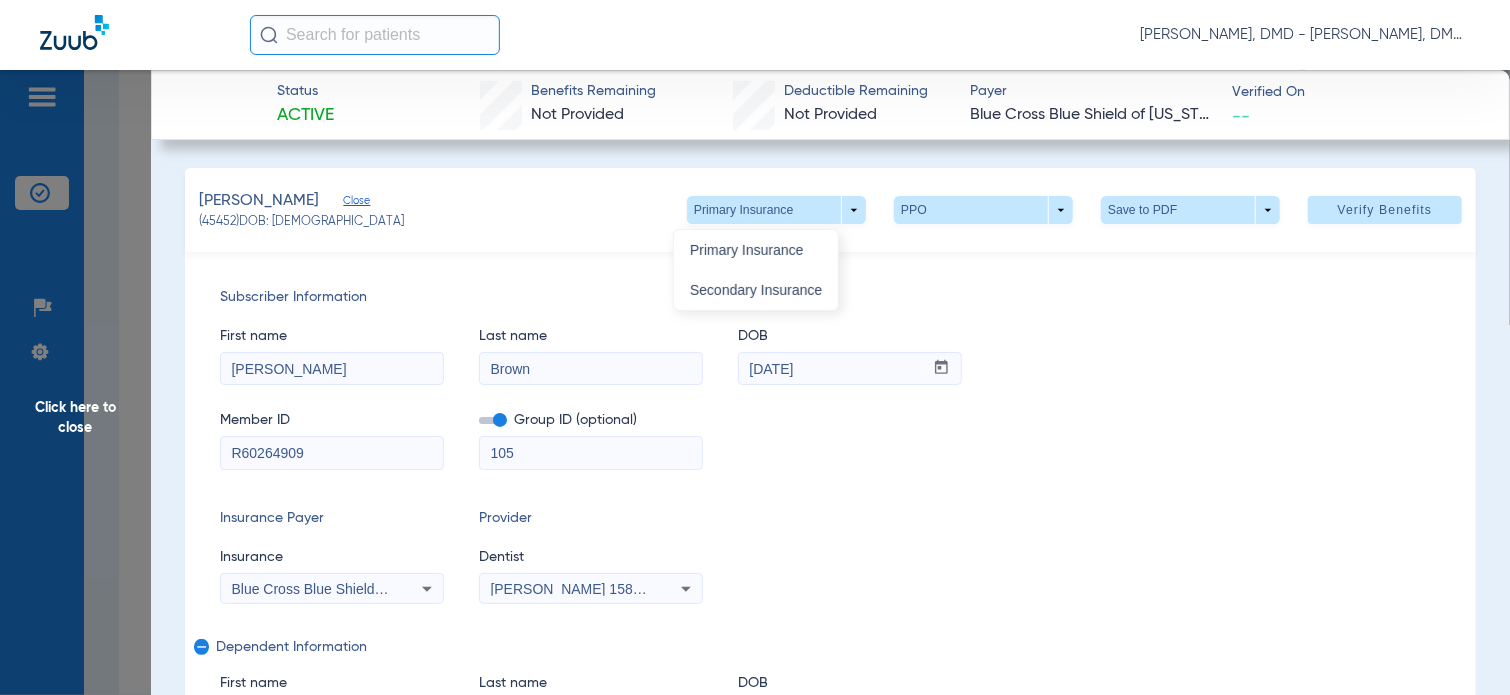 type on "F76278302" 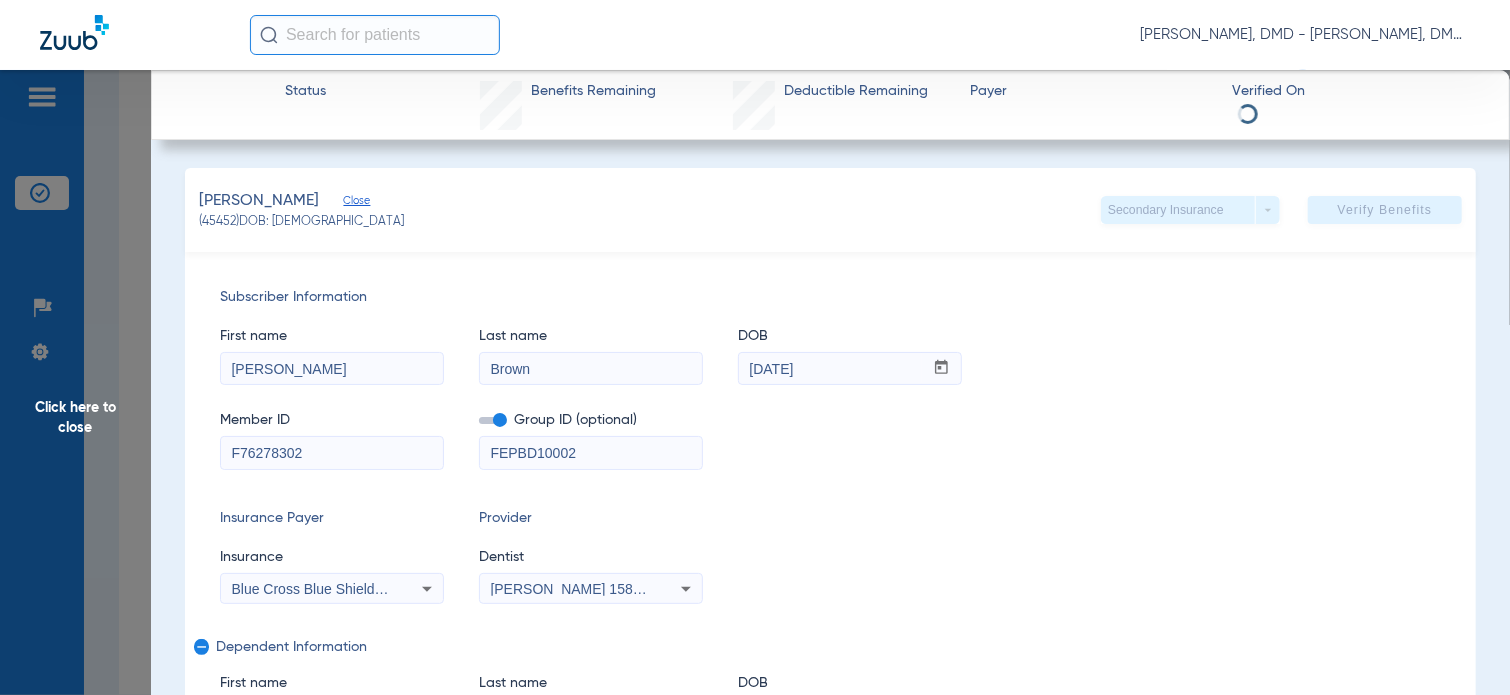 drag, startPoint x: 336, startPoint y: 463, endPoint x: 60, endPoint y: 467, distance: 276.029 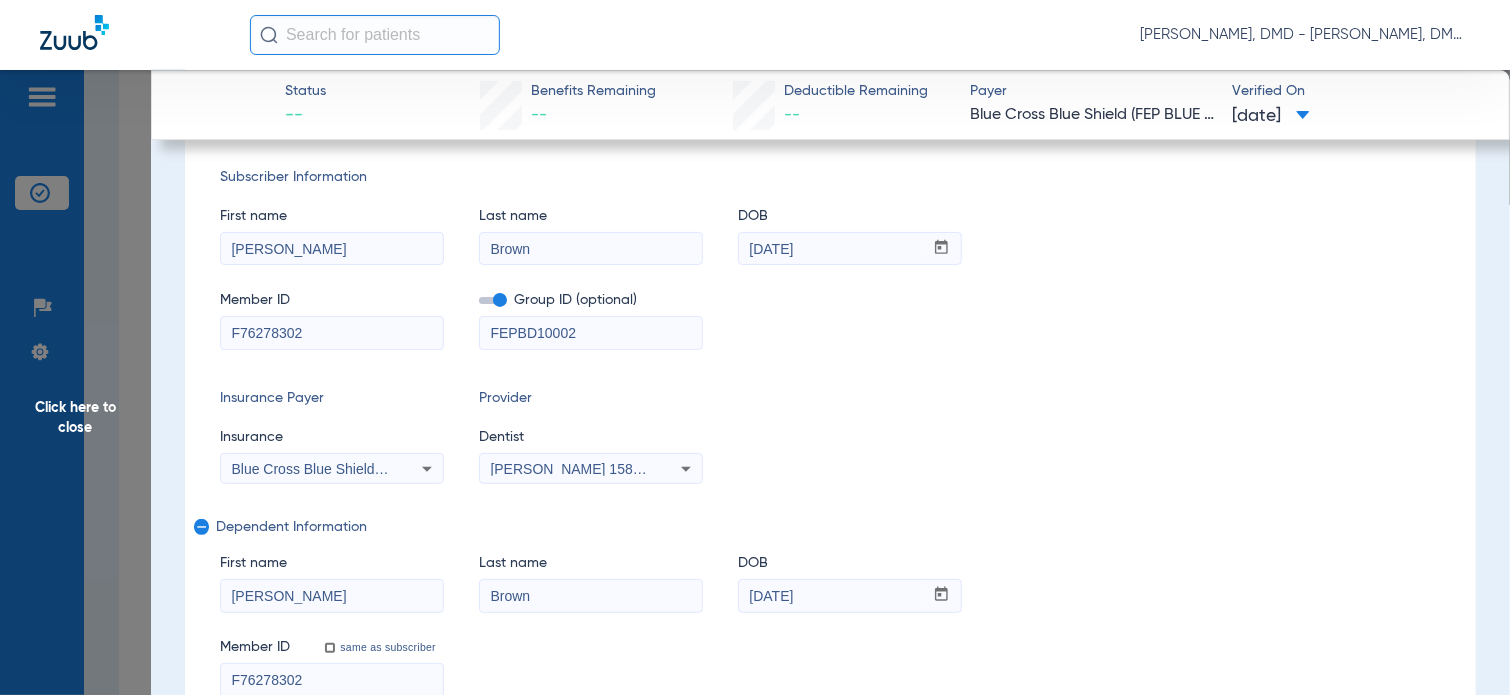 scroll, scrollTop: 191, scrollLeft: 0, axis: vertical 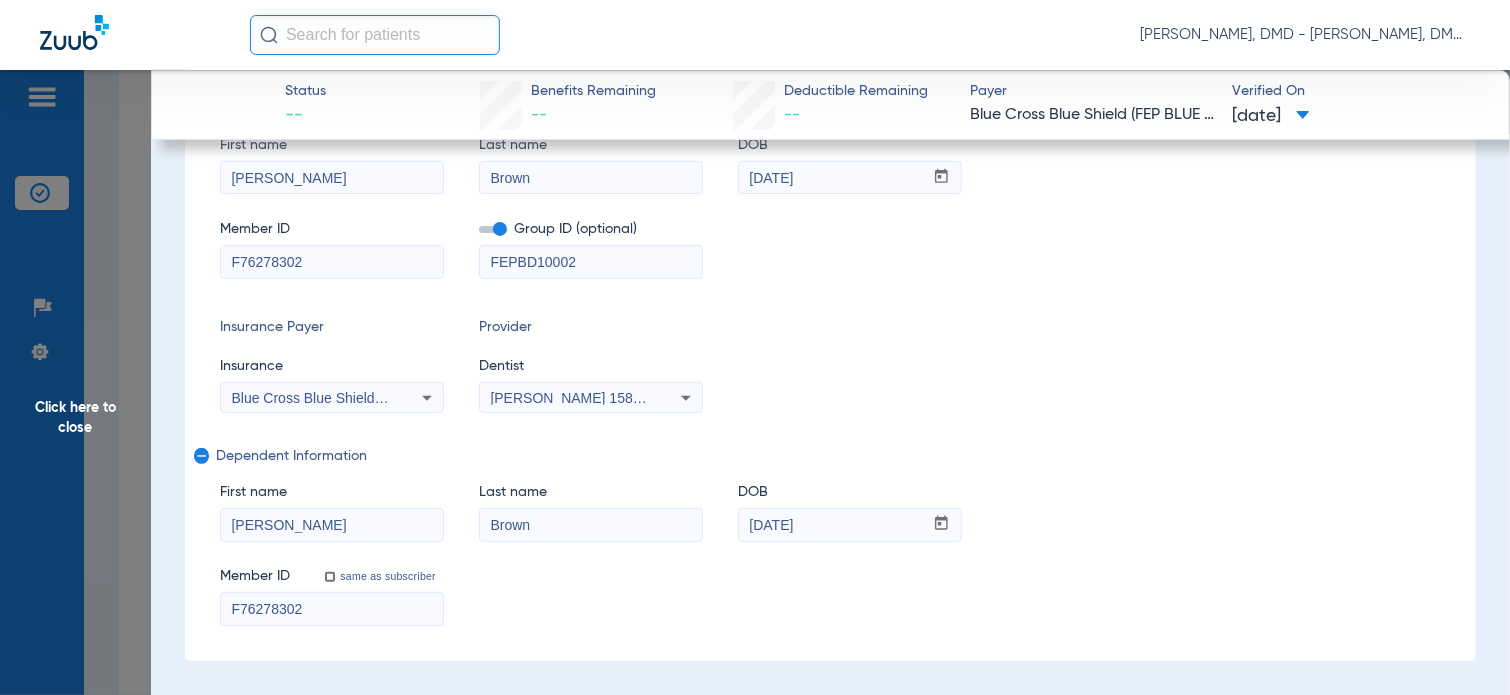 drag, startPoint x: 832, startPoint y: 527, endPoint x: 538, endPoint y: 518, distance: 294.13773 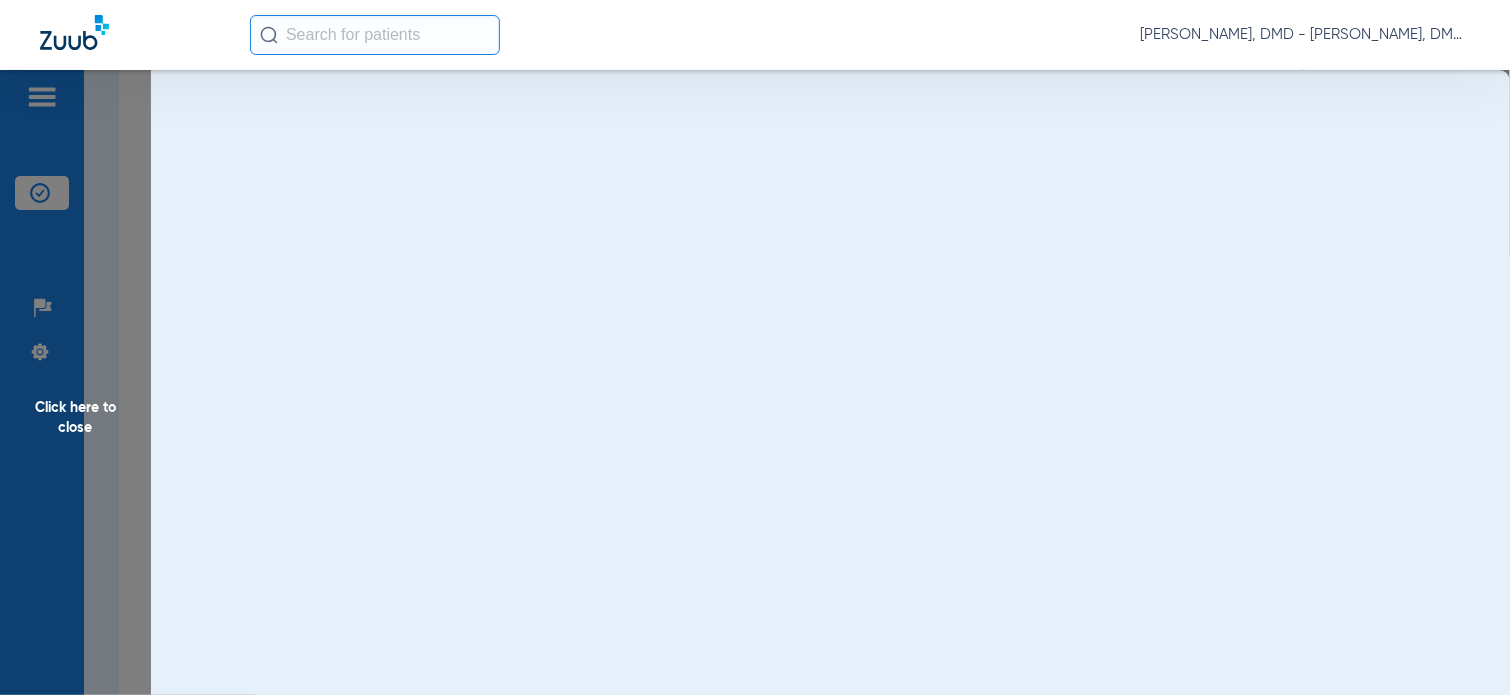scroll, scrollTop: 0, scrollLeft: 0, axis: both 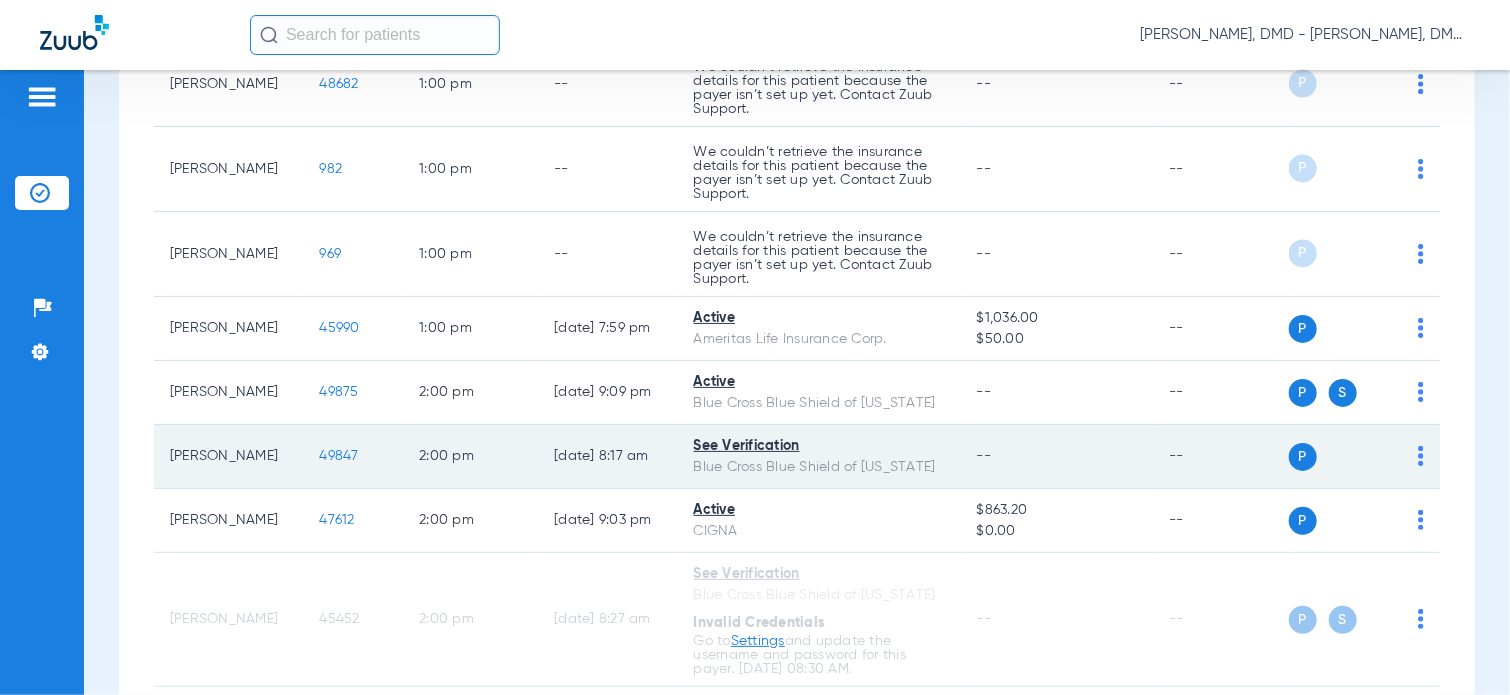 click 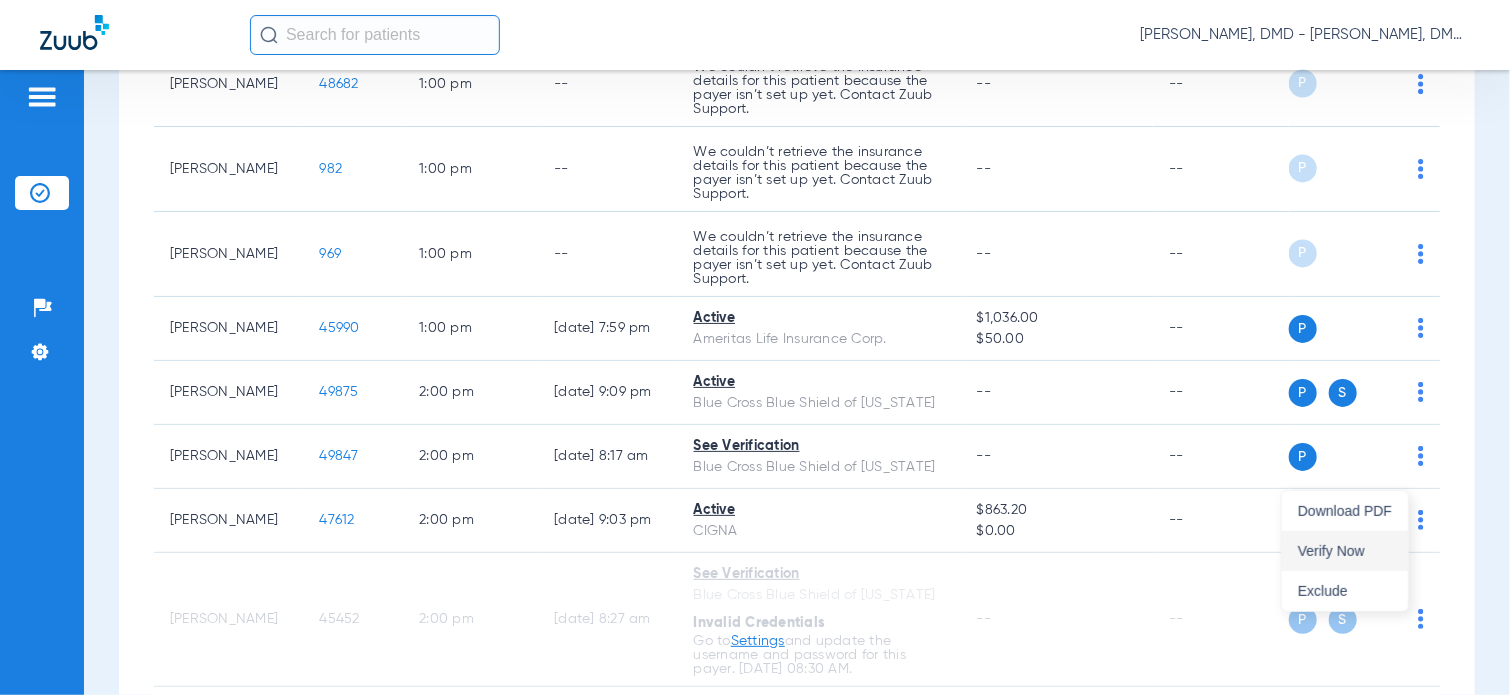click on "Verify Now" at bounding box center (1345, 551) 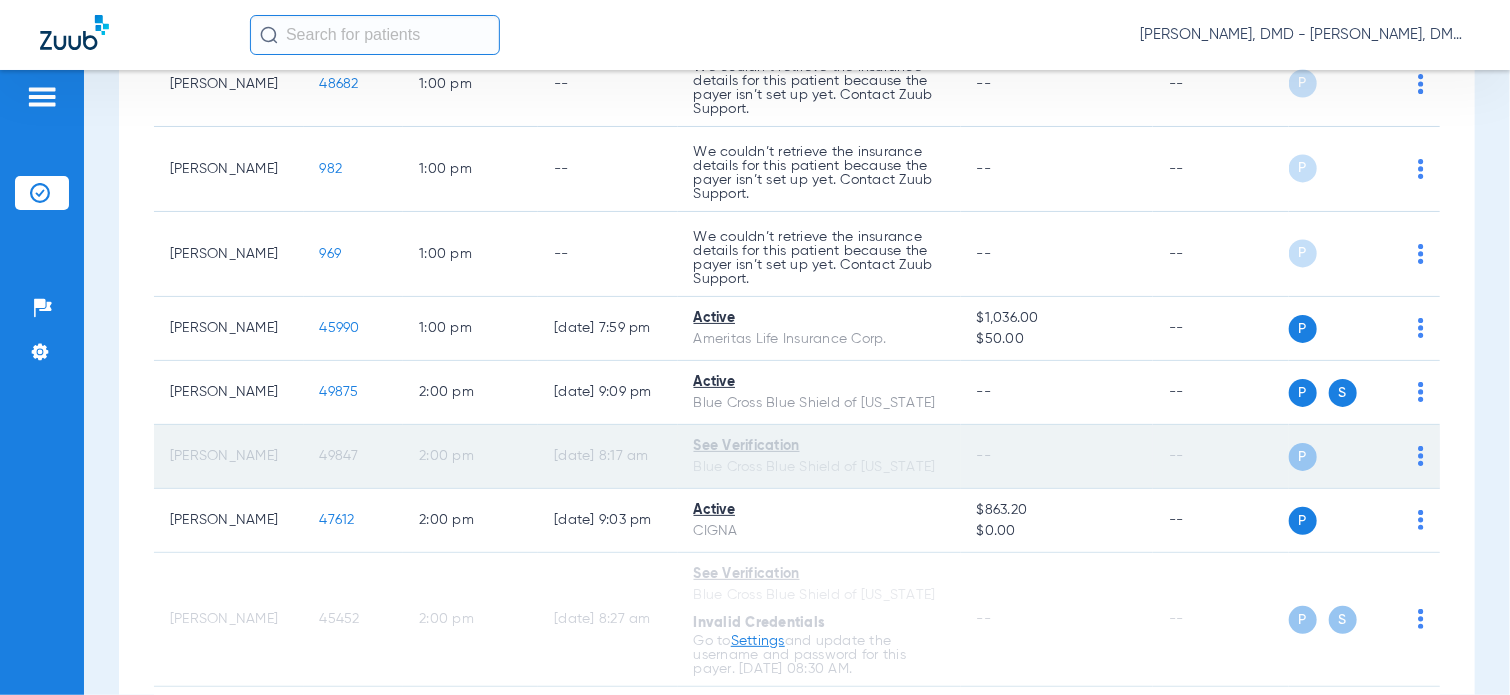 click on "49847" 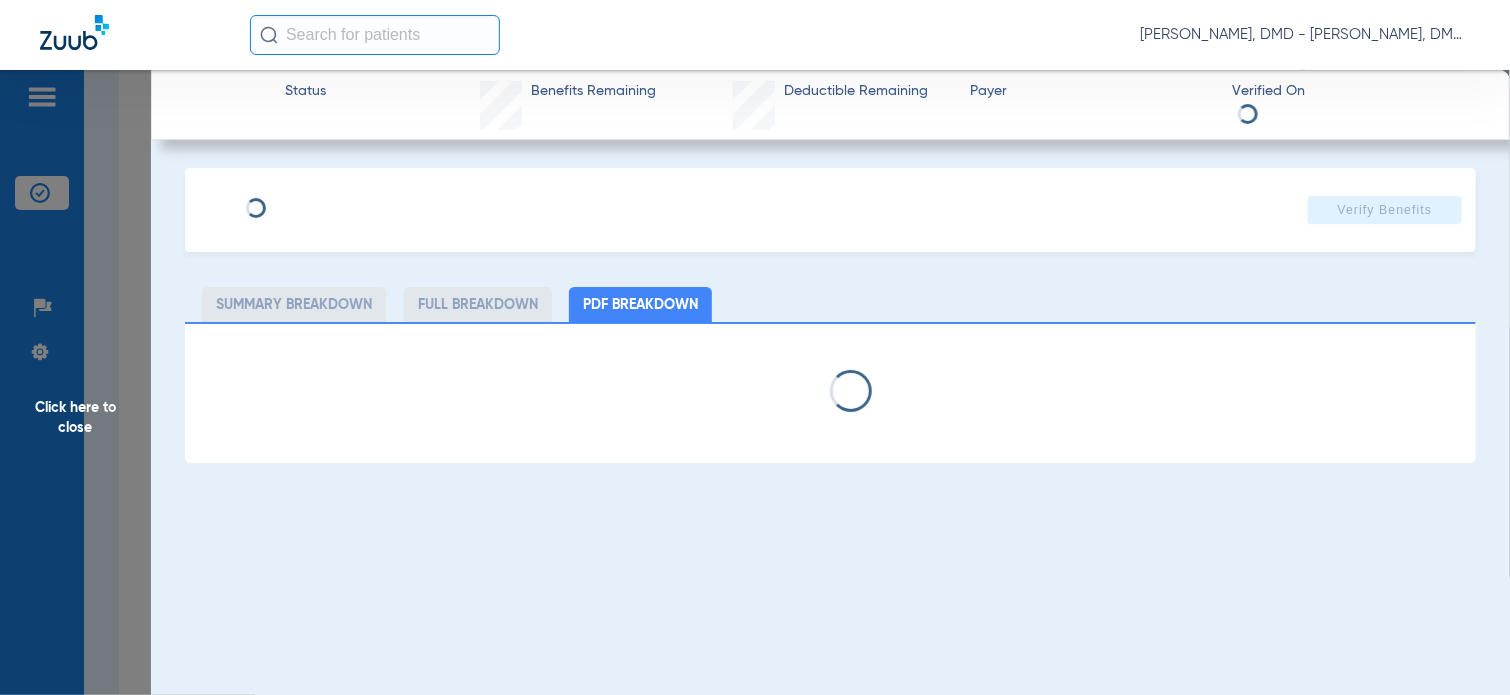 type on "[PERSON_NAME]" 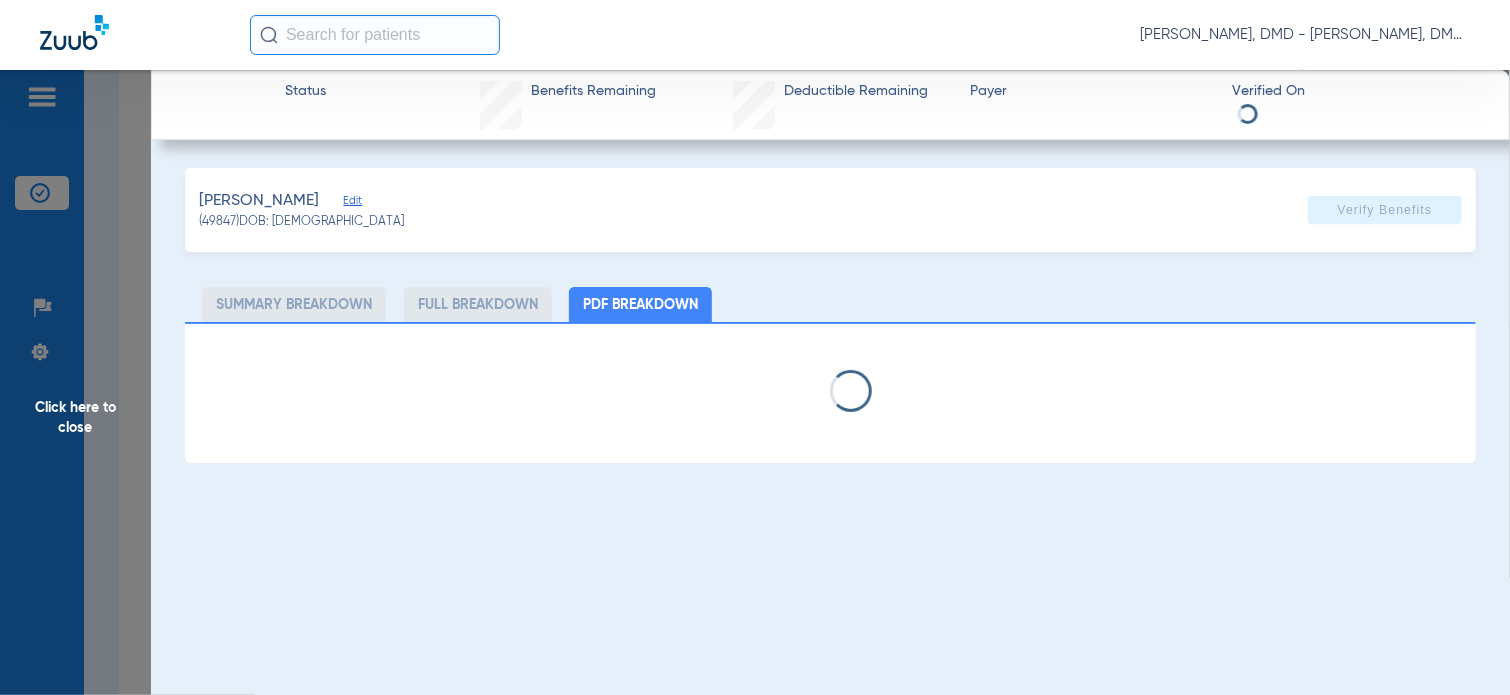 click on "Edit" 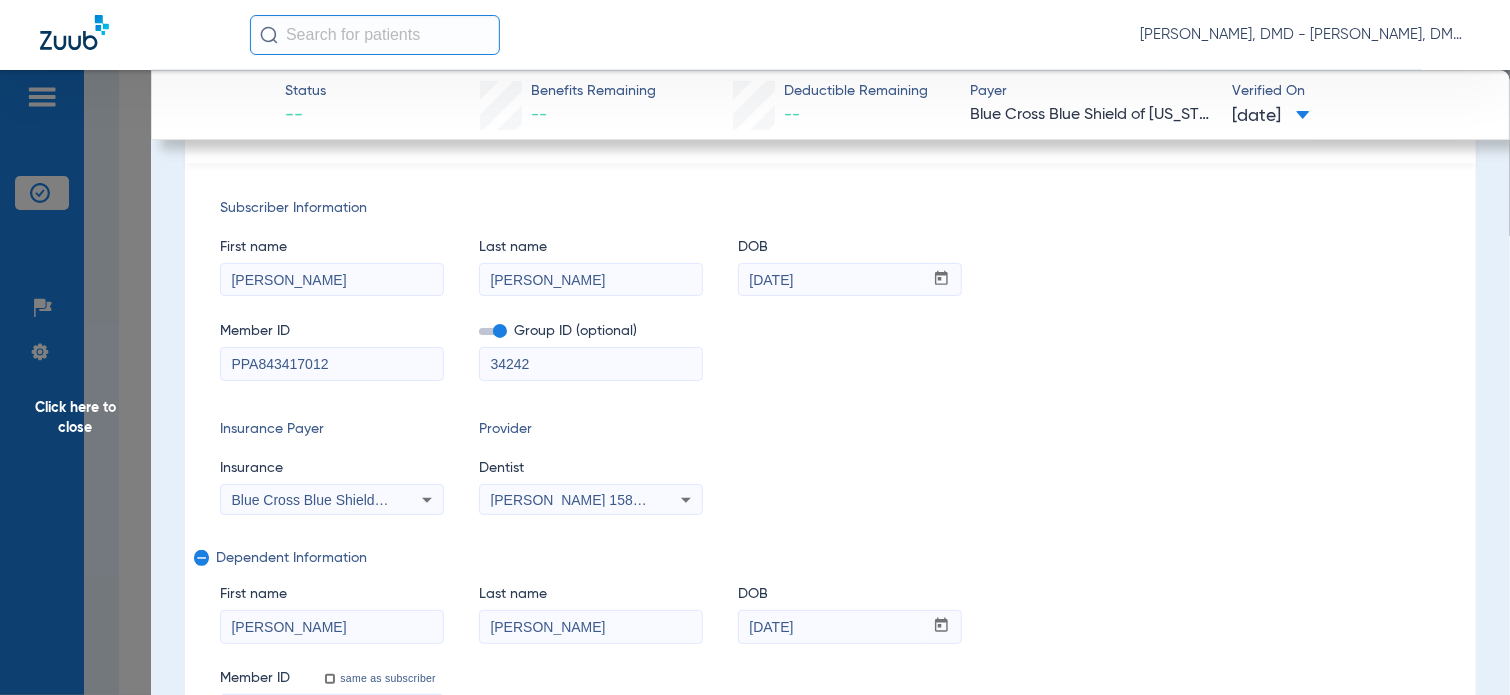 scroll, scrollTop: 191, scrollLeft: 0, axis: vertical 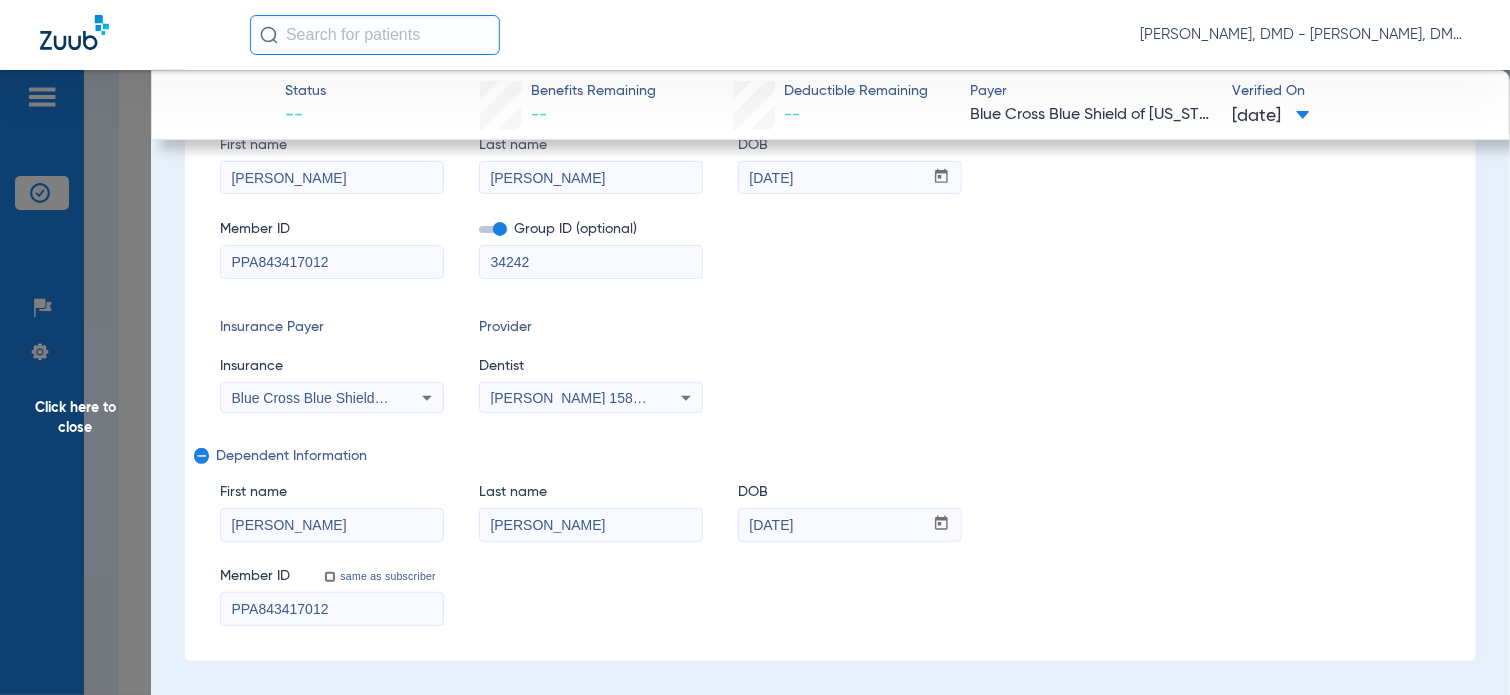 drag, startPoint x: 349, startPoint y: 527, endPoint x: 126, endPoint y: 519, distance: 223.14345 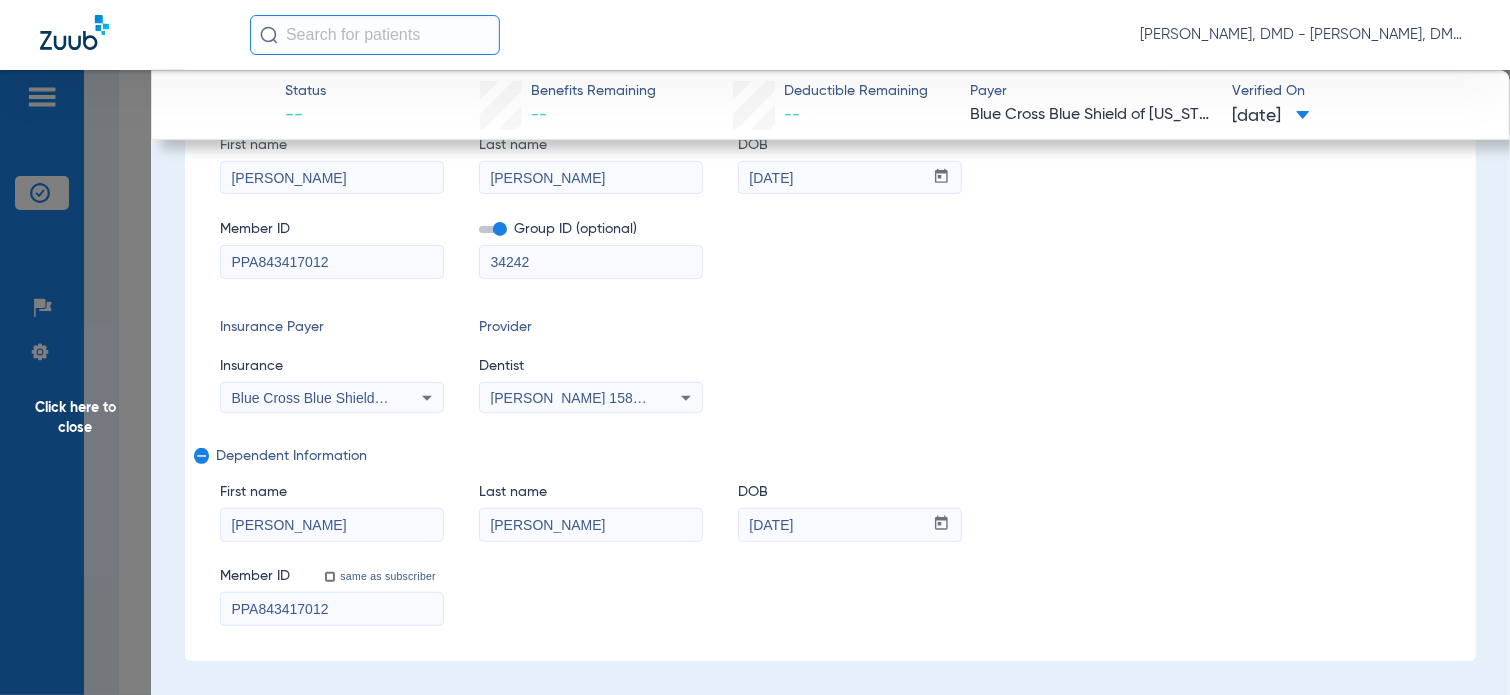 click on "Click here to close Status --  Benefits Remaining   --   Deductible Remaining   --  Payer Blue Cross Blue Shield of [US_STATE]  Verified On
[DATE]   [PERSON_NAME]   (49847)   DOB: [DEMOGRAPHIC_DATA]   Verify Benefits   Subscriber Information   First name  [PERSON_NAME]  Last name  [PERSON_NAME]  DOB  mm / dd / yyyy [DATE]  Member ID  PPA843417012  Group ID (optional)  34242  Insurance Payer   Insurance
Blue Cross Blue Shield Of [US_STATE]  Provider   Dentist
[PERSON_NAME]  1588827992  remove   Dependent Information   First name  [PERSON_NAME] name  [PERSON_NAME]  DOB  mm / dd / yyyy [DATE]  Member ID  same as subscriber PPA843417012  Summary Breakdown   Full Breakdown   PDF Breakdown" 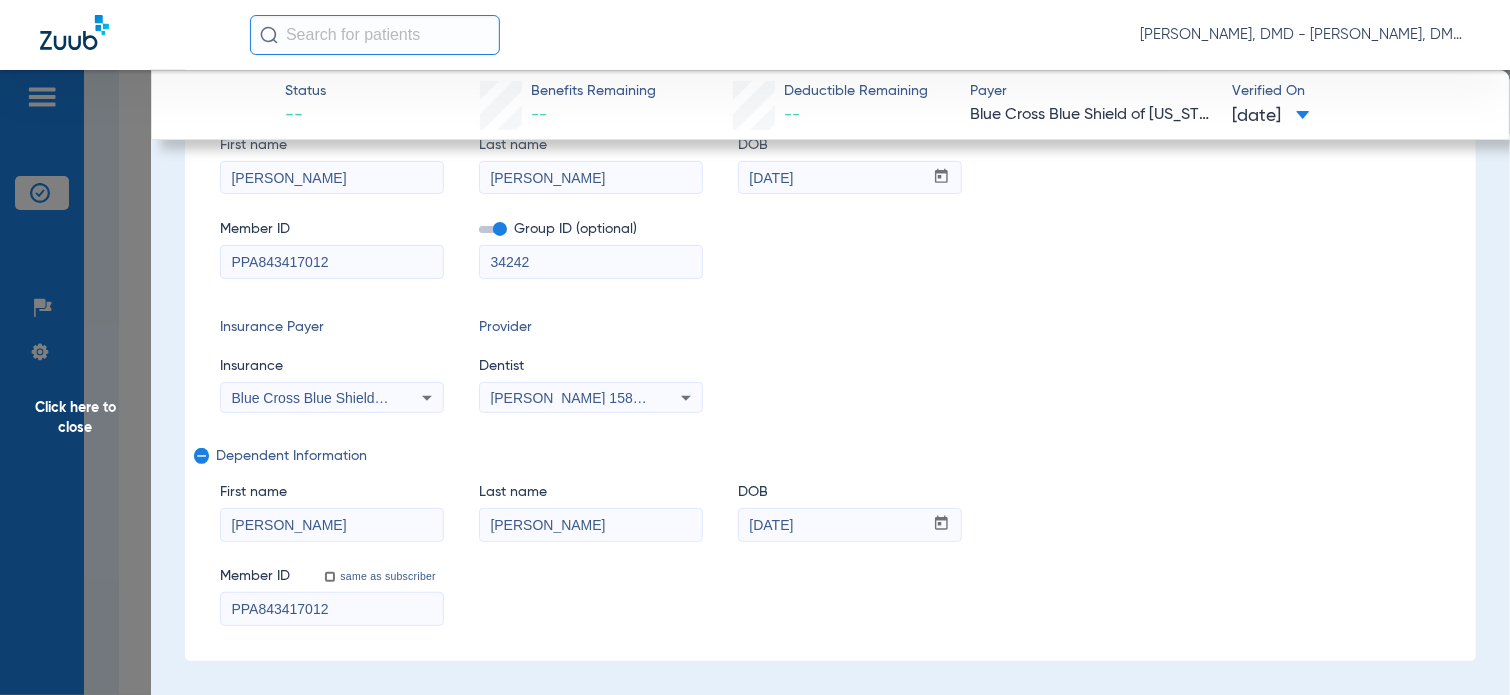 click on "[PERSON_NAME], DMD - [PERSON_NAME], DMD   Patients  Insurance Verification  Setup  Help Center Settings Schedule Insurance Verification History  Last Appt. Sync Time:   [DATE] - 09:11 PM   [DATE]   [DATE]   [DATE]   [DATE]   [DATE]   [DATE]   [DATE]   [DATE]   [DATE]   [DATE]   [DATE]   [DATE]   [DATE]   [DATE]   [DATE]   [DATE]   [DATE]   [DATE]   [DATE]   [DATE]   [DATE]   [DATE]   [DATE]   [DATE]   [DATE]   [DATE]   [DATE]   [DATE]   [DATE]   [DATE]   [DATE]   [DATE]   [DATE]   [DATE]   [DATE]   [DATE]  Su Mo" at bounding box center (755, 347) 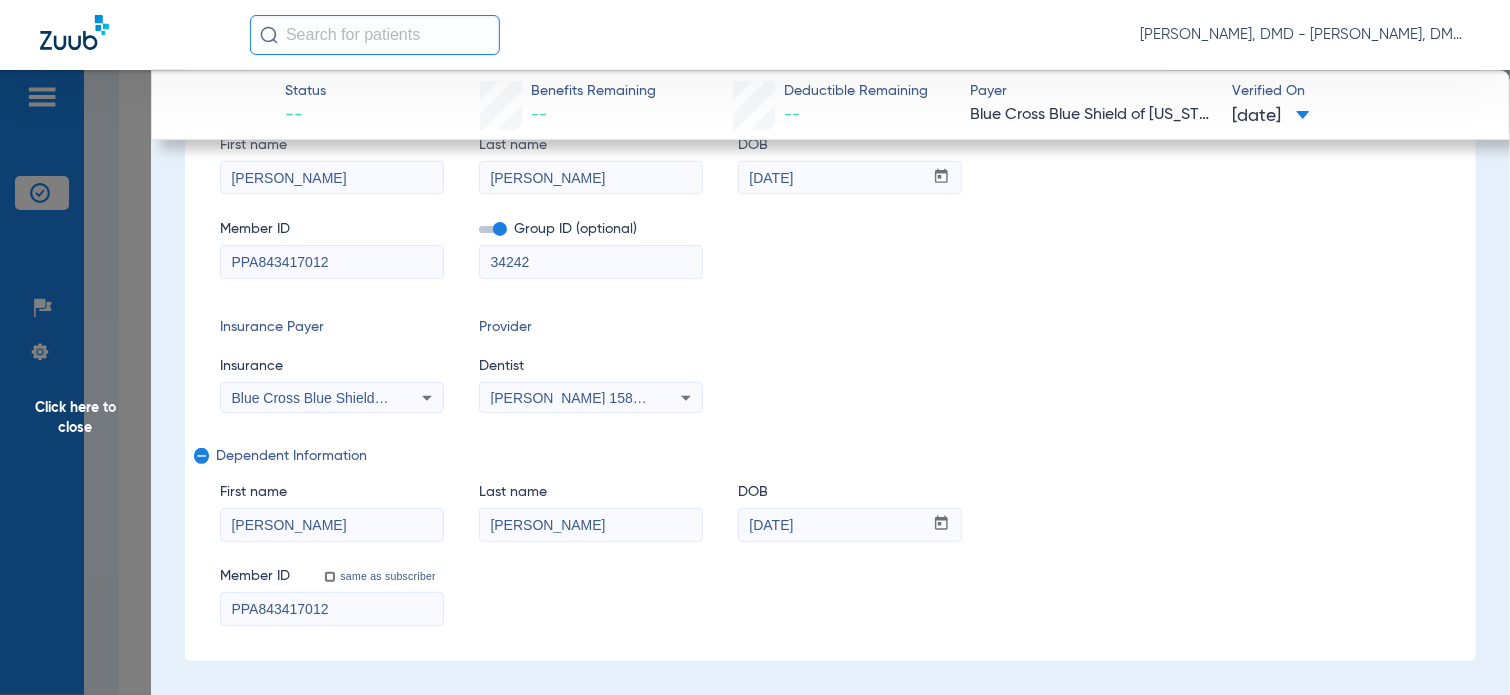 click on "Click here to close" 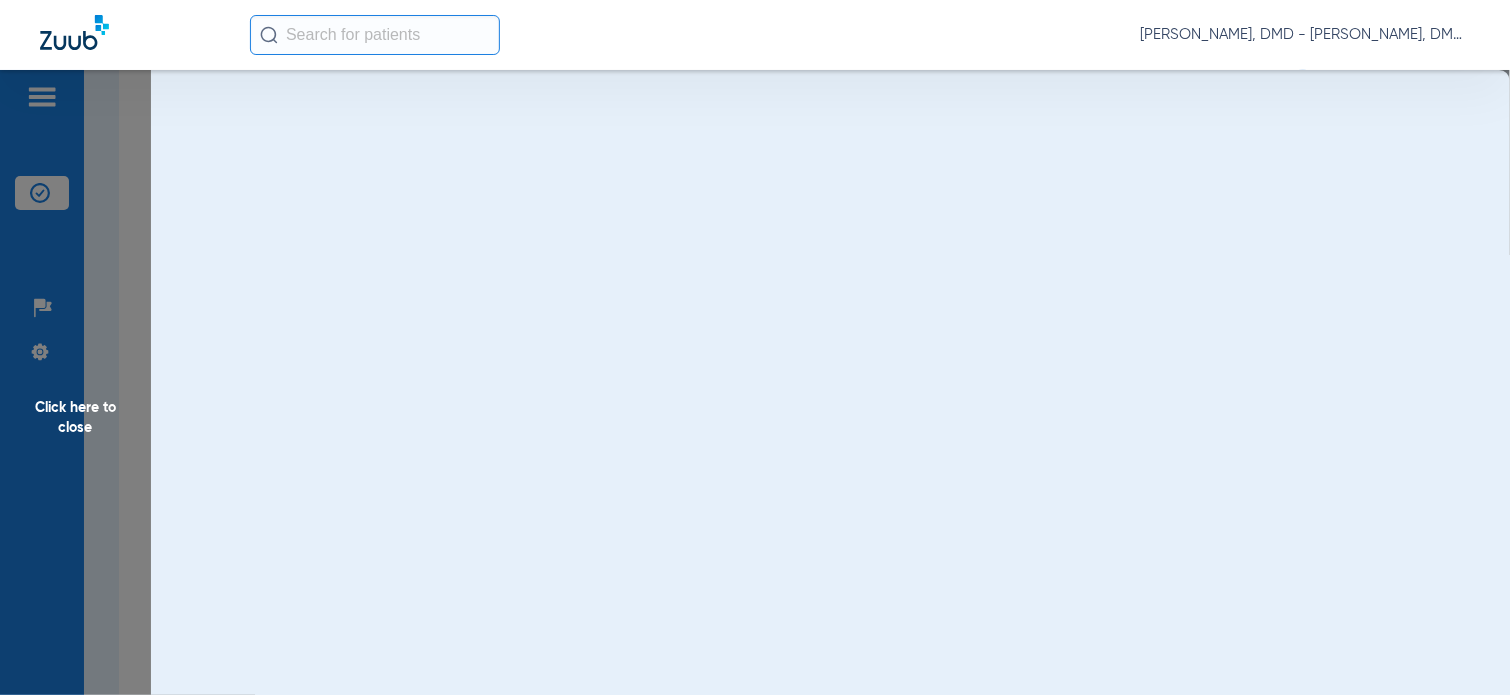 scroll, scrollTop: 0, scrollLeft: 0, axis: both 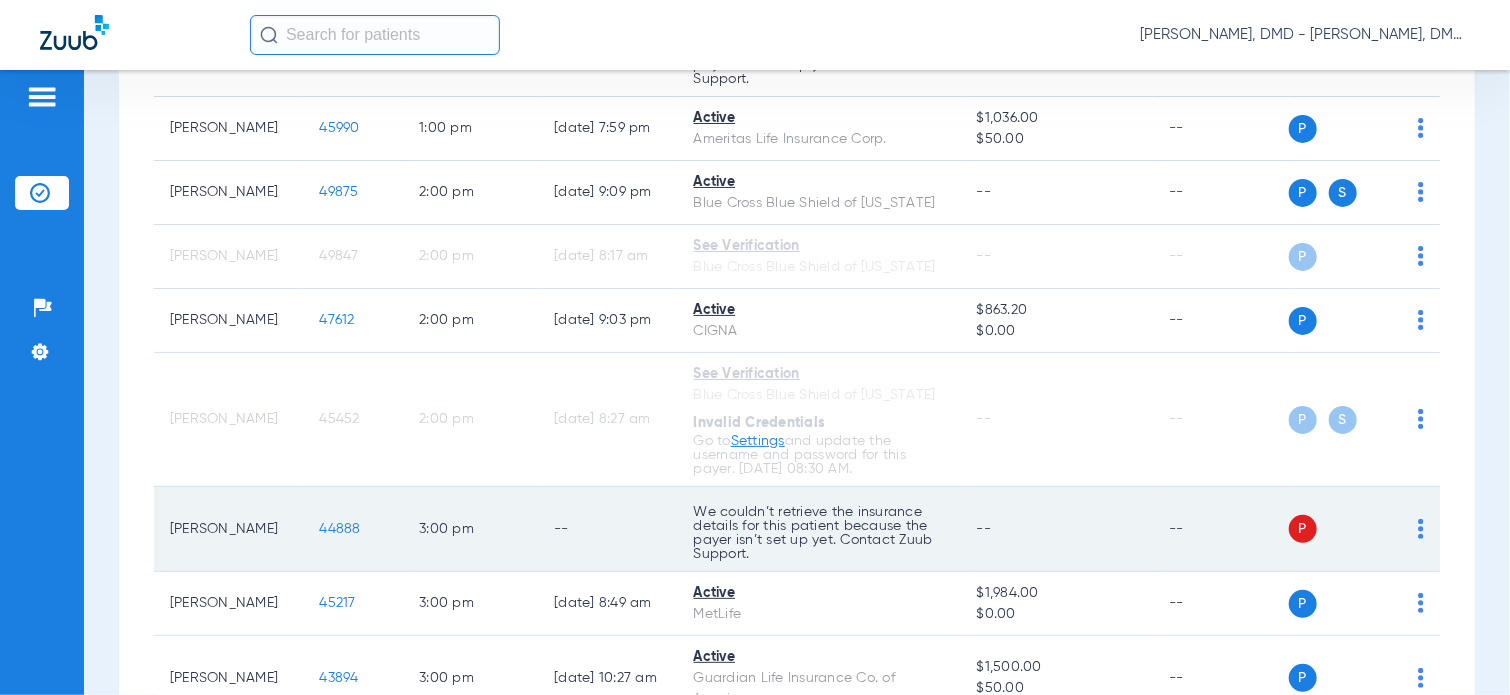 click on "44888" 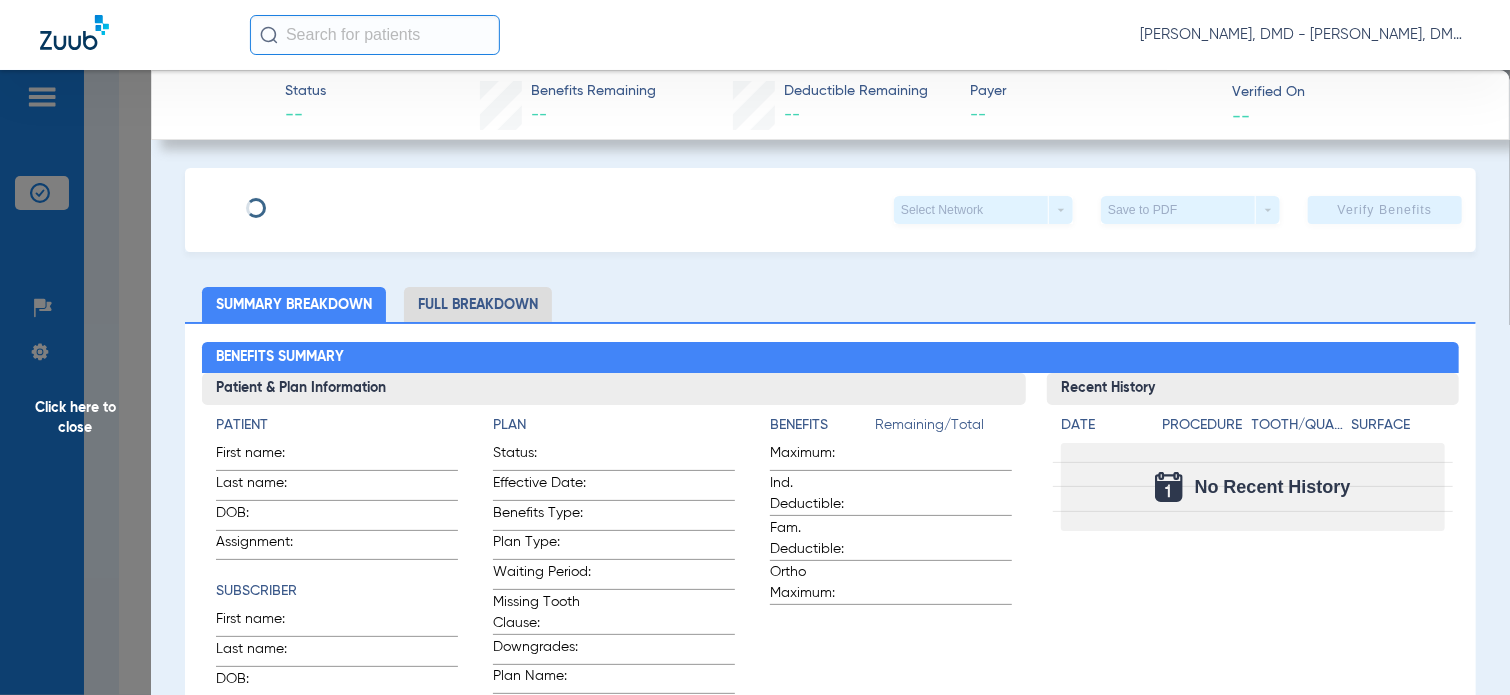 type on "[PERSON_NAME]" 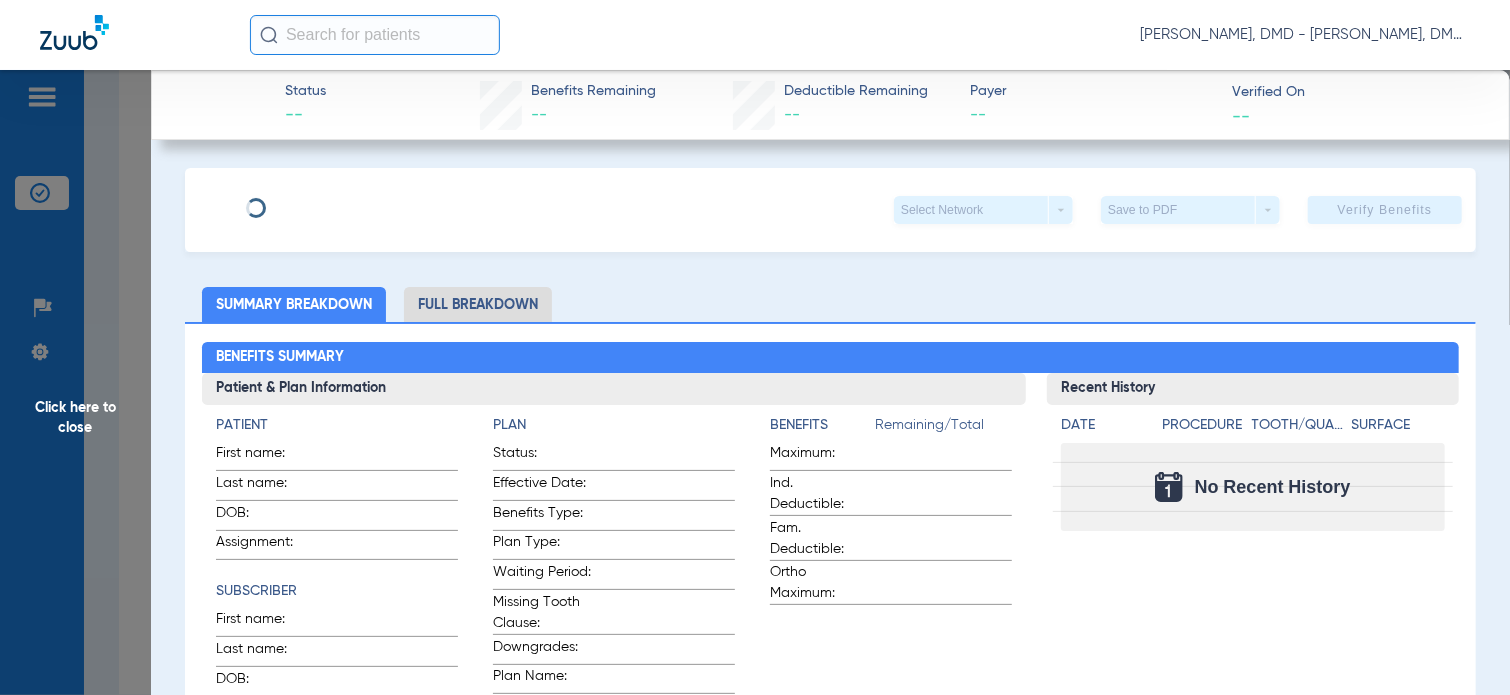 type on "[DATE]" 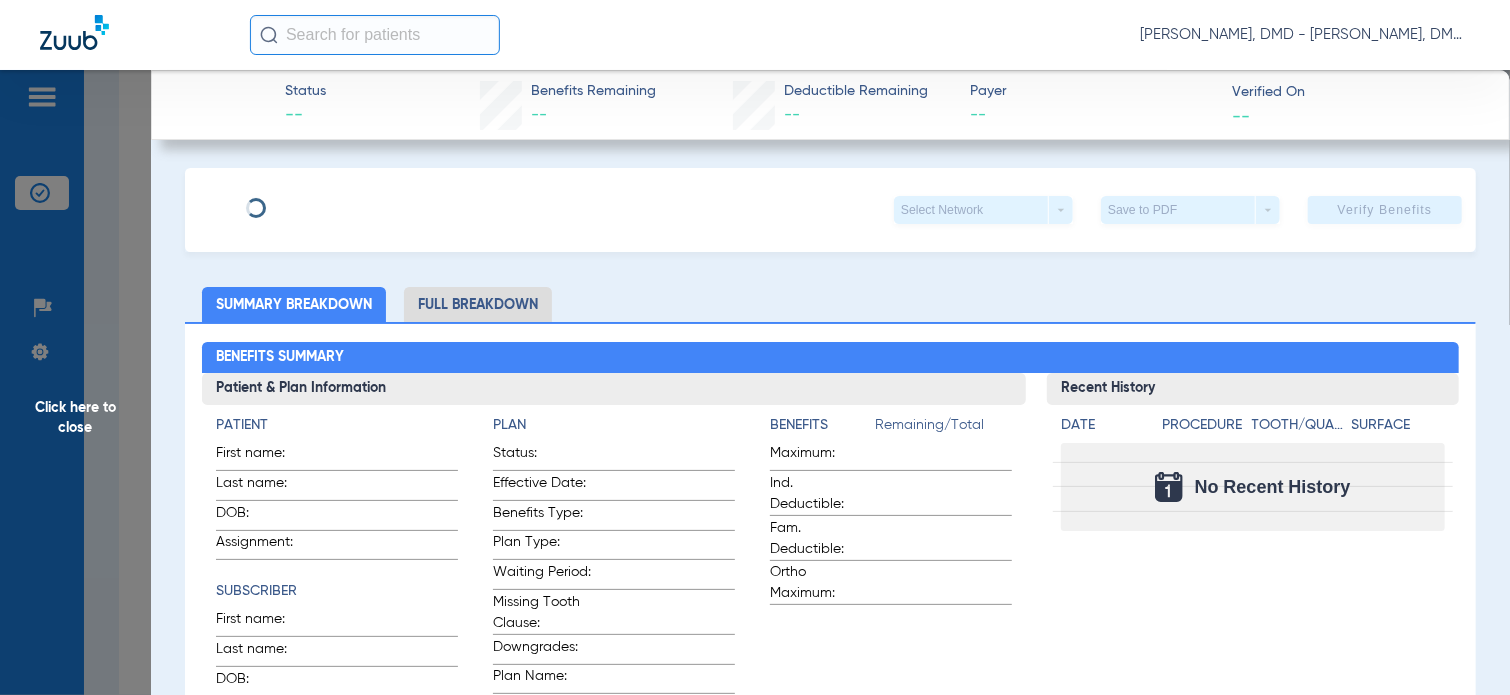 type on "2017163822" 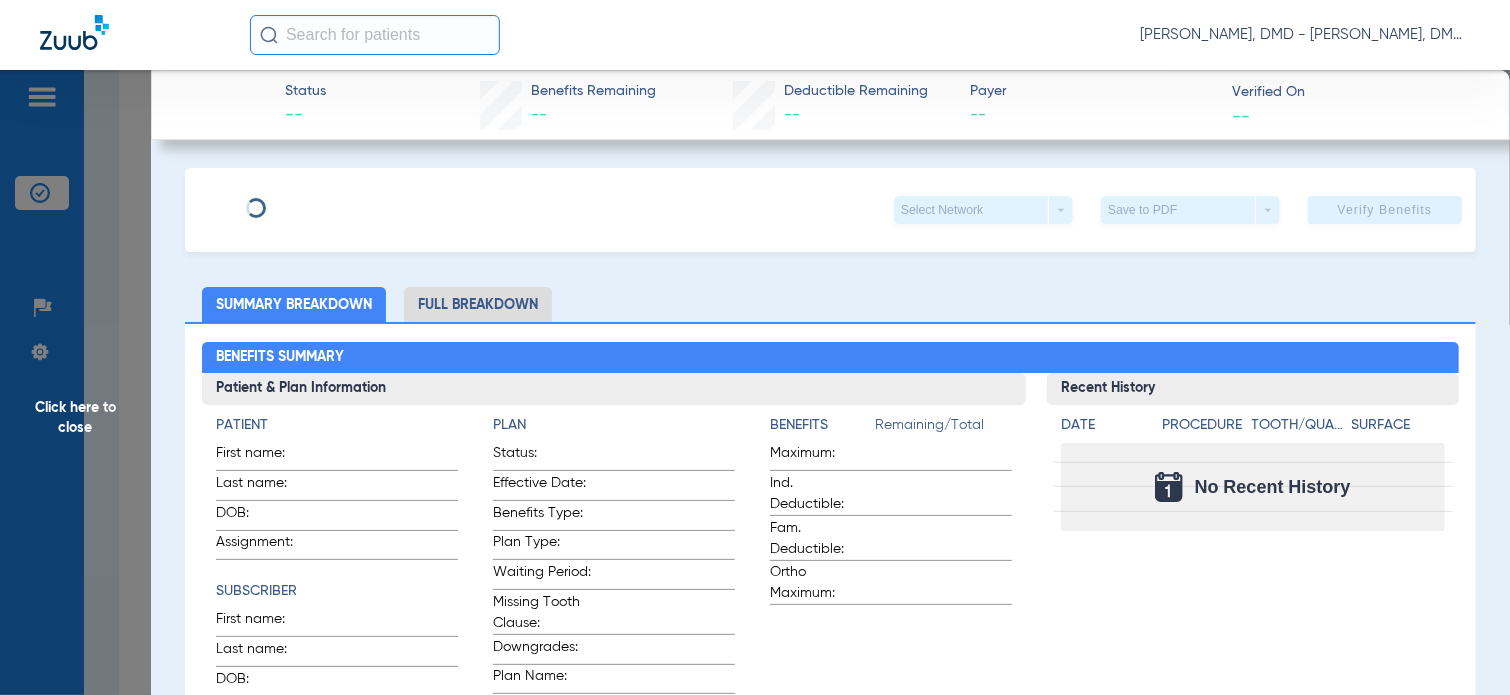 type on "1000" 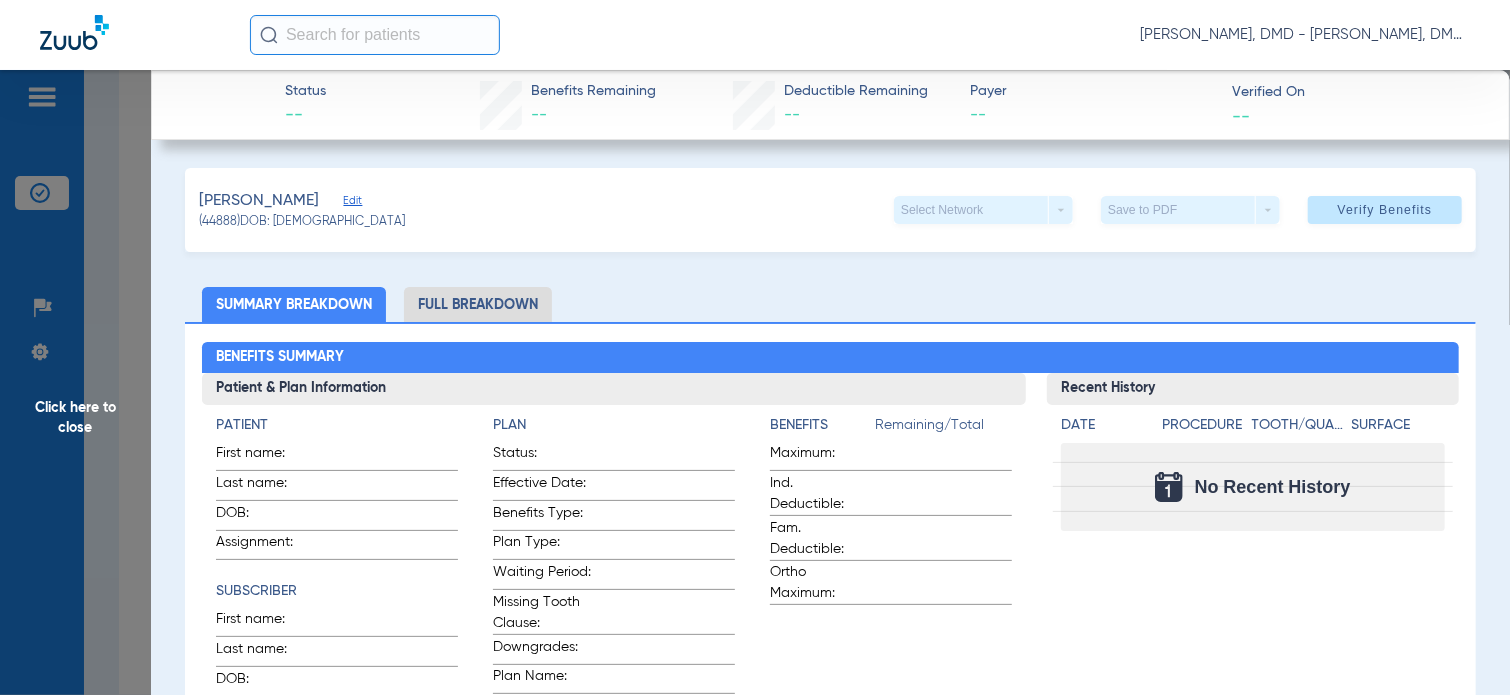 click on "Edit" 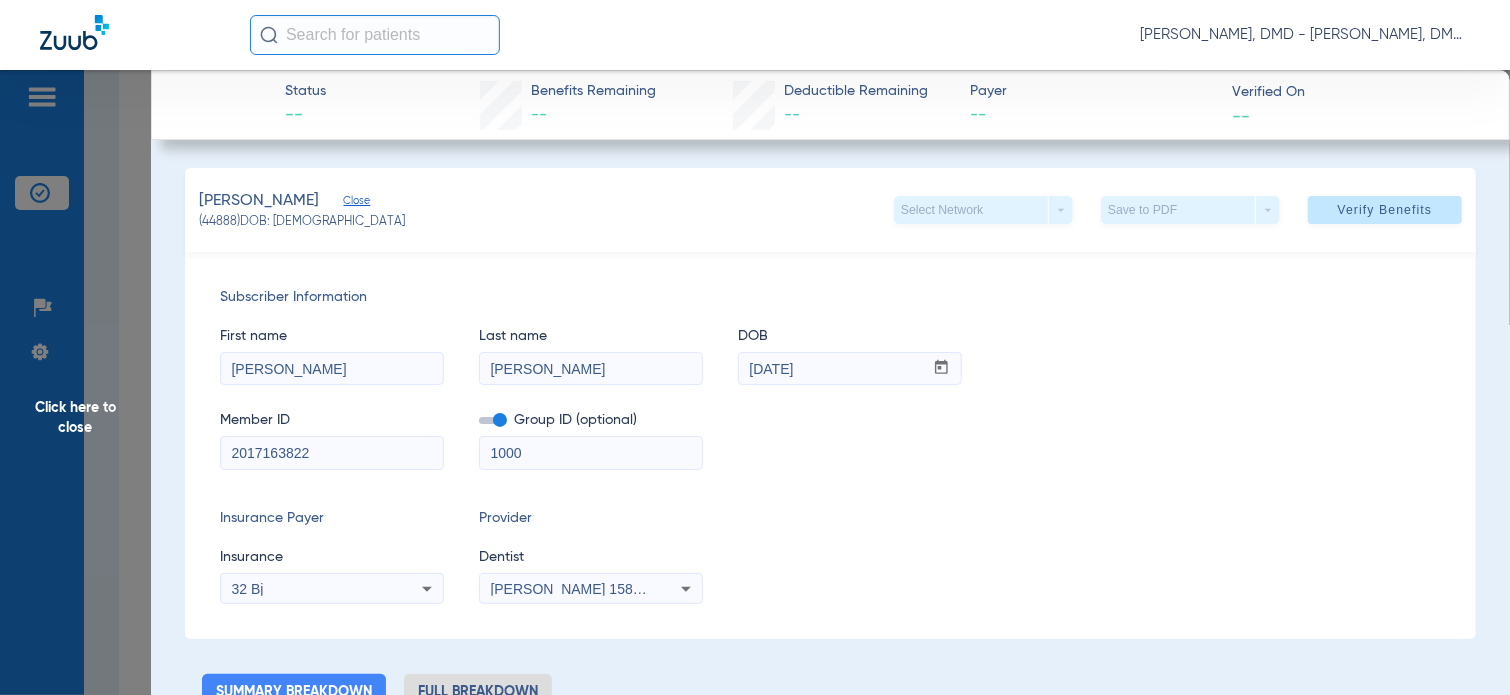 drag, startPoint x: 412, startPoint y: 456, endPoint x: -8, endPoint y: 401, distance: 423.58588 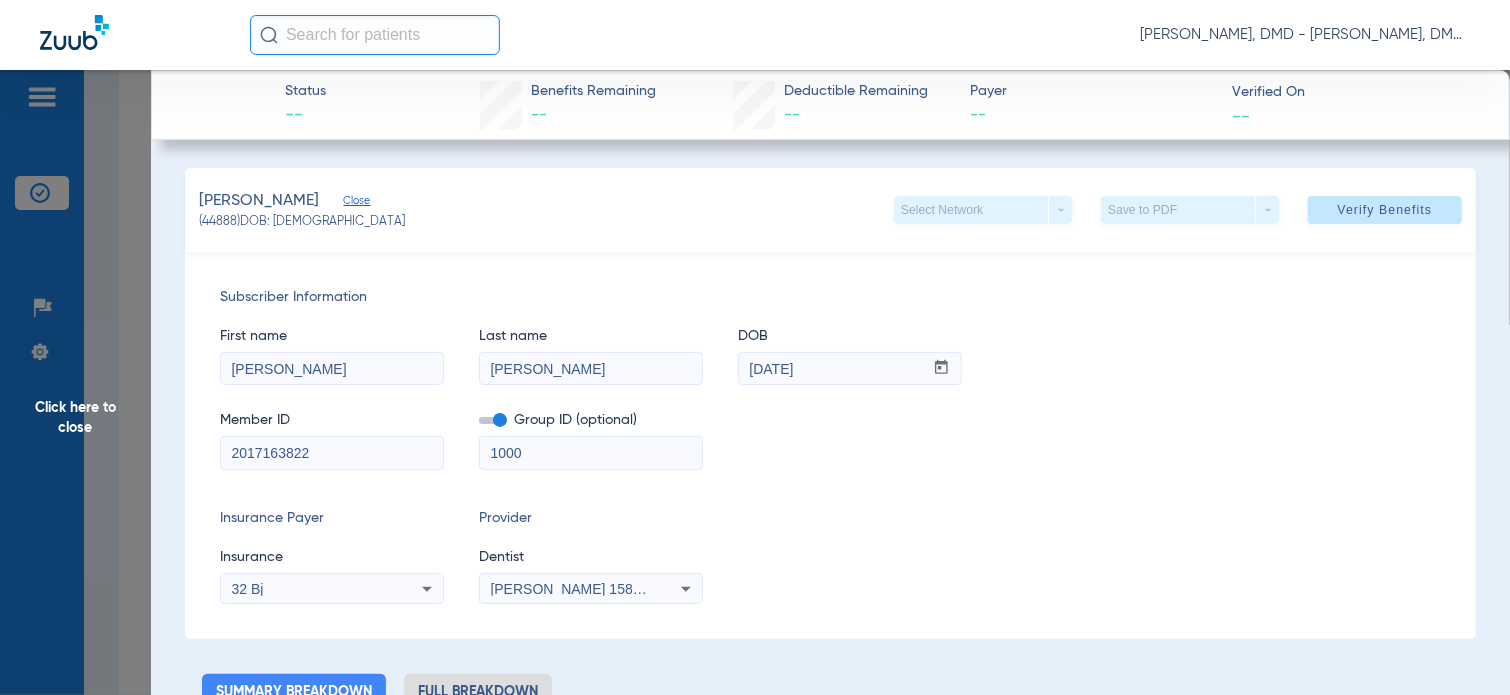 click on "Click here to close" 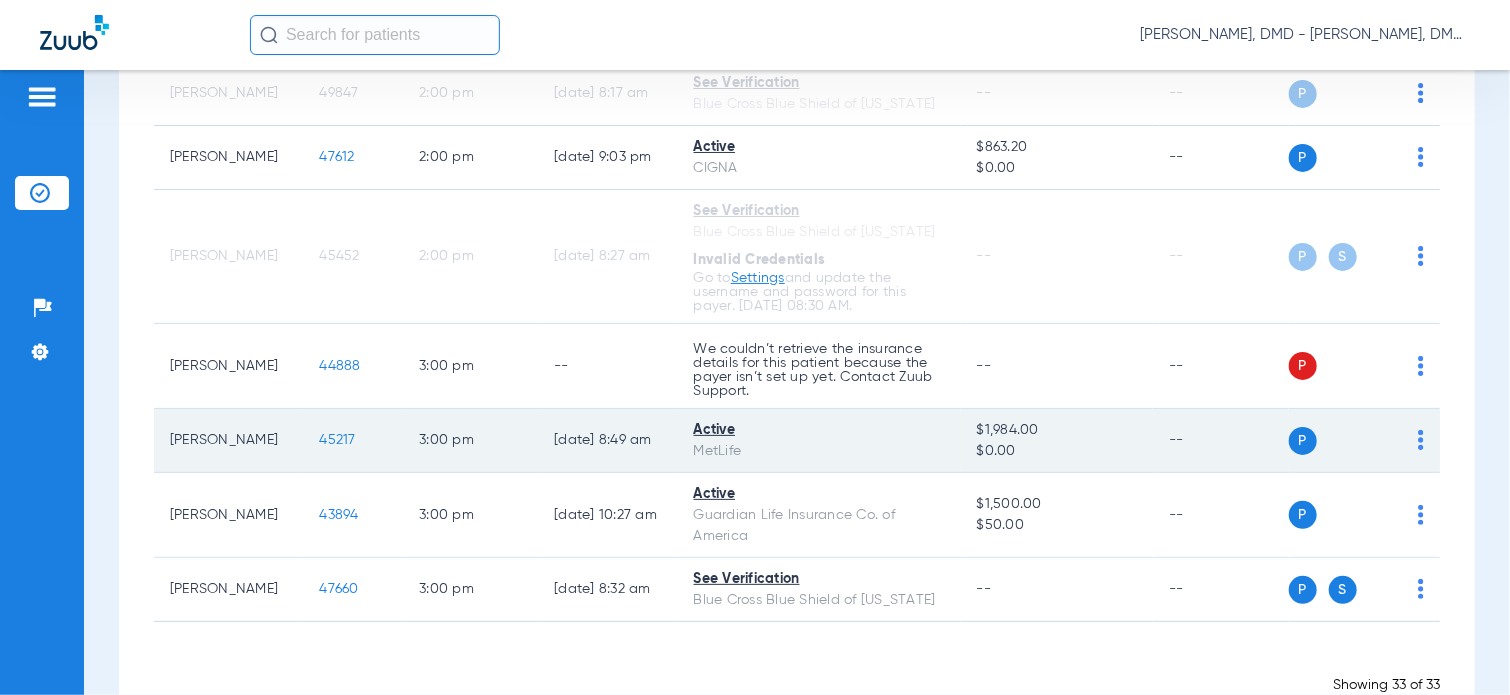 scroll, scrollTop: 2331, scrollLeft: 0, axis: vertical 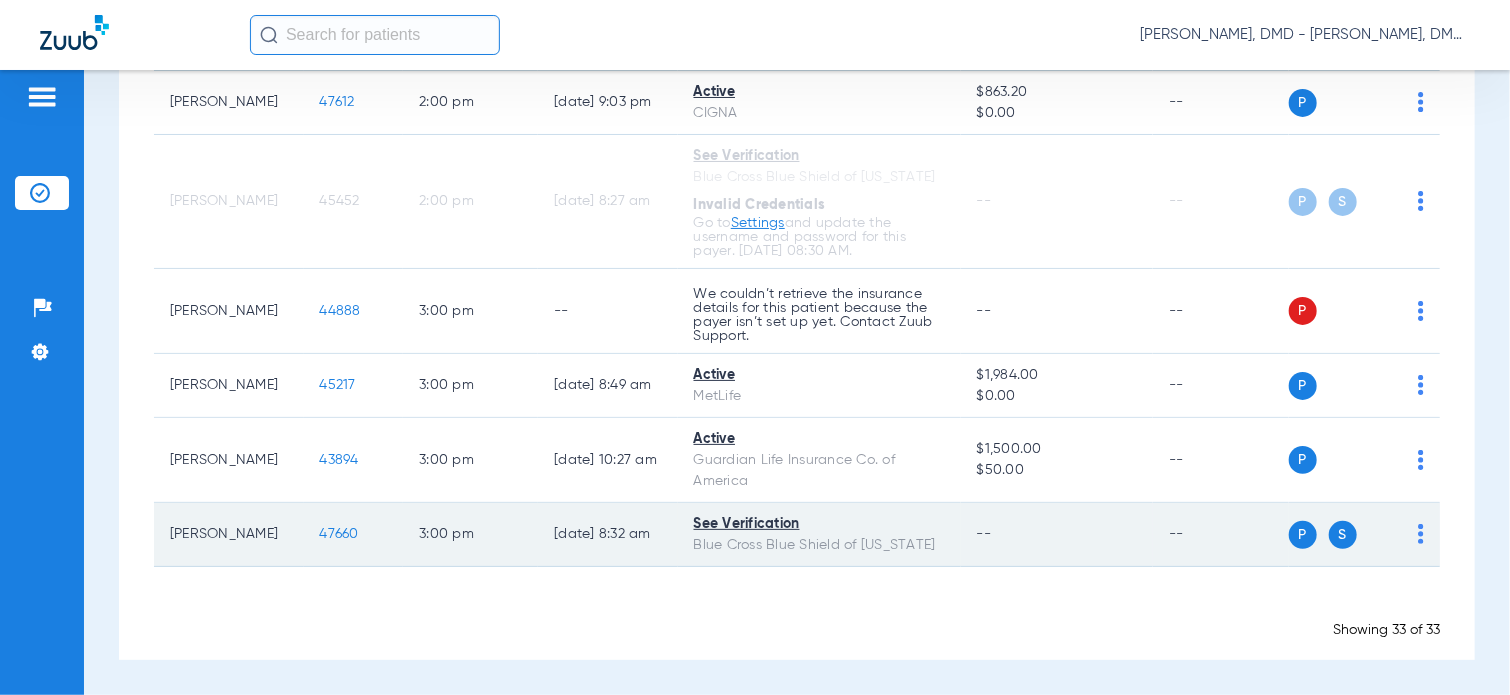 click 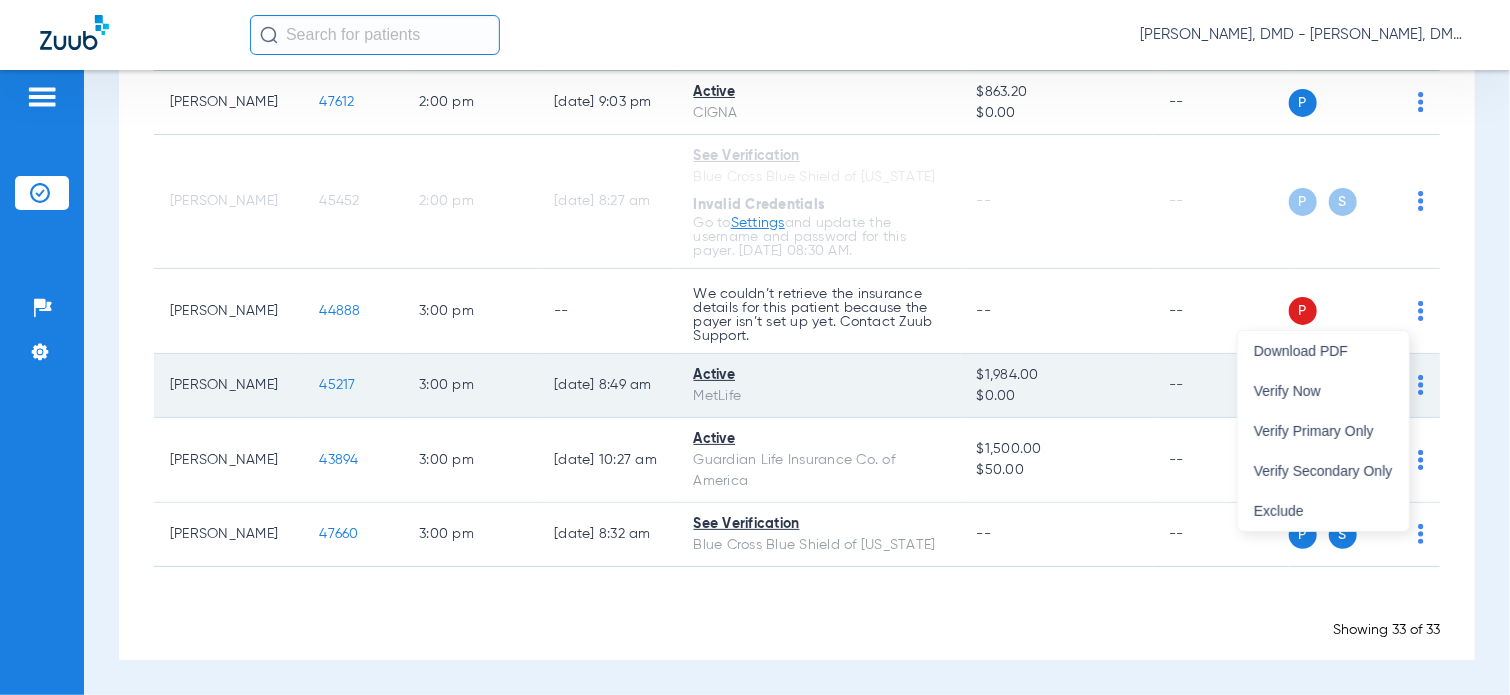 click on "Verify Now" at bounding box center [1323, 391] 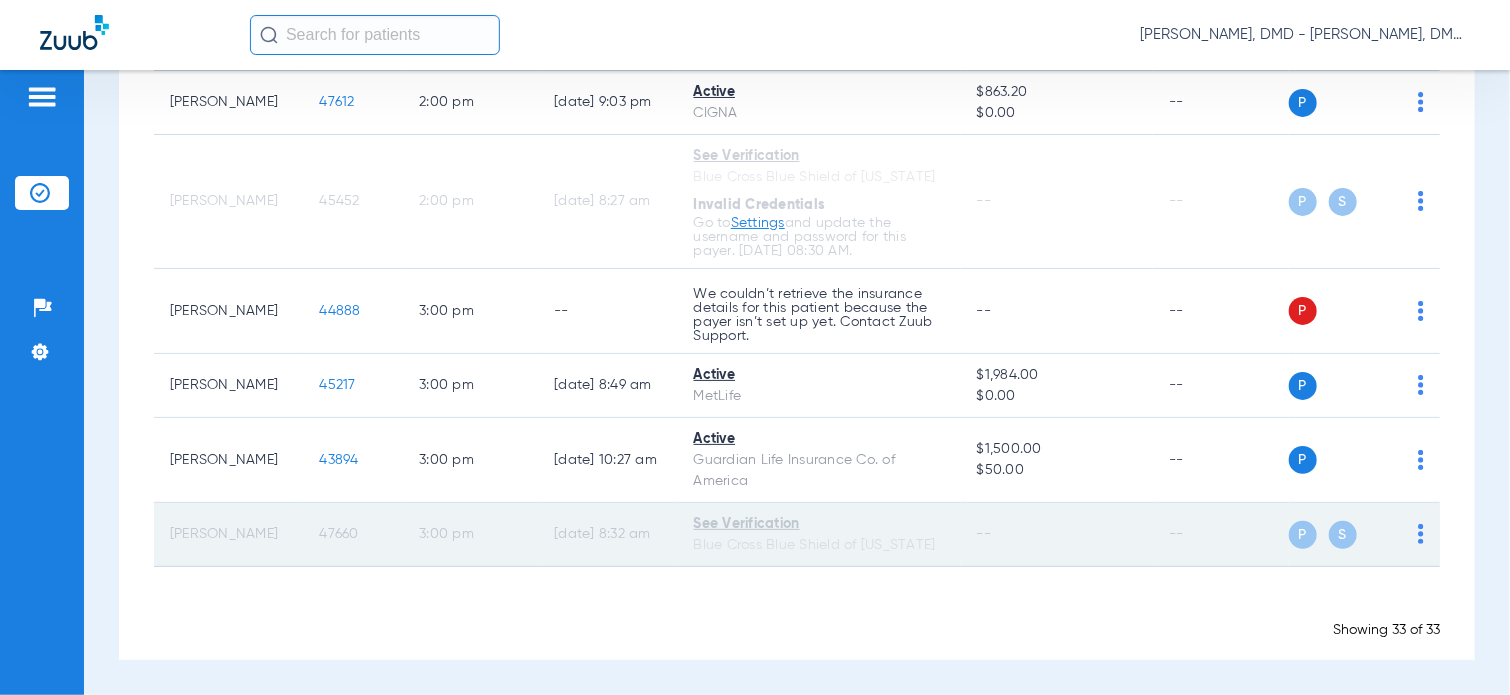 click on "47660" 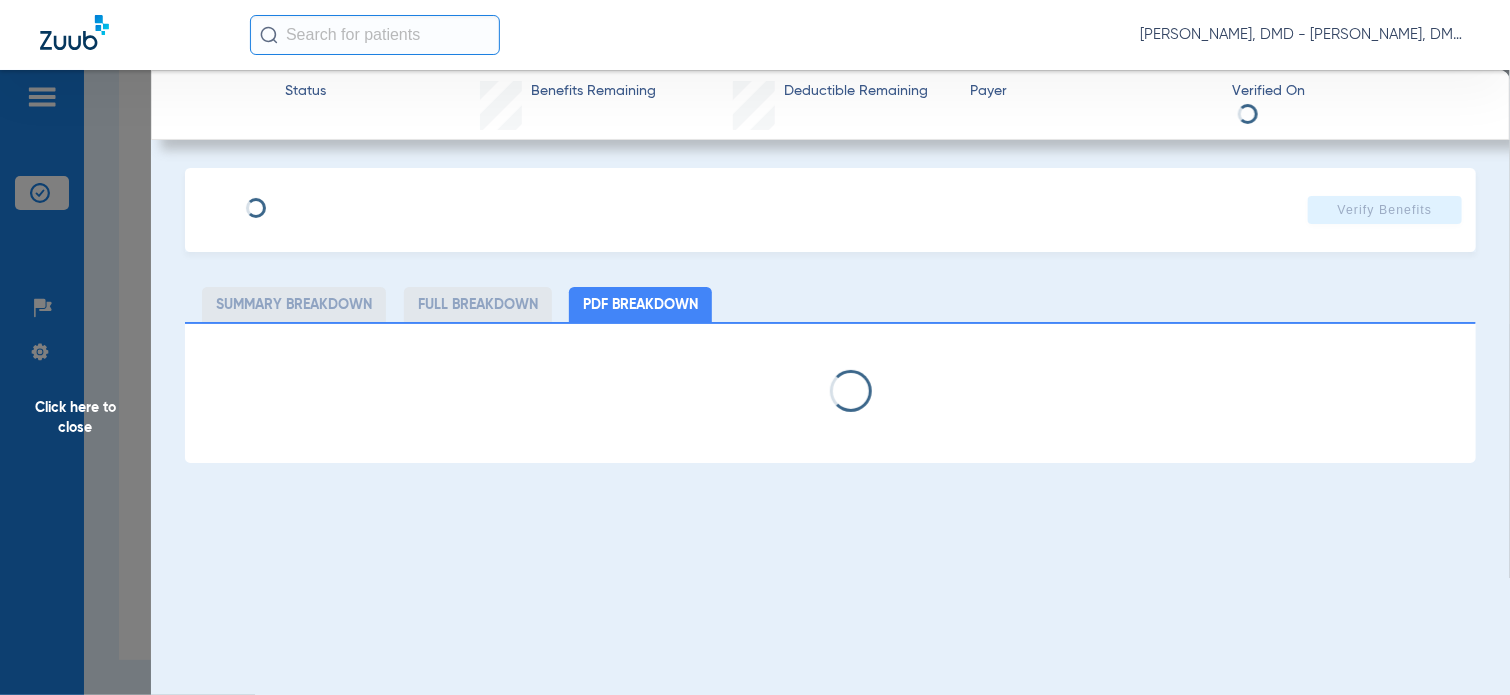 type on "[PERSON_NAME]" 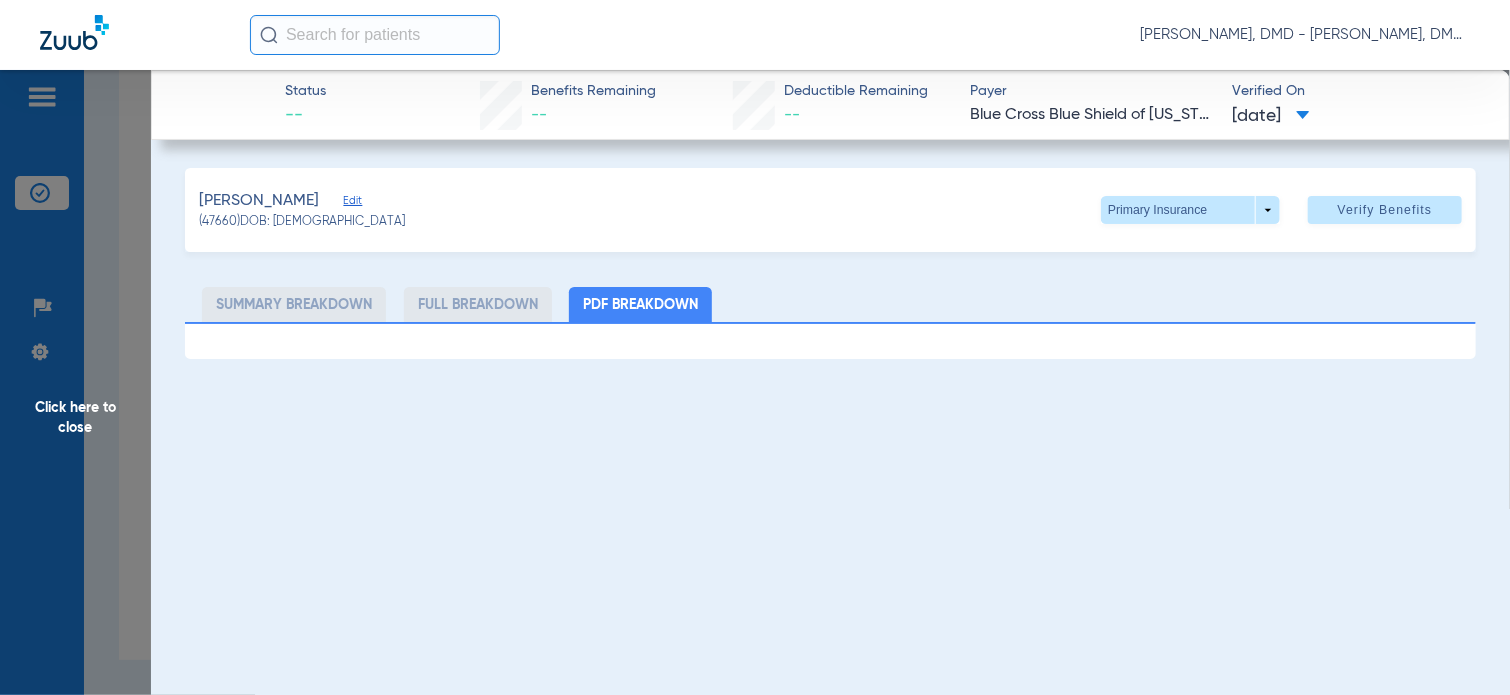 click on "Edit" 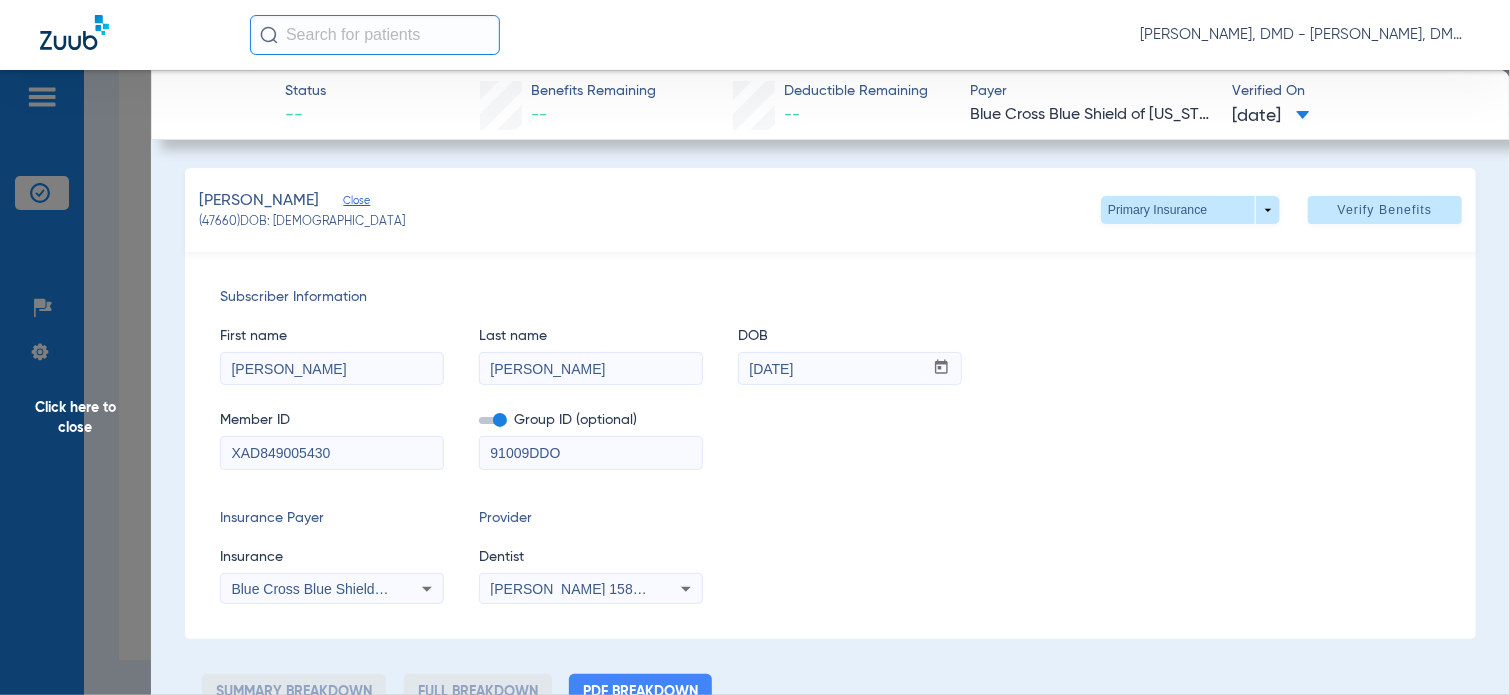drag, startPoint x: 340, startPoint y: 443, endPoint x: -8, endPoint y: 430, distance: 348.24274 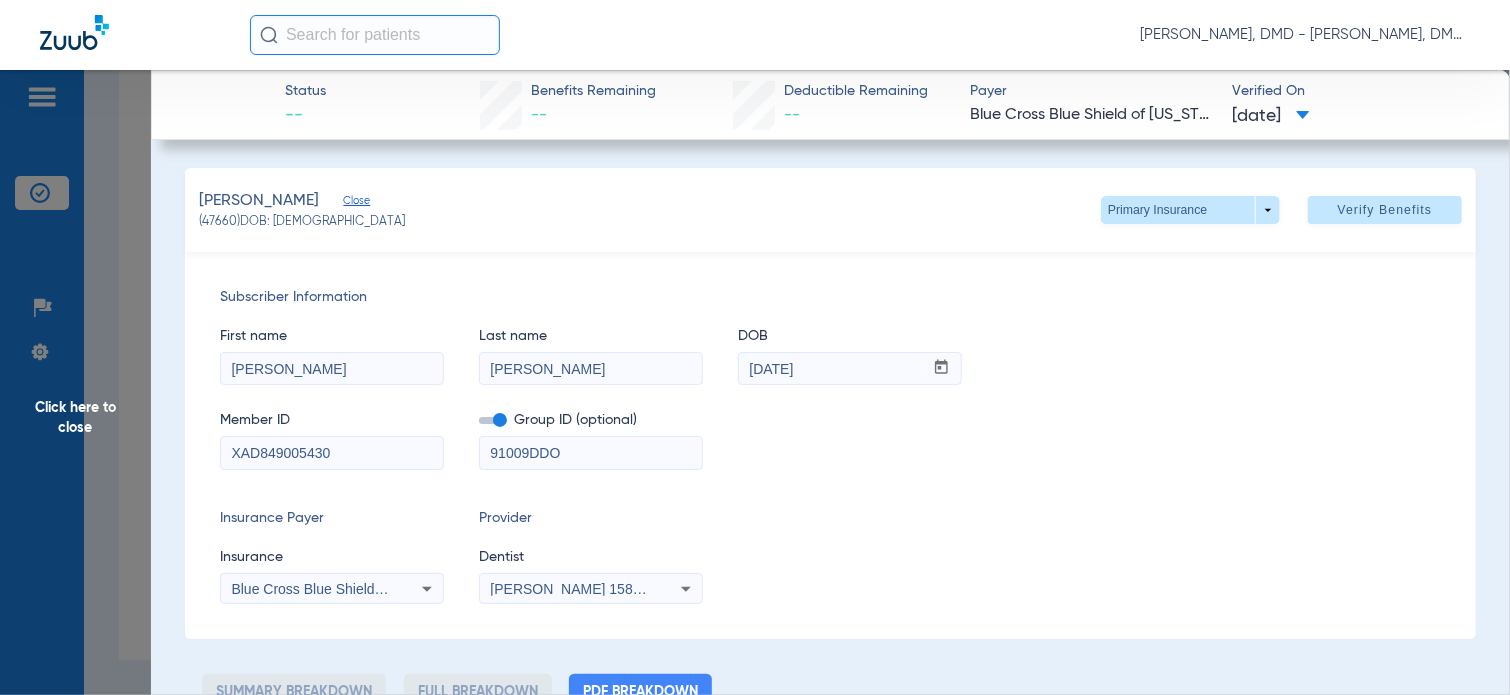 click on "Click here to close Status --  Benefits Remaining   --   Deductible Remaining   --  Payer Blue Cross Blue Shield of [US_STATE]  Verified On
[DATE]   [PERSON_NAME]   Close   (47660)   DOB: [DEMOGRAPHIC_DATA]   Primary Insurance  arrow_drop_down  Verify Benefits   Subscriber Information   First name  [PERSON_NAME]  Last name  [PERSON_NAME]  DOB  mm / dd / yyyy [DATE]  Member ID  XAD849005430  Group ID (optional)  91009DDO  Insurance Payer   Insurance
Blue Cross Blue Shield Of [US_STATE]  Provider   Dentist
[PERSON_NAME]  1588827992  Summary Breakdown   Full Breakdown   PDF Breakdown" 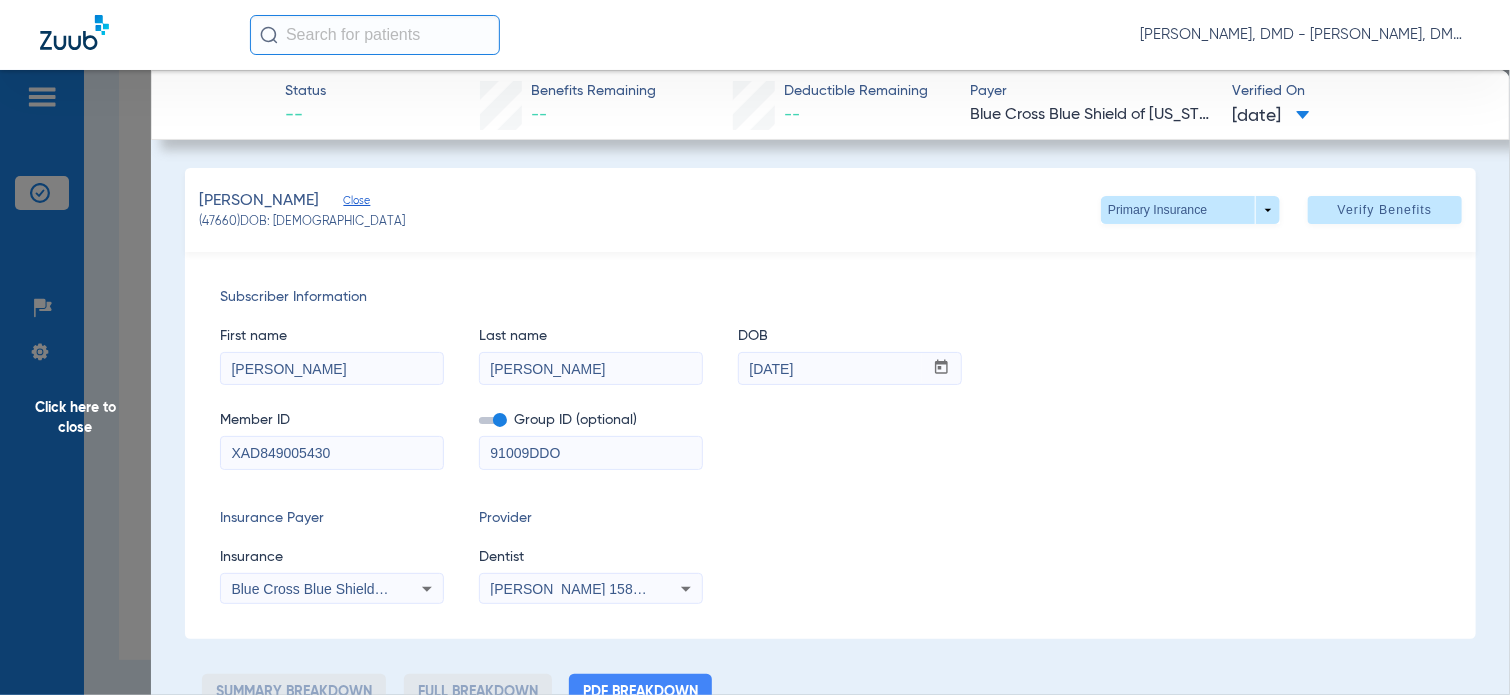 drag, startPoint x: 604, startPoint y: 355, endPoint x: 377, endPoint y: 351, distance: 227.03523 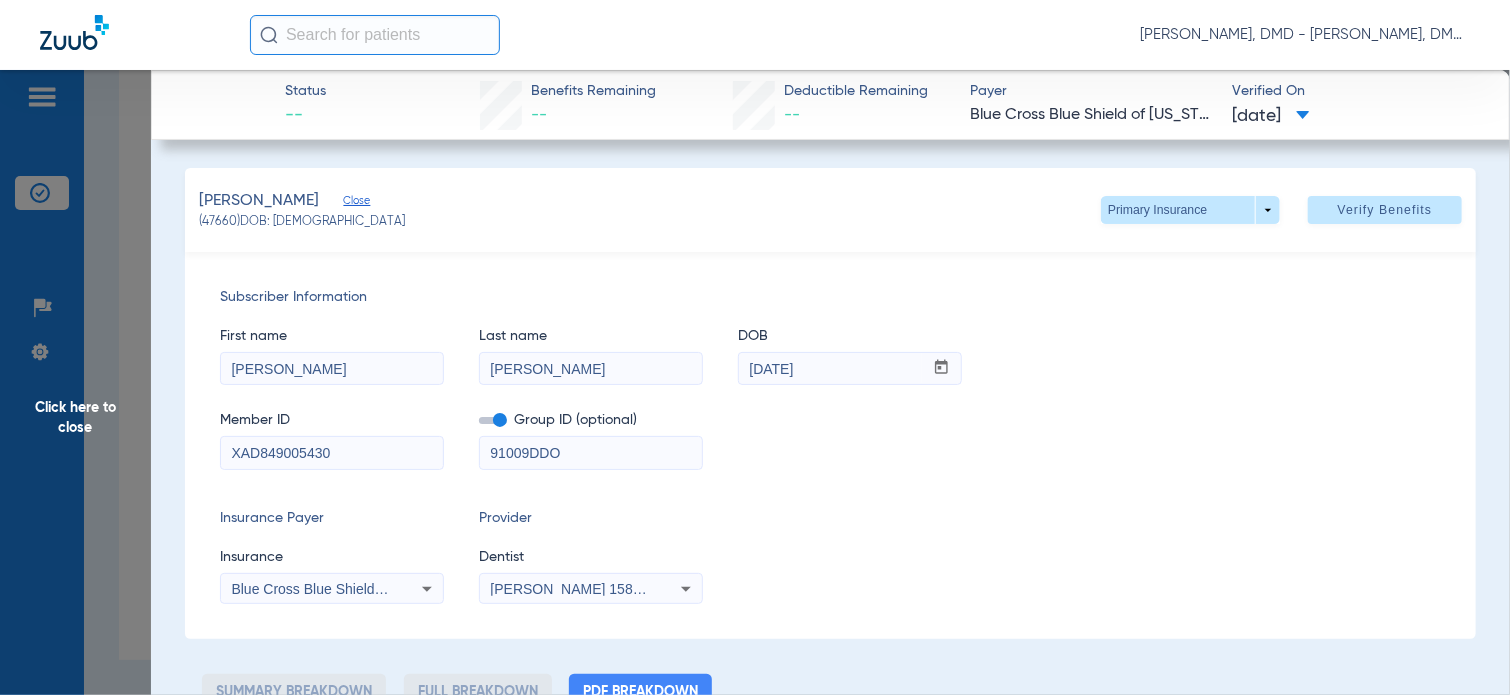 click on "Click here to close" 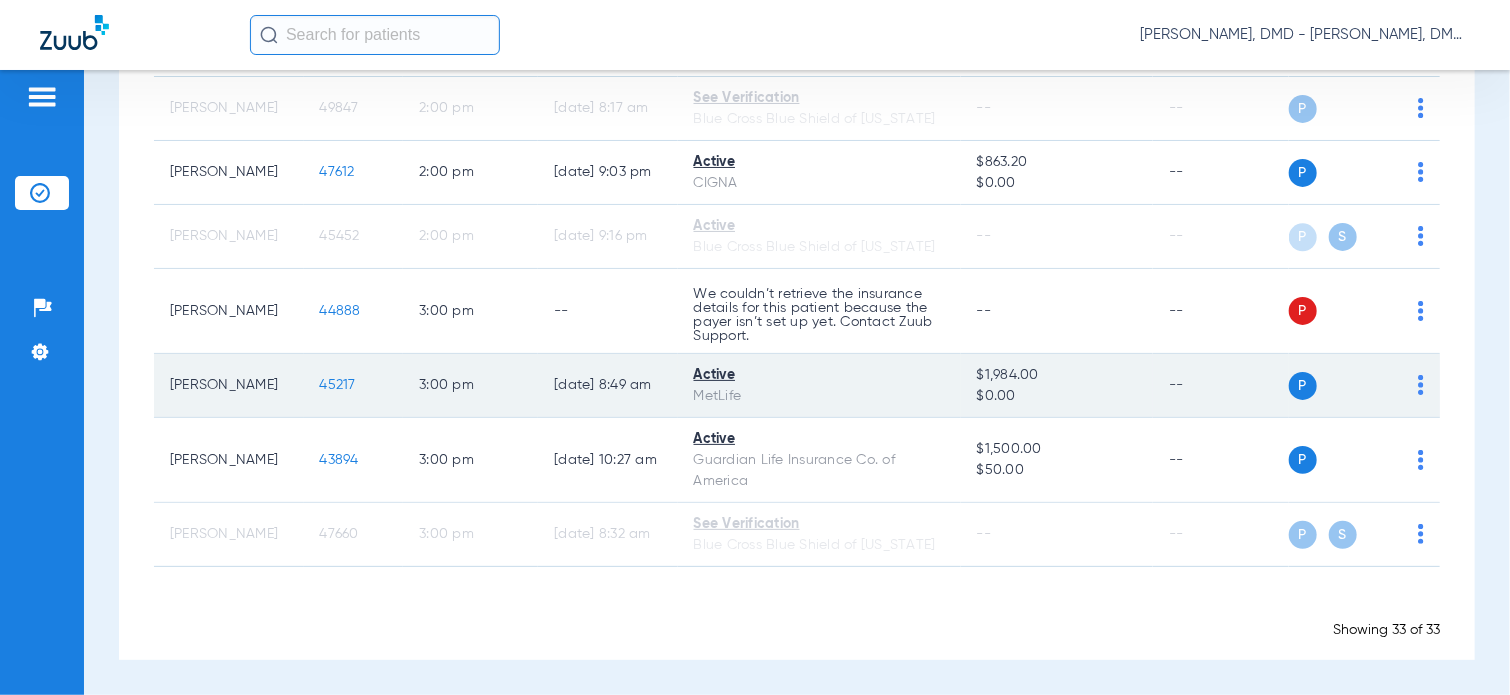 click on "P S" 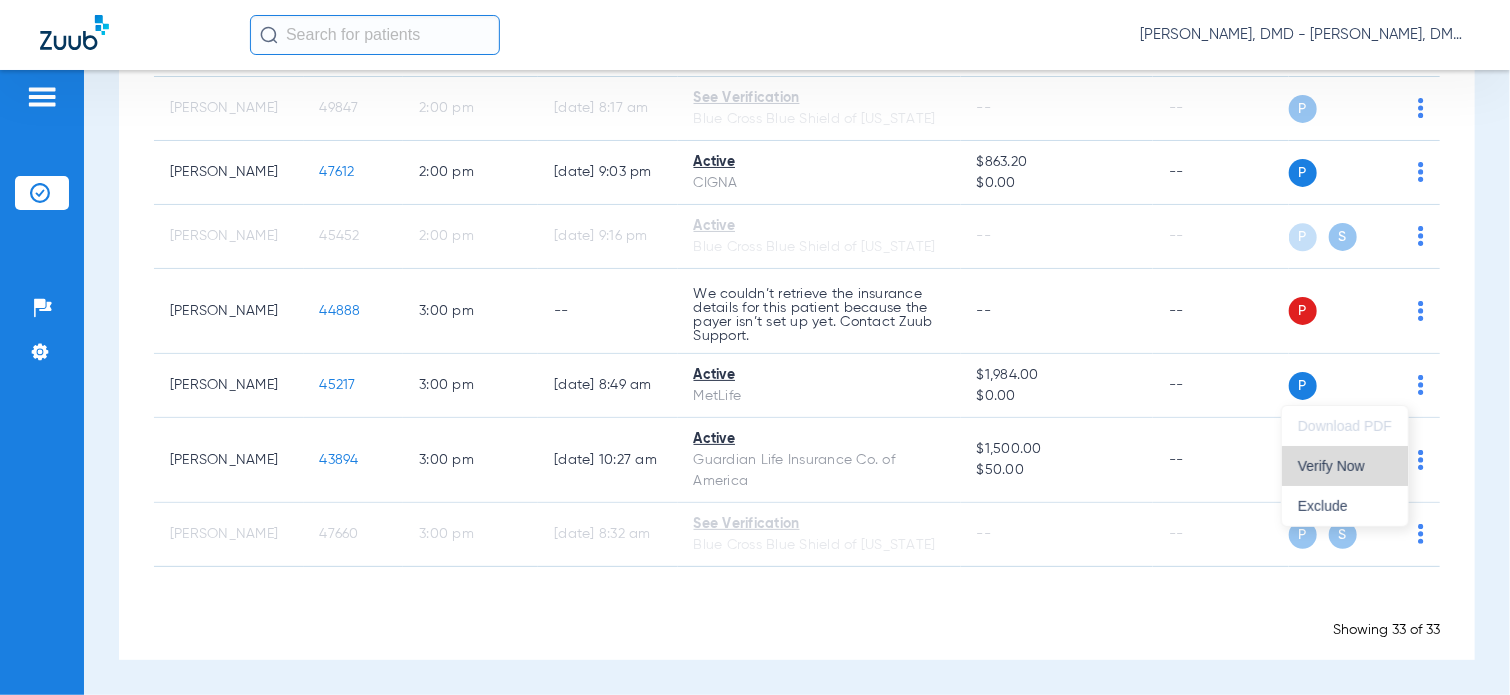 click on "Verify Now" at bounding box center [1345, 466] 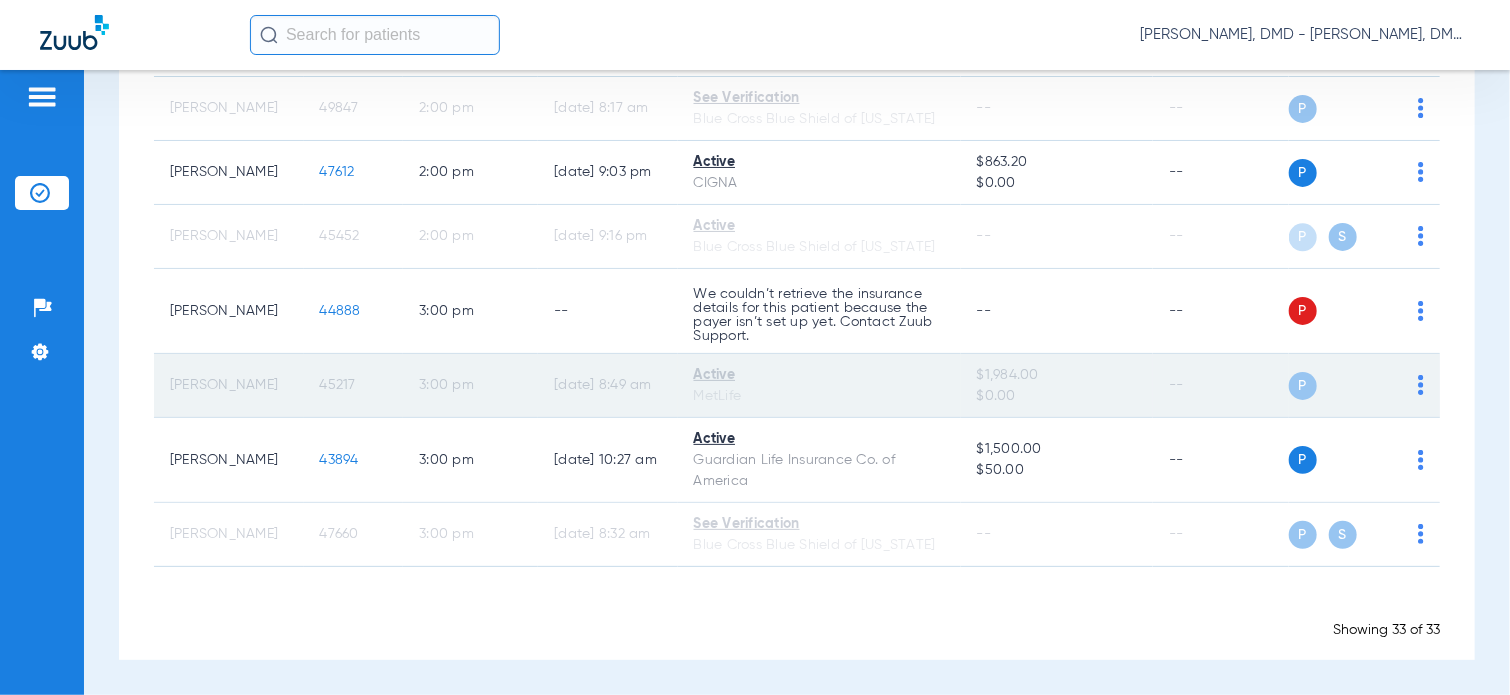 click on "45217" 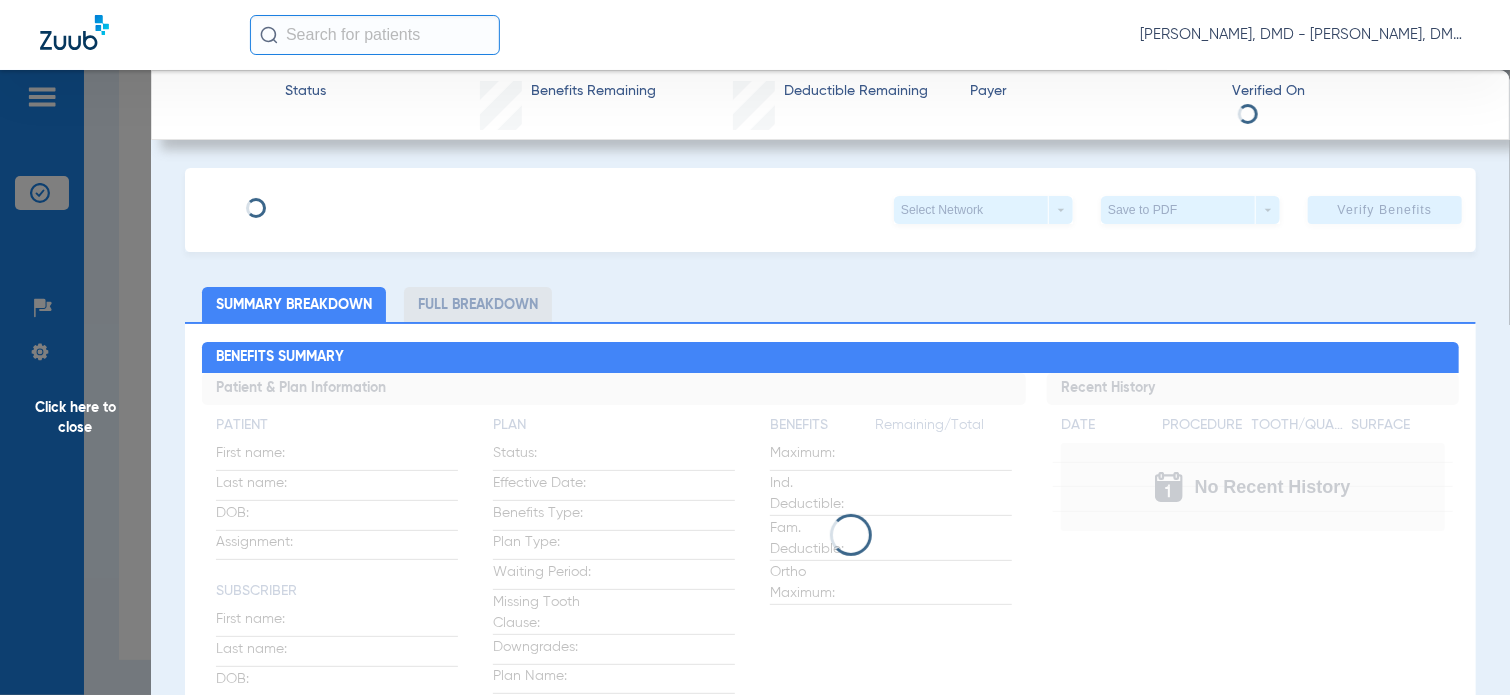 type on "[PERSON_NAME]" 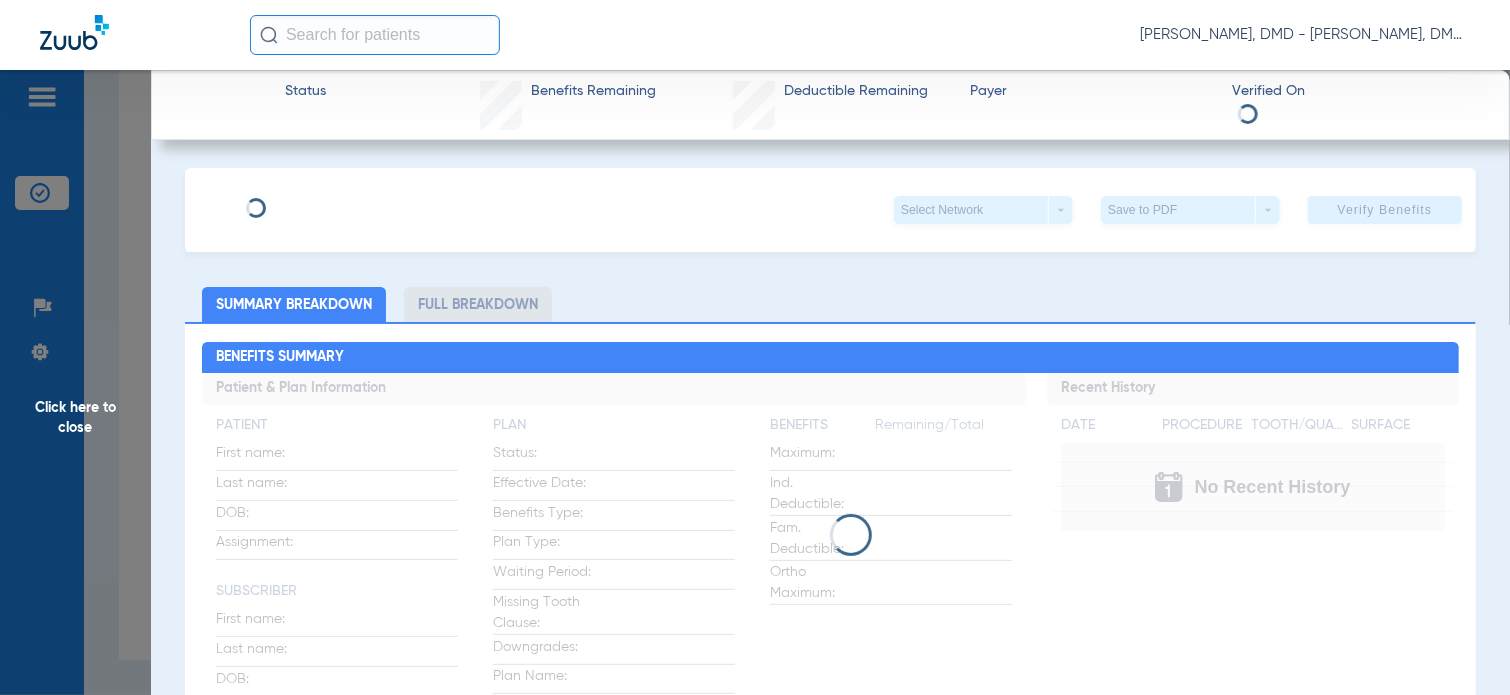 type on "[DATE]" 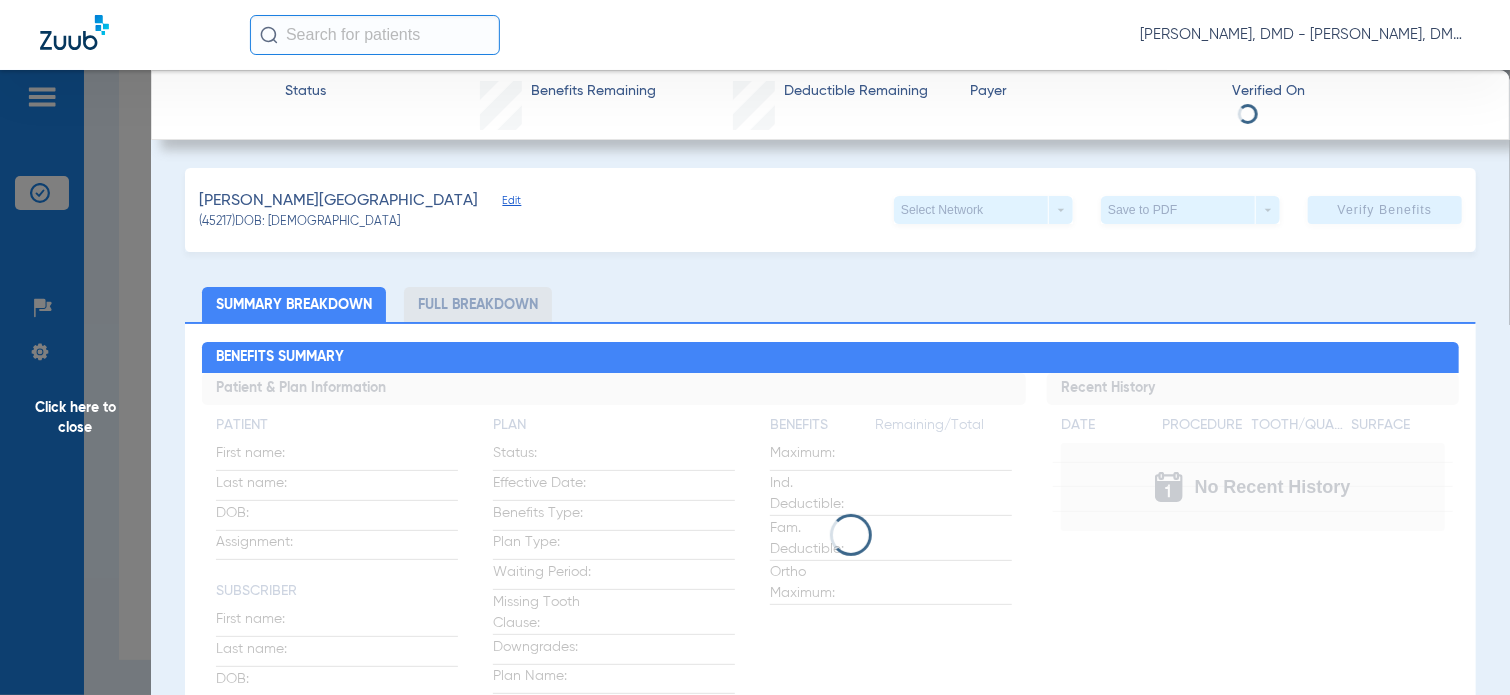click on "[PERSON_NAME]   Edit   (45217)   DOB: [DEMOGRAPHIC_DATA]   Select Network  arrow_drop_down  Save to PDF  arrow_drop_down  Verify Benefits" 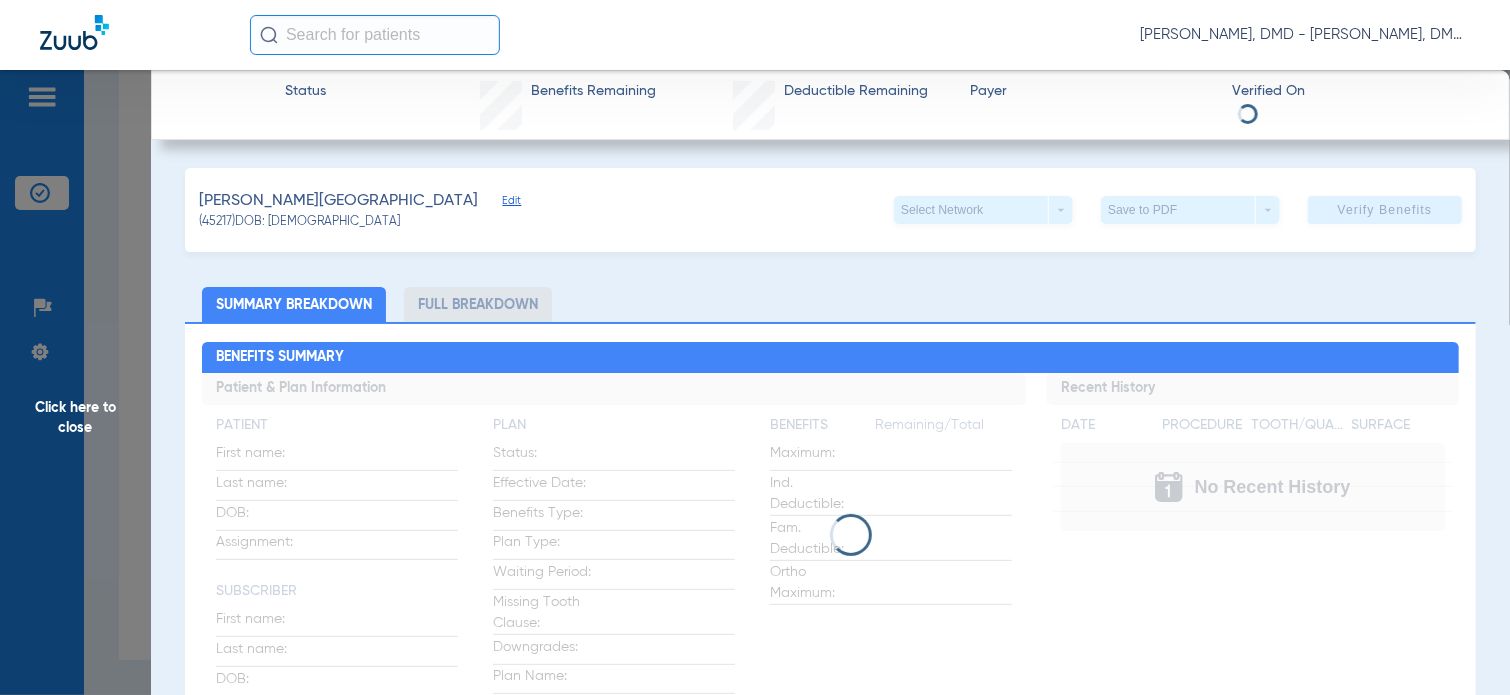 click on "Edit" 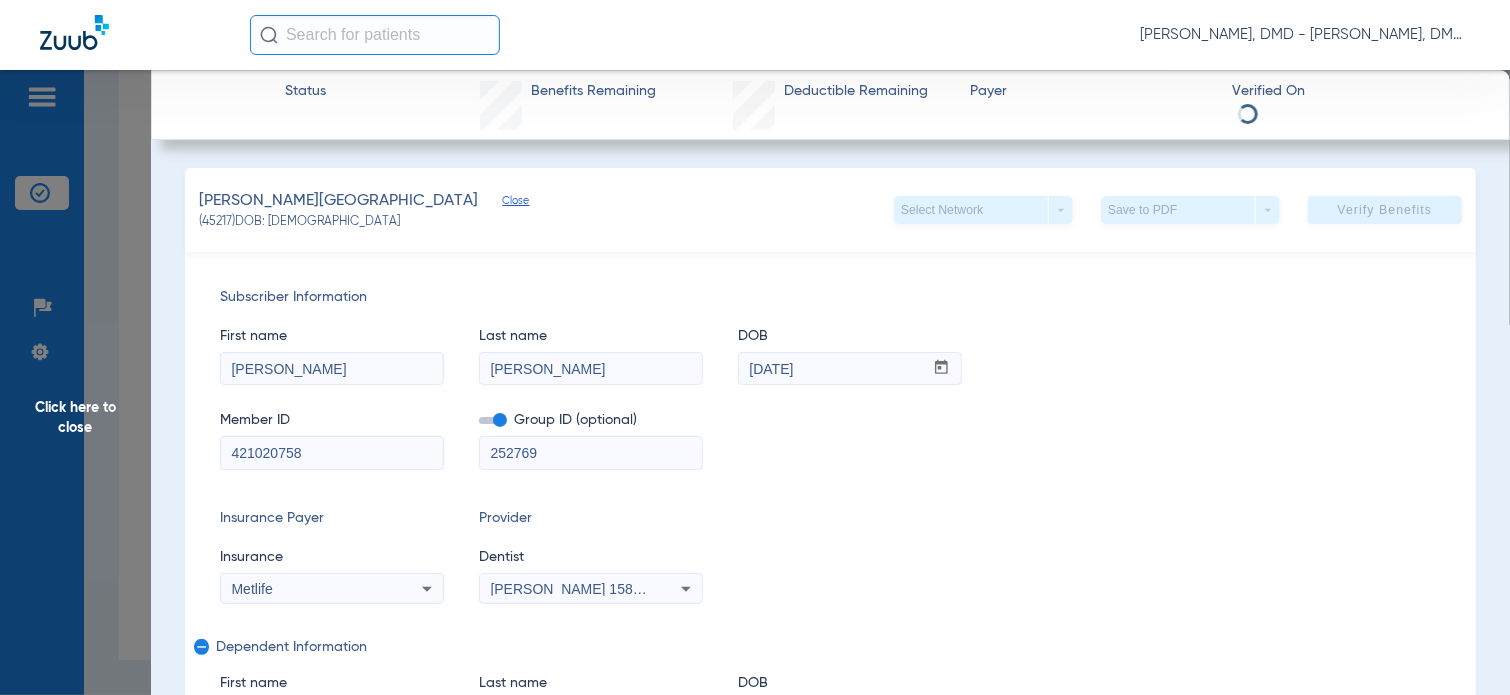 drag, startPoint x: 335, startPoint y: 456, endPoint x: 74, endPoint y: 433, distance: 262.01144 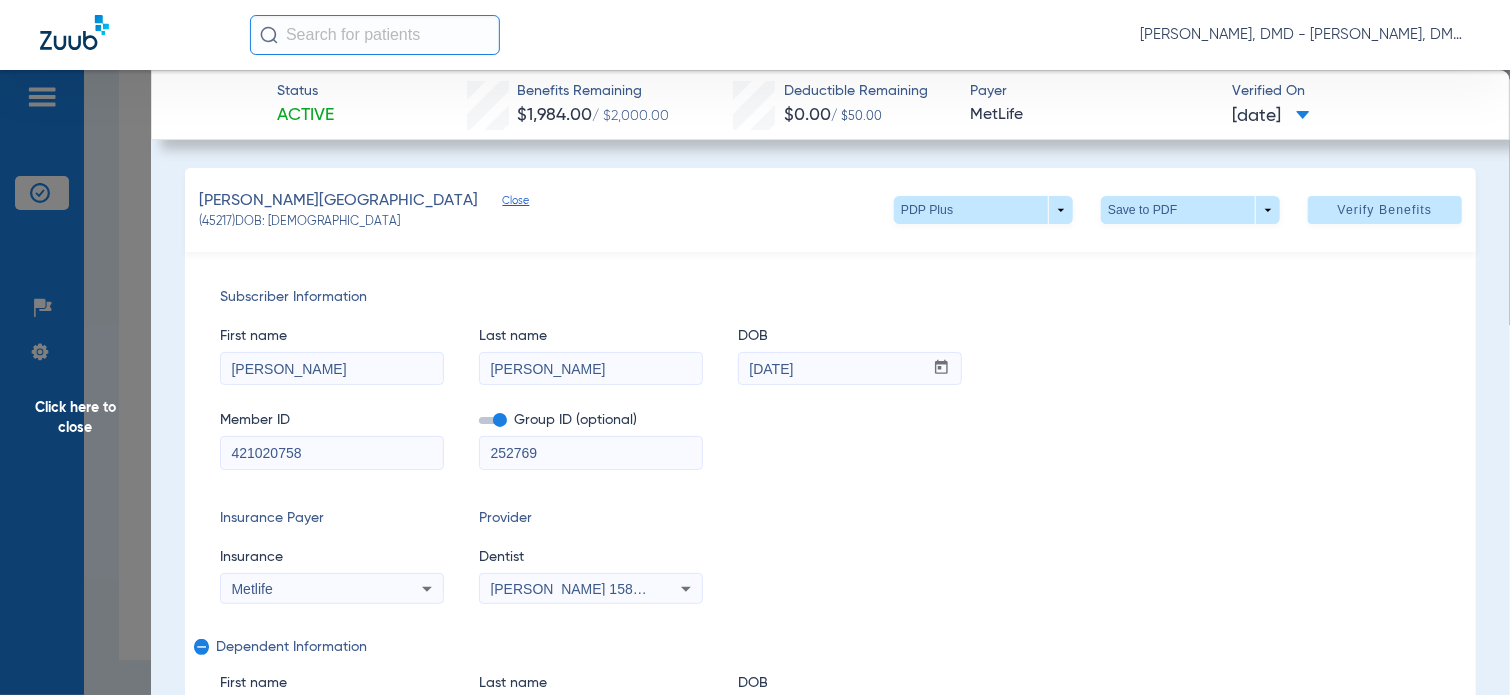 drag, startPoint x: 508, startPoint y: 370, endPoint x: 319, endPoint y: 368, distance: 189.01057 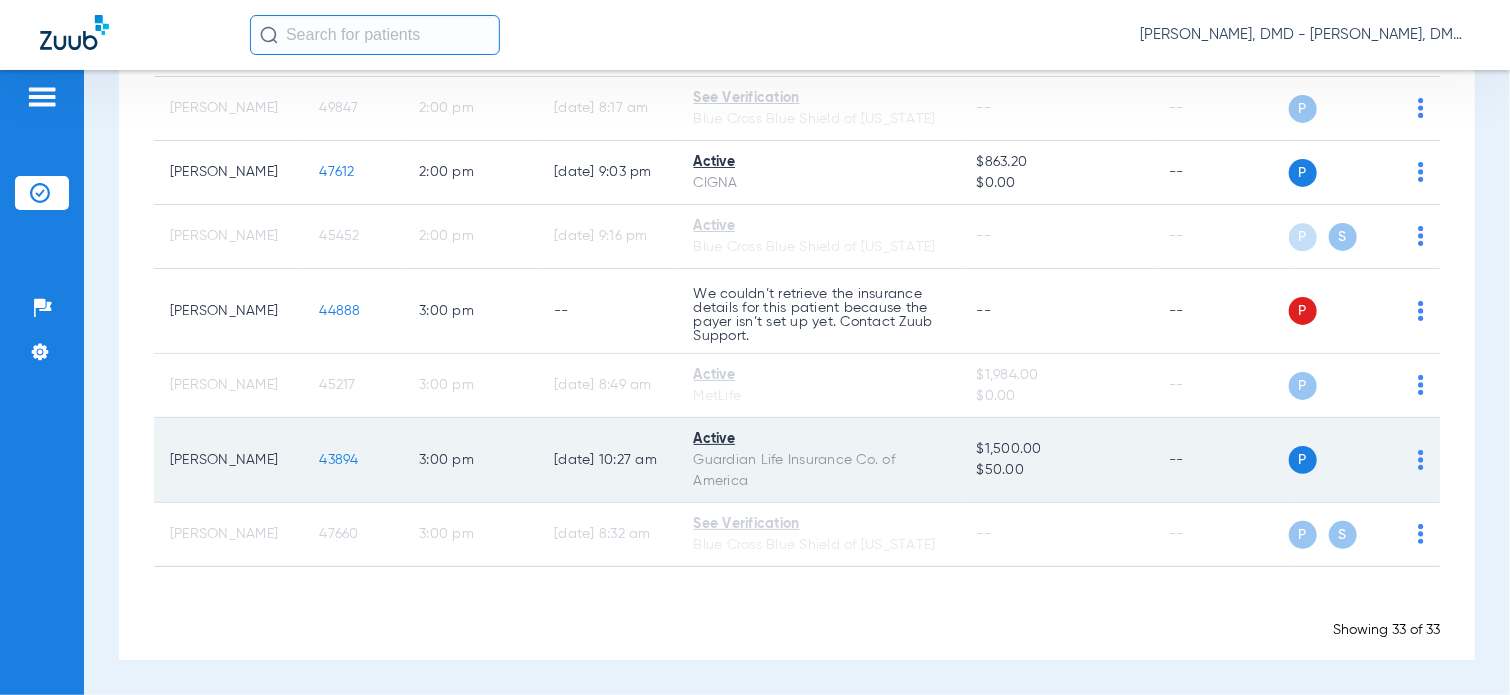 click on "P S" 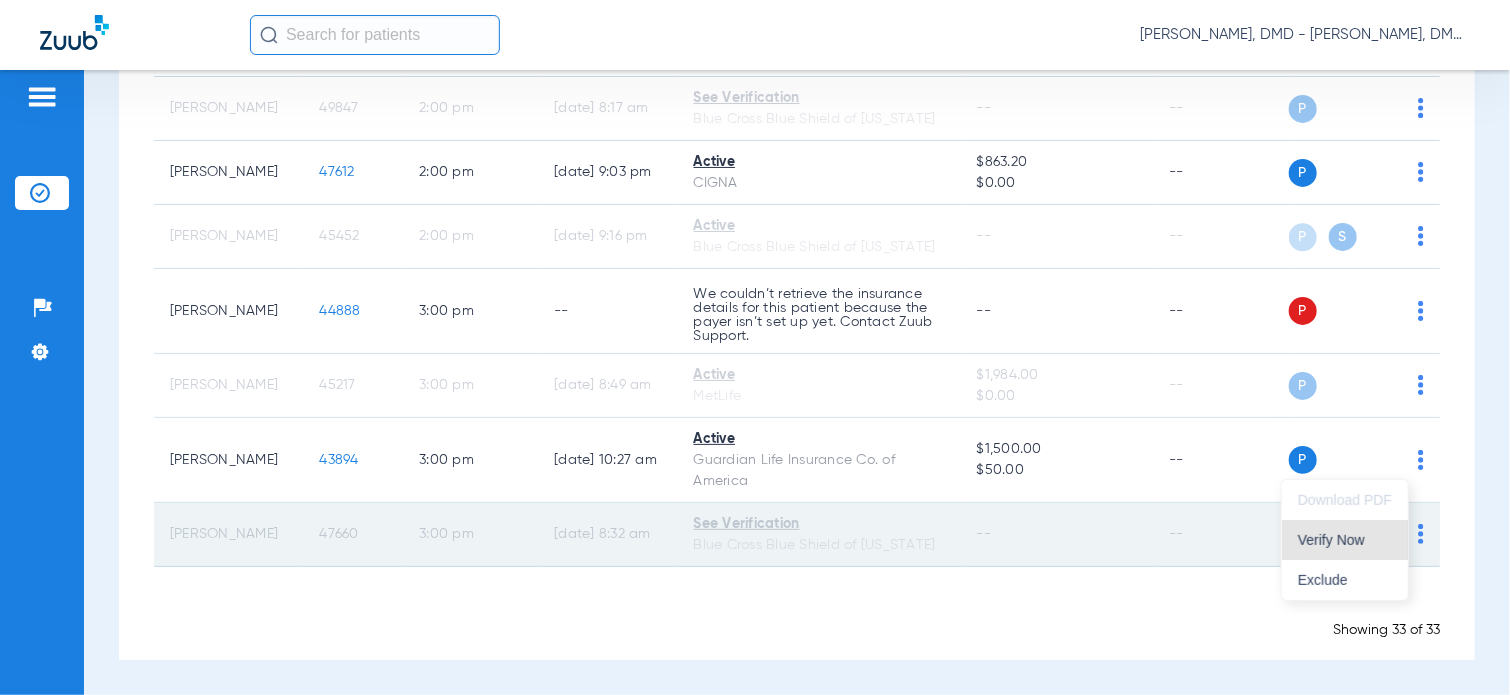 drag, startPoint x: 1358, startPoint y: 546, endPoint x: 1088, endPoint y: 504, distance: 273.24713 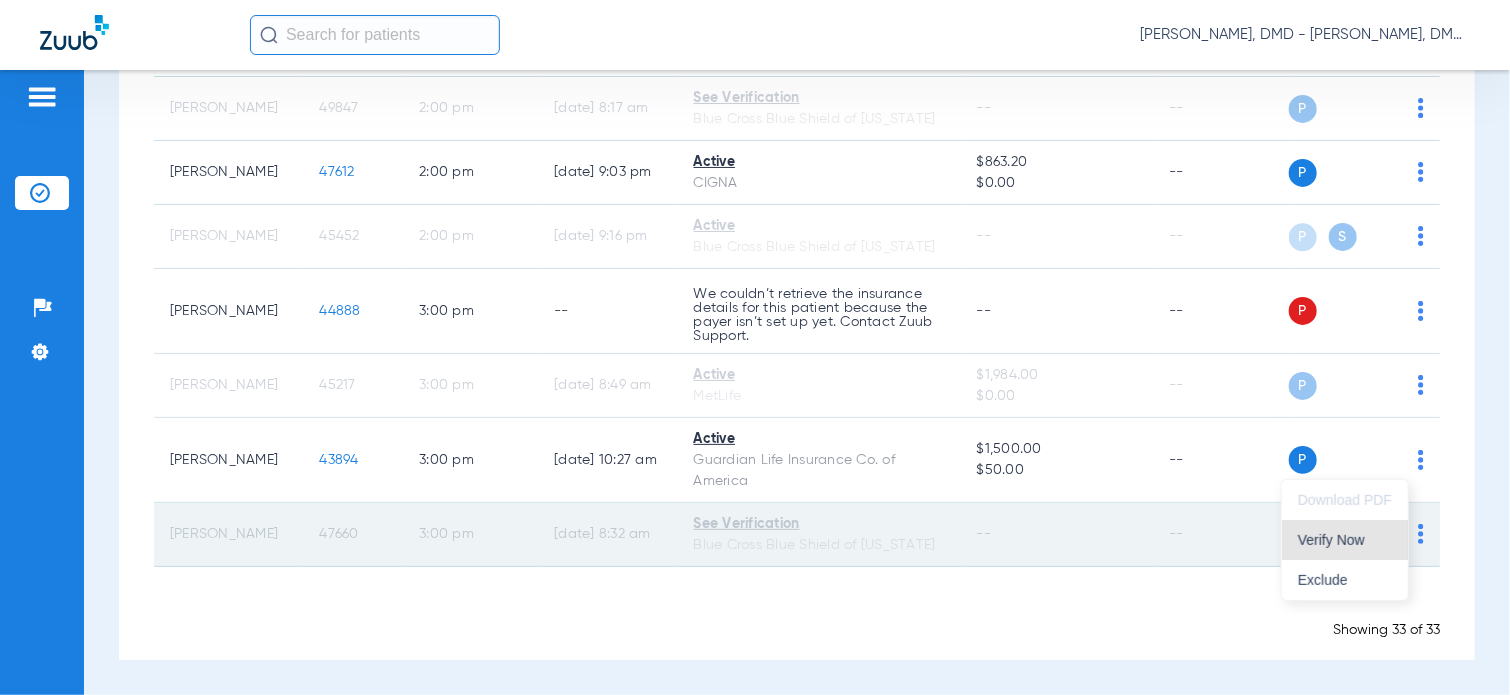 click on "Verify Now" at bounding box center (1345, 540) 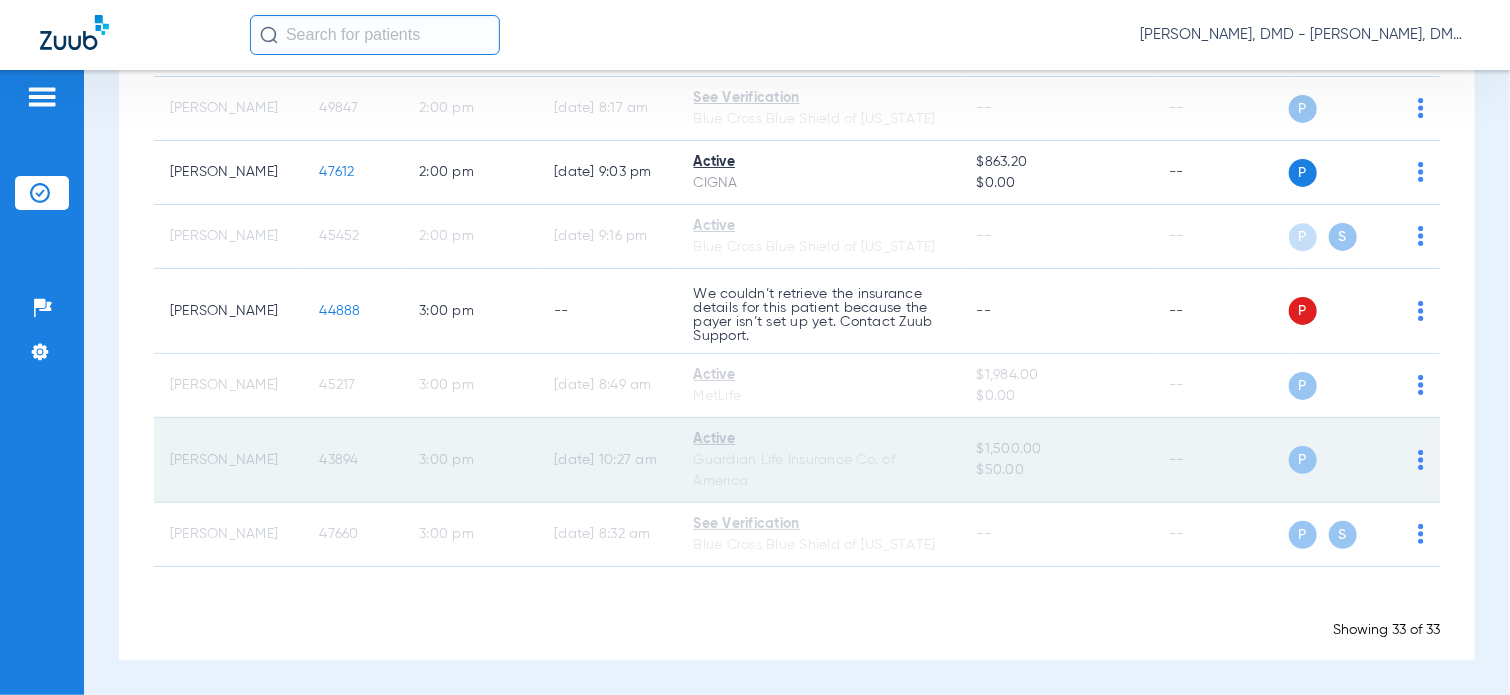 click on "43894" 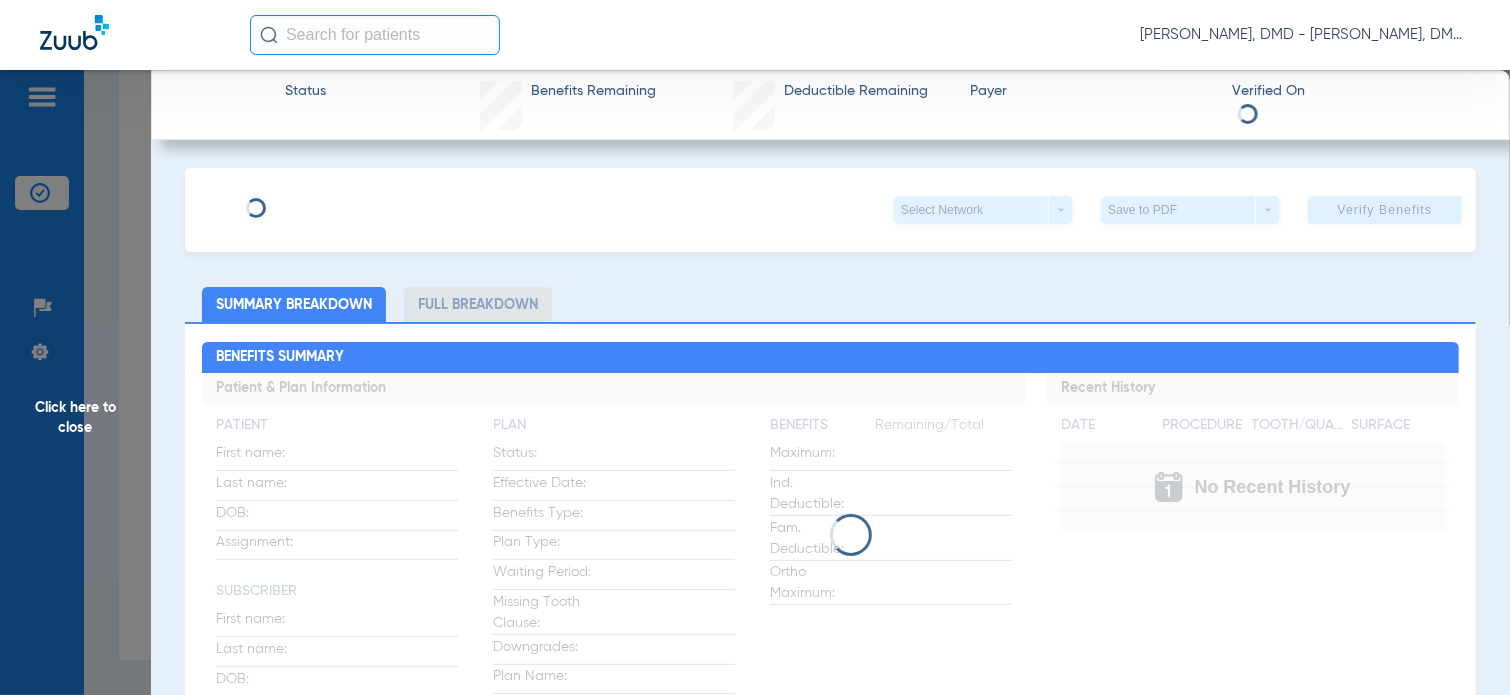type on "[PERSON_NAME]" 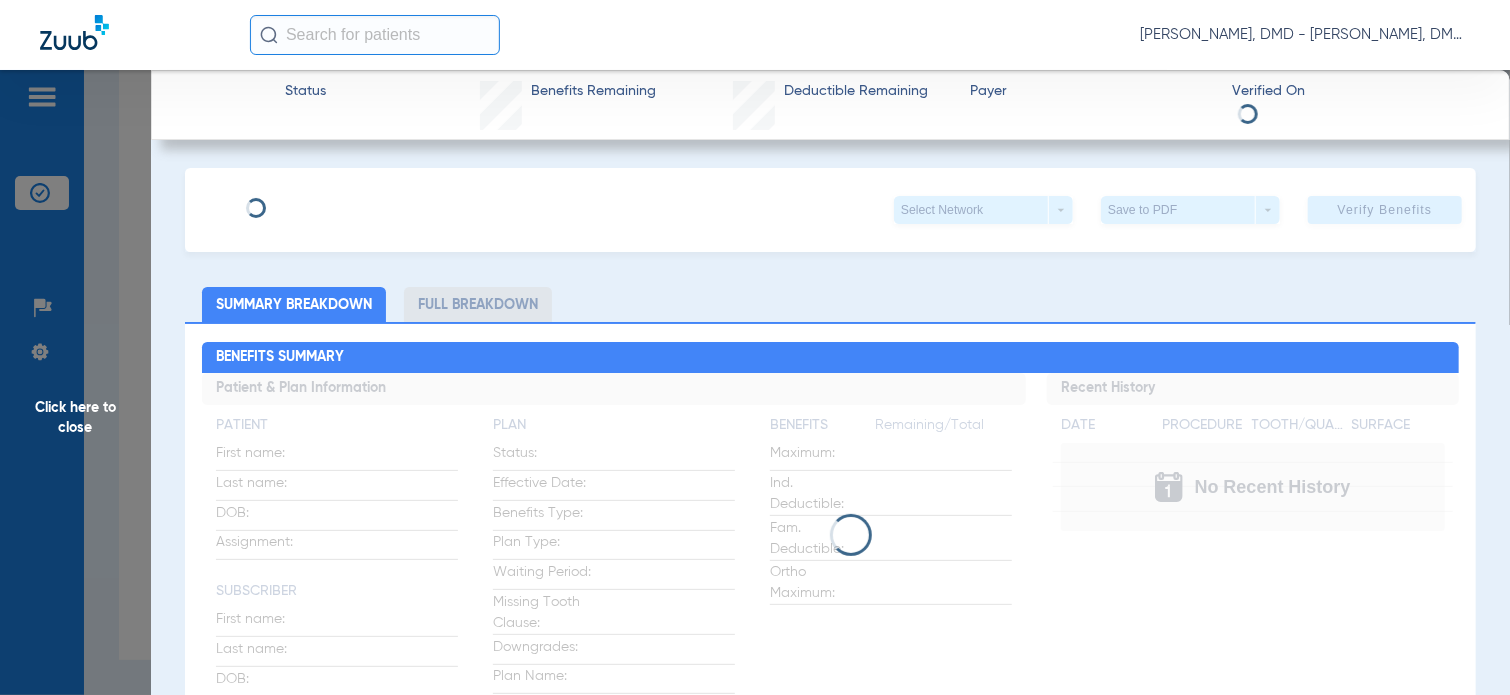 type on "[DATE]" 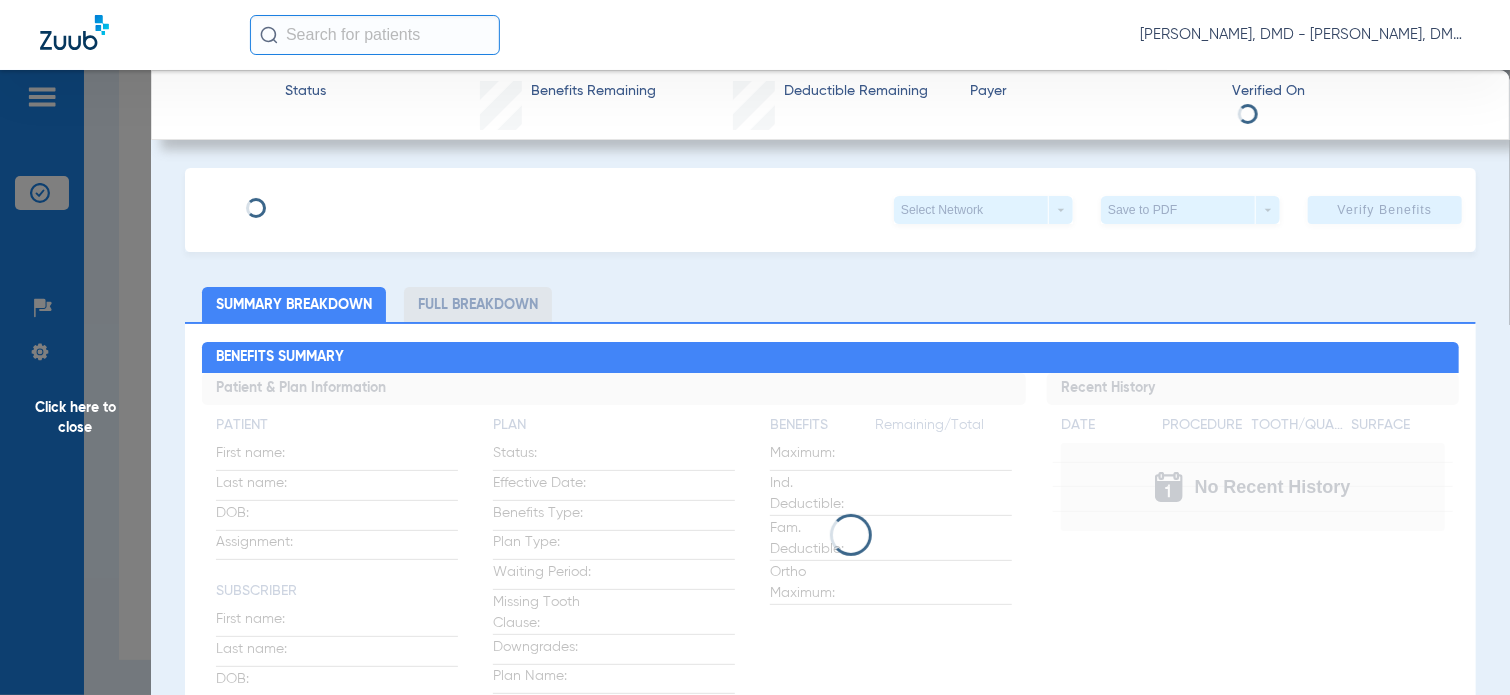 type on "926260311" 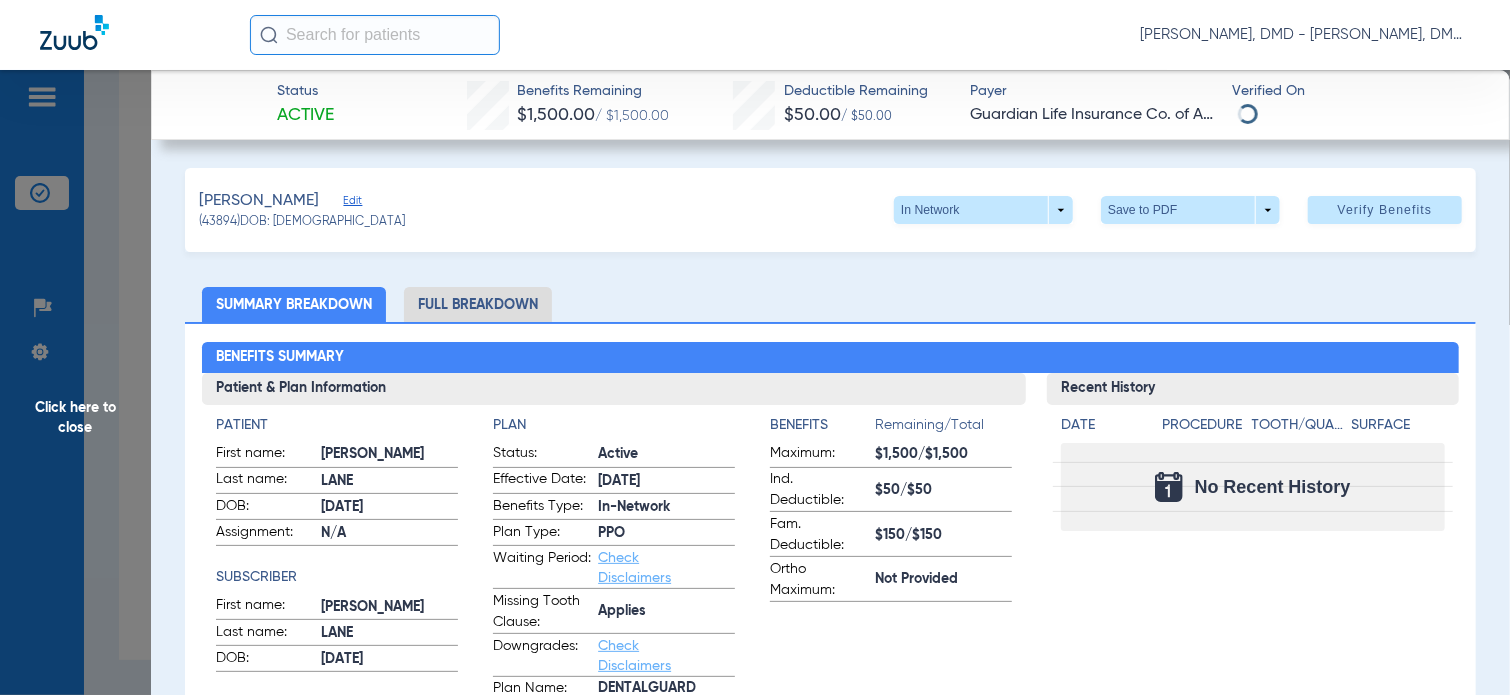 click on "Edit" 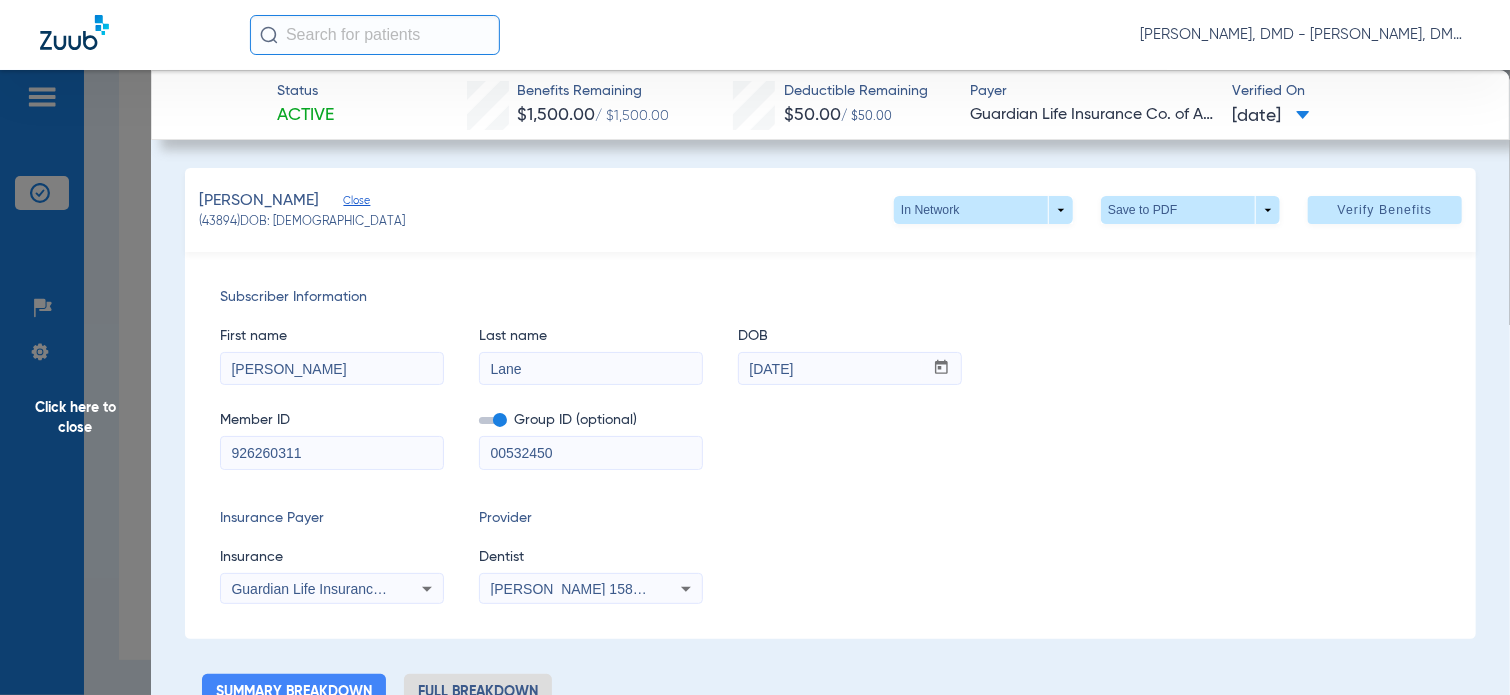 drag, startPoint x: 336, startPoint y: 446, endPoint x: 31, endPoint y: 440, distance: 305.05902 